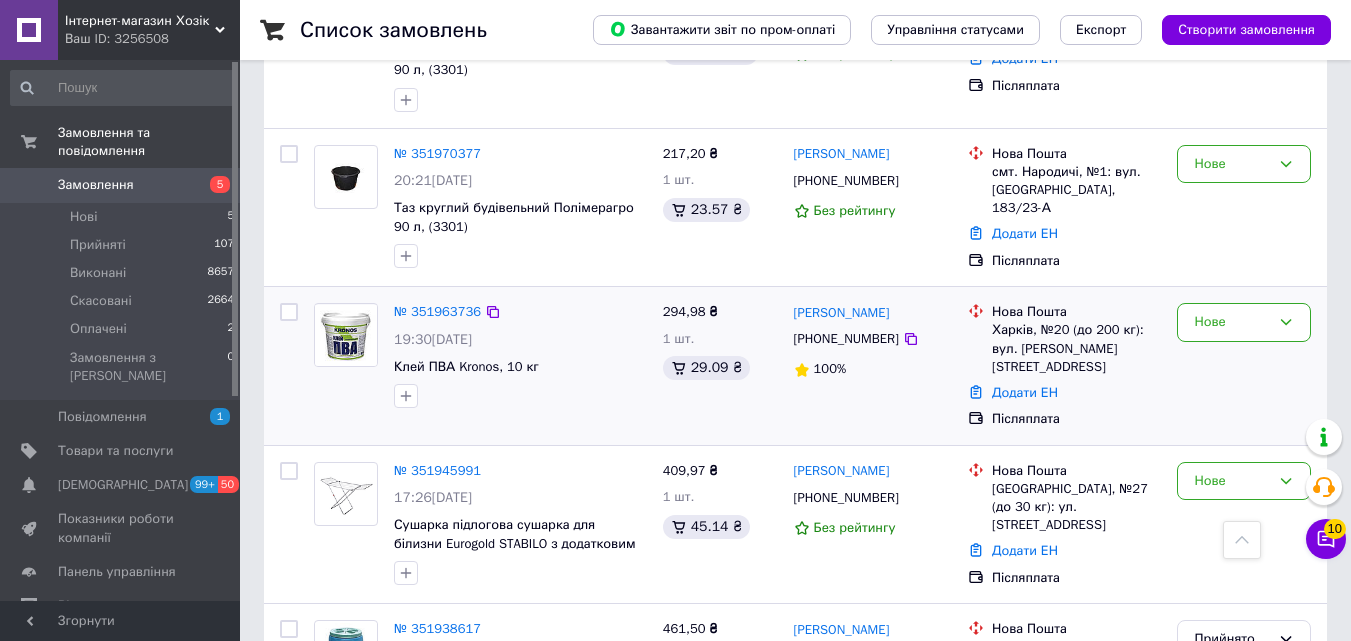 scroll, scrollTop: 900, scrollLeft: 0, axis: vertical 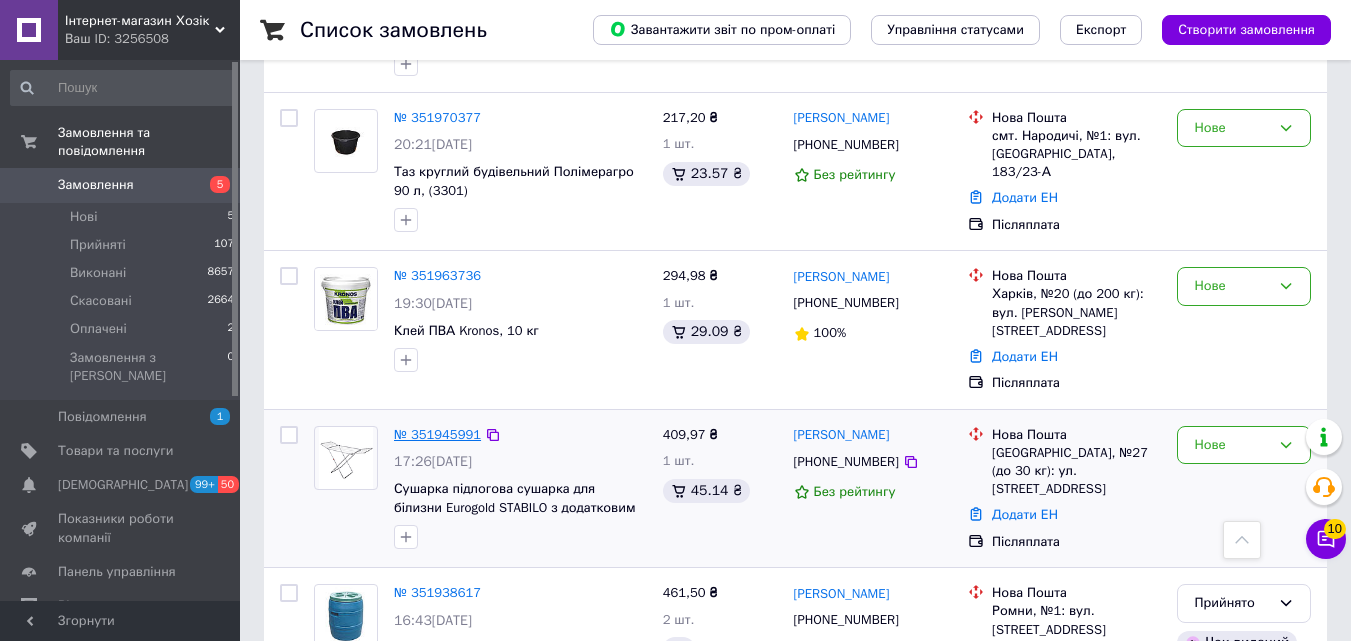 click on "№ 351945991" at bounding box center [437, 434] 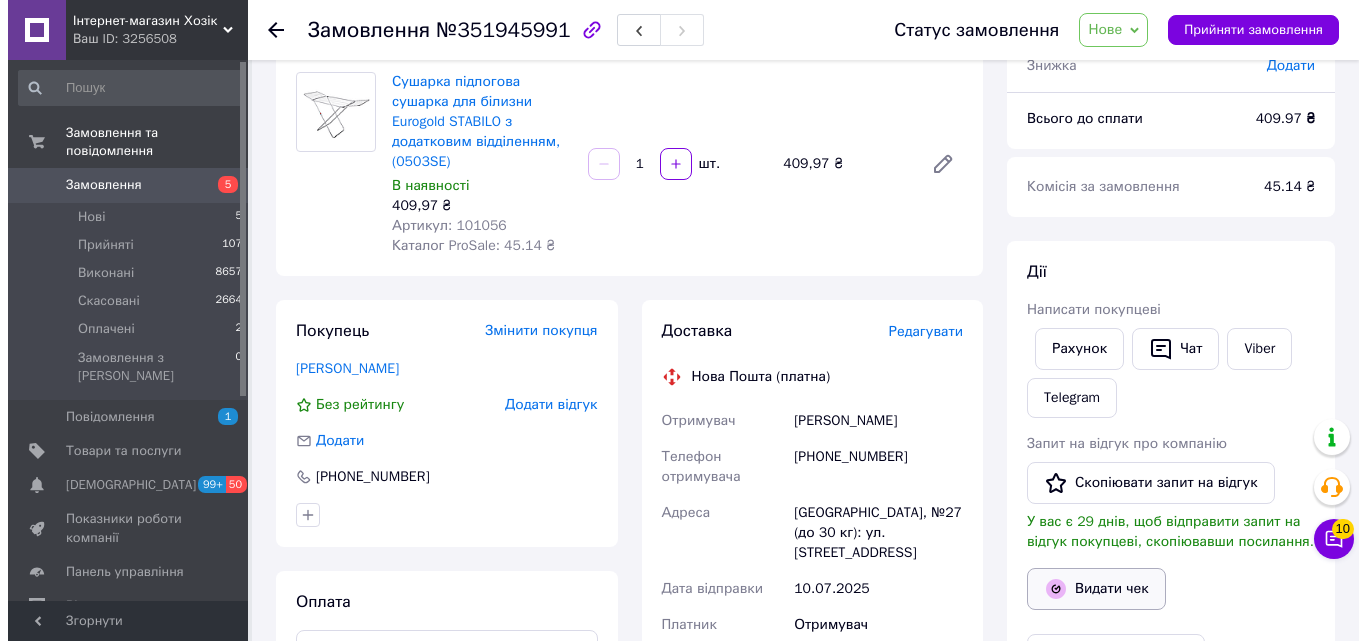scroll, scrollTop: 300, scrollLeft: 0, axis: vertical 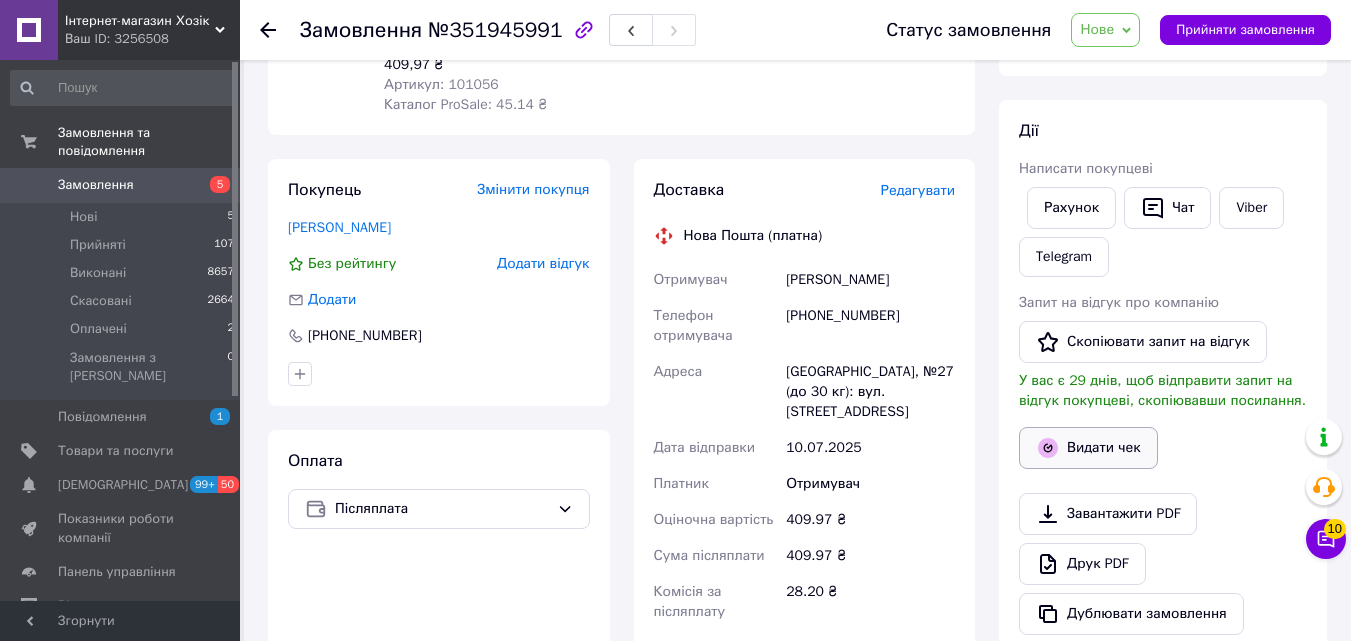click on "Видати чек" at bounding box center (1088, 448) 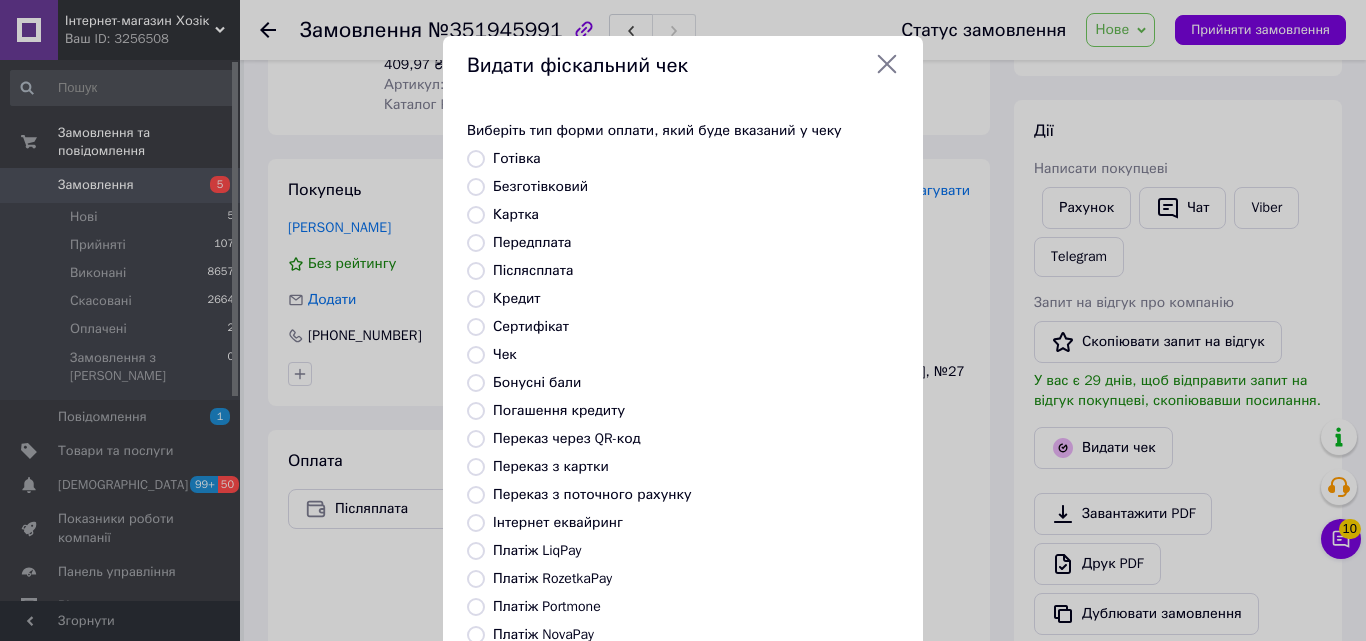 click on "Післясплата" at bounding box center [533, 270] 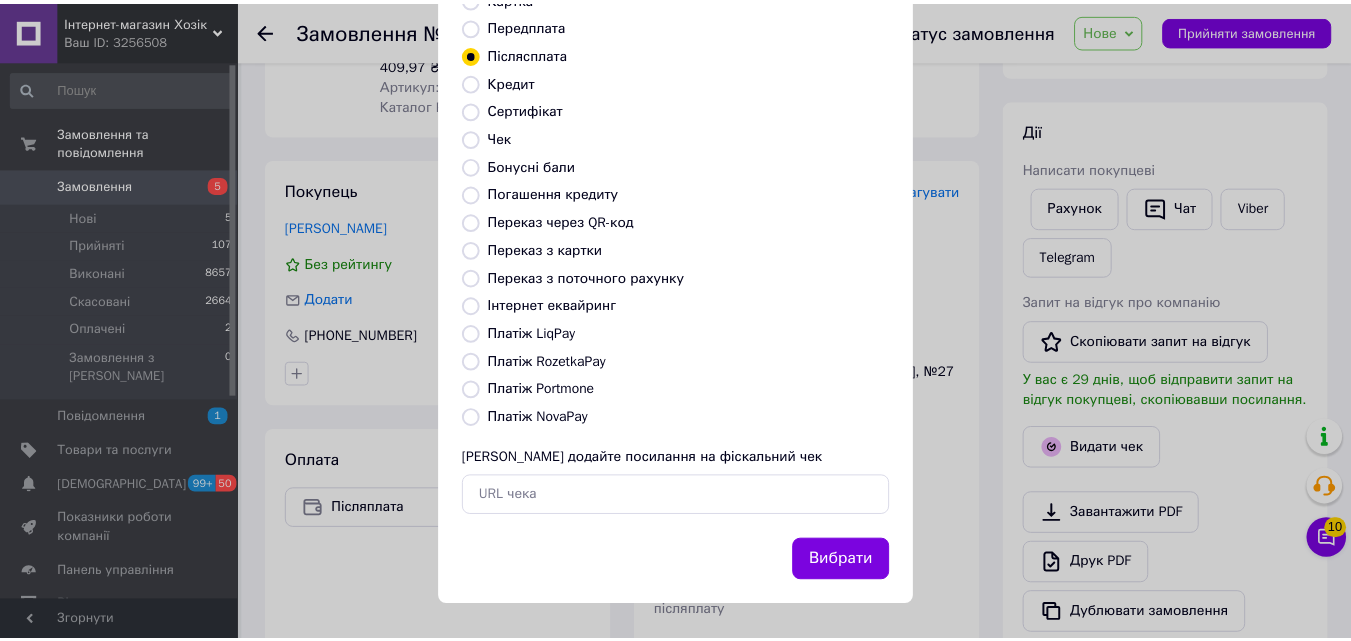 scroll, scrollTop: 218, scrollLeft: 0, axis: vertical 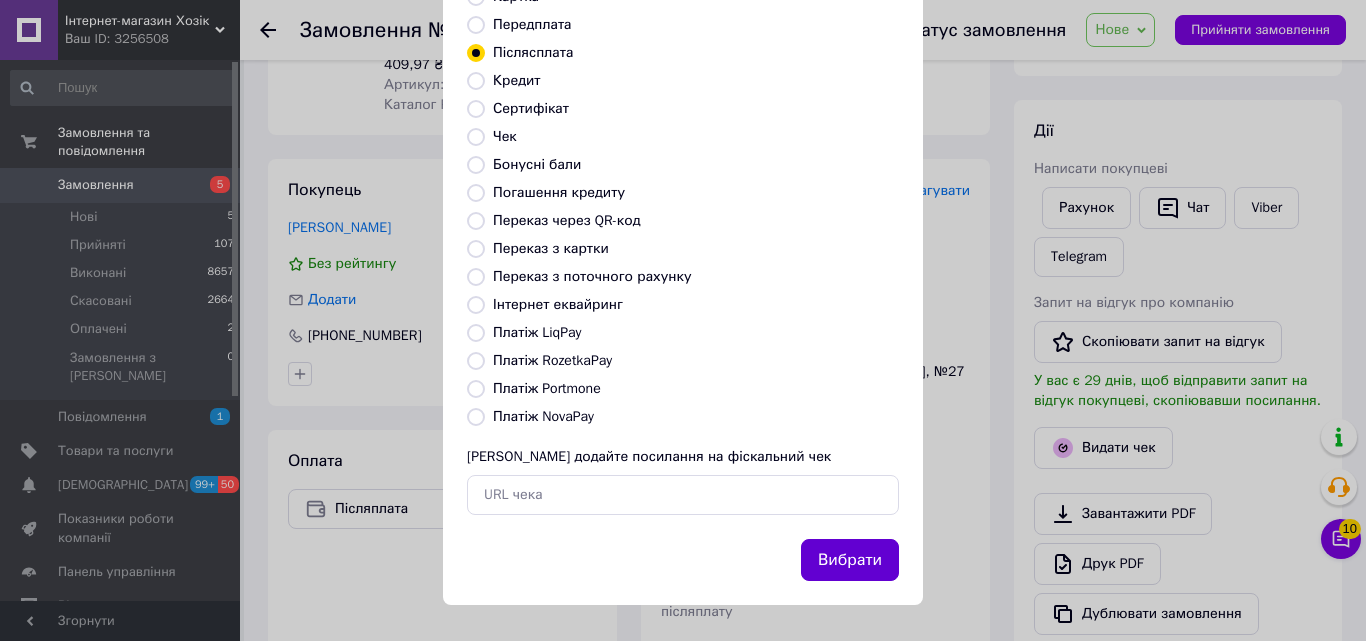 click on "Вибрати" at bounding box center (850, 560) 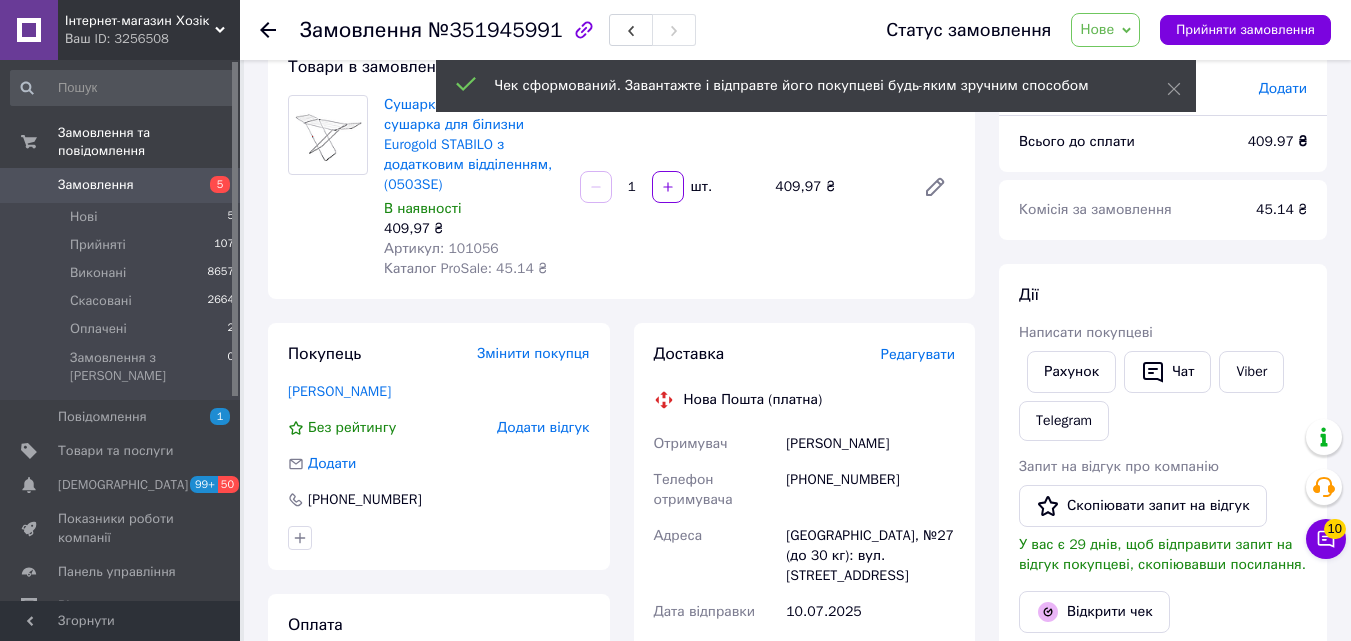 scroll, scrollTop: 0, scrollLeft: 0, axis: both 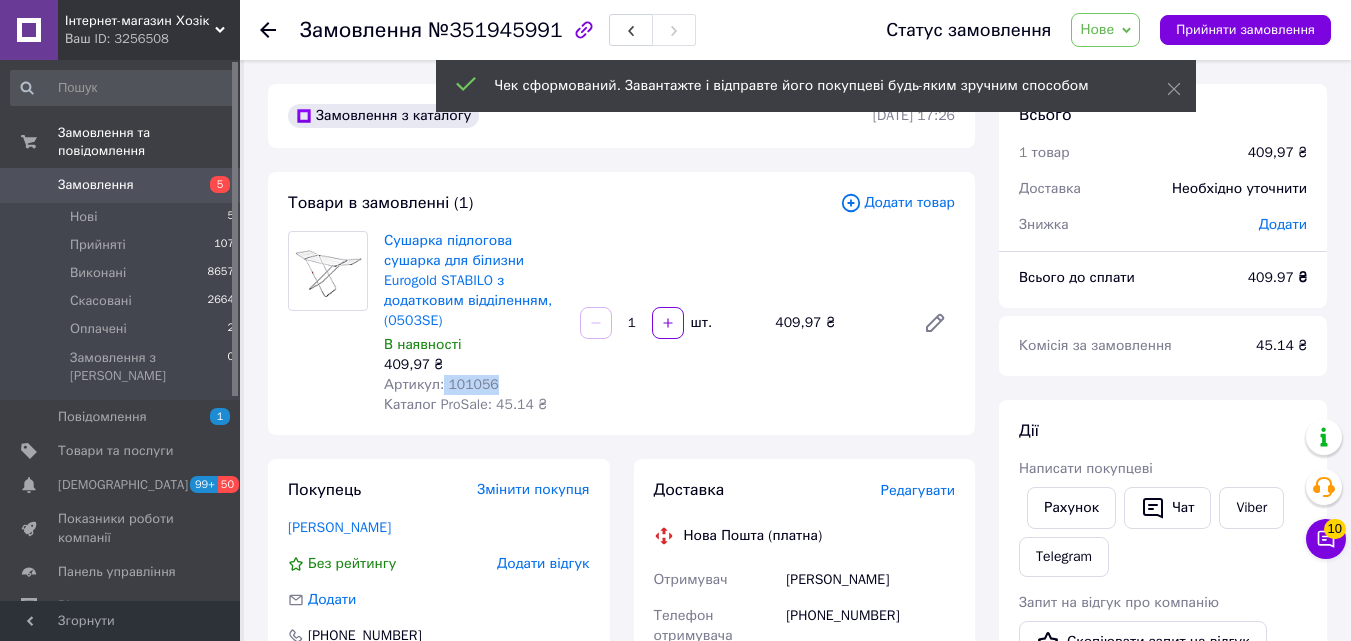 drag, startPoint x: 497, startPoint y: 381, endPoint x: 441, endPoint y: 389, distance: 56.568542 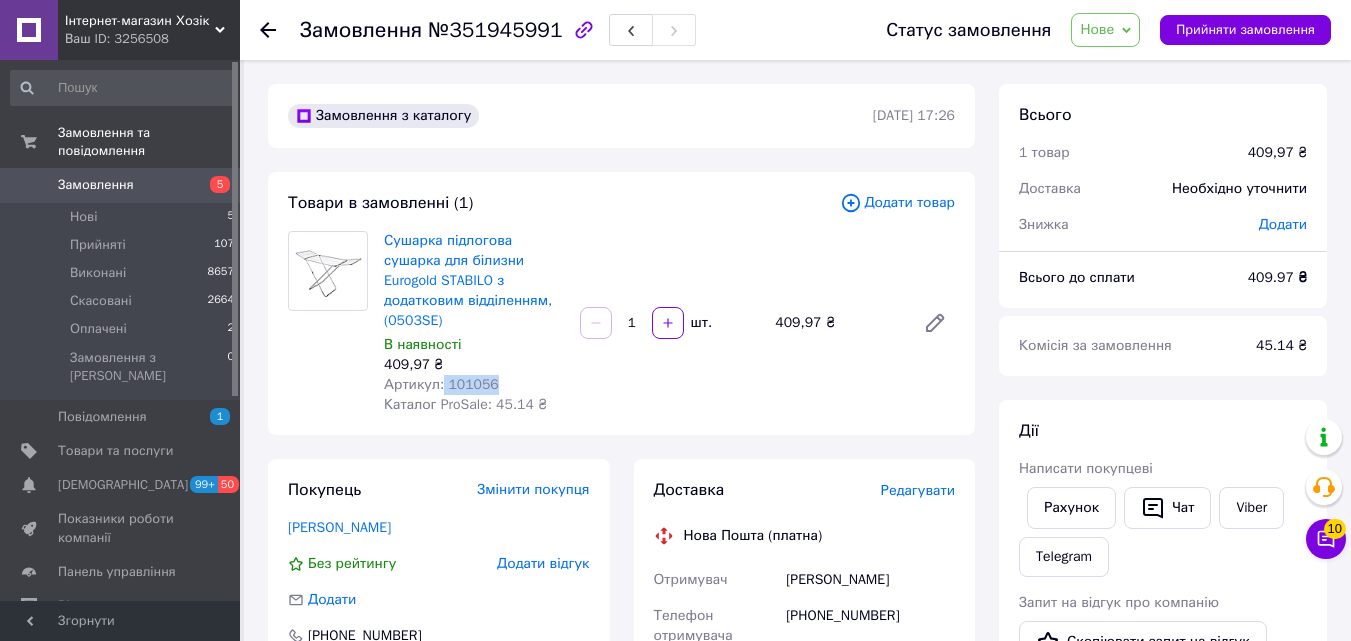 copy on "101056" 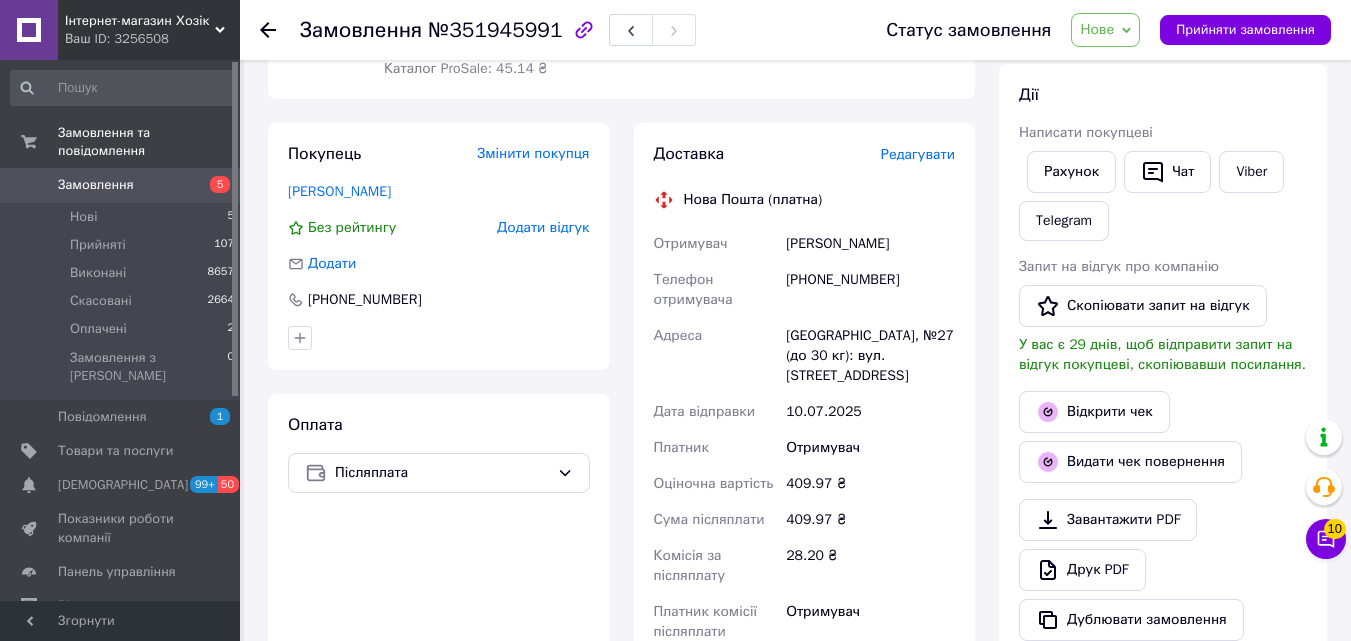 scroll, scrollTop: 300, scrollLeft: 0, axis: vertical 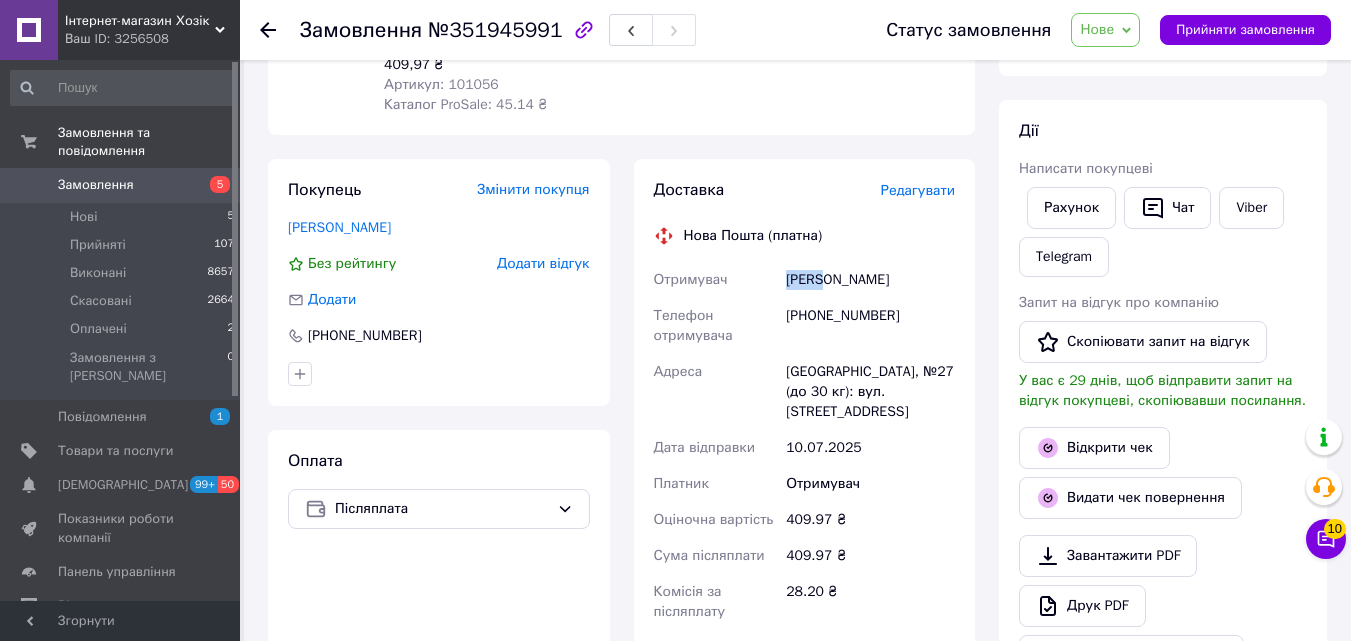drag, startPoint x: 768, startPoint y: 282, endPoint x: 830, endPoint y: 283, distance: 62.008064 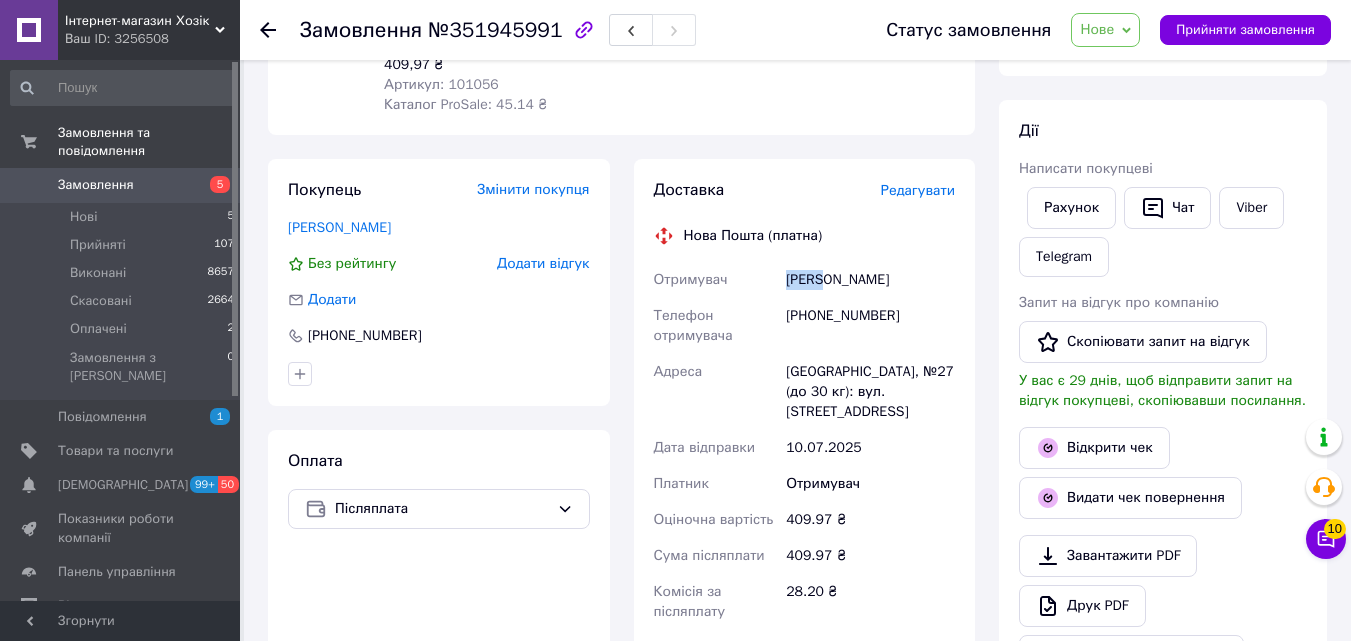 click on "Отримувач Мудра Илона Телефон отримувача +380508556992 Адреса Одеса, №27 (до 30 кг): вул. Новосельського, 64 Дата відправки 10.07.2025 Платник Отримувач Оціночна вартість 409.97 ₴ Сума післяплати 409.97 ₴ Комісія за післяплату 28.20 ₴ Платник комісії післяплати Отримувач" at bounding box center [805, 474] 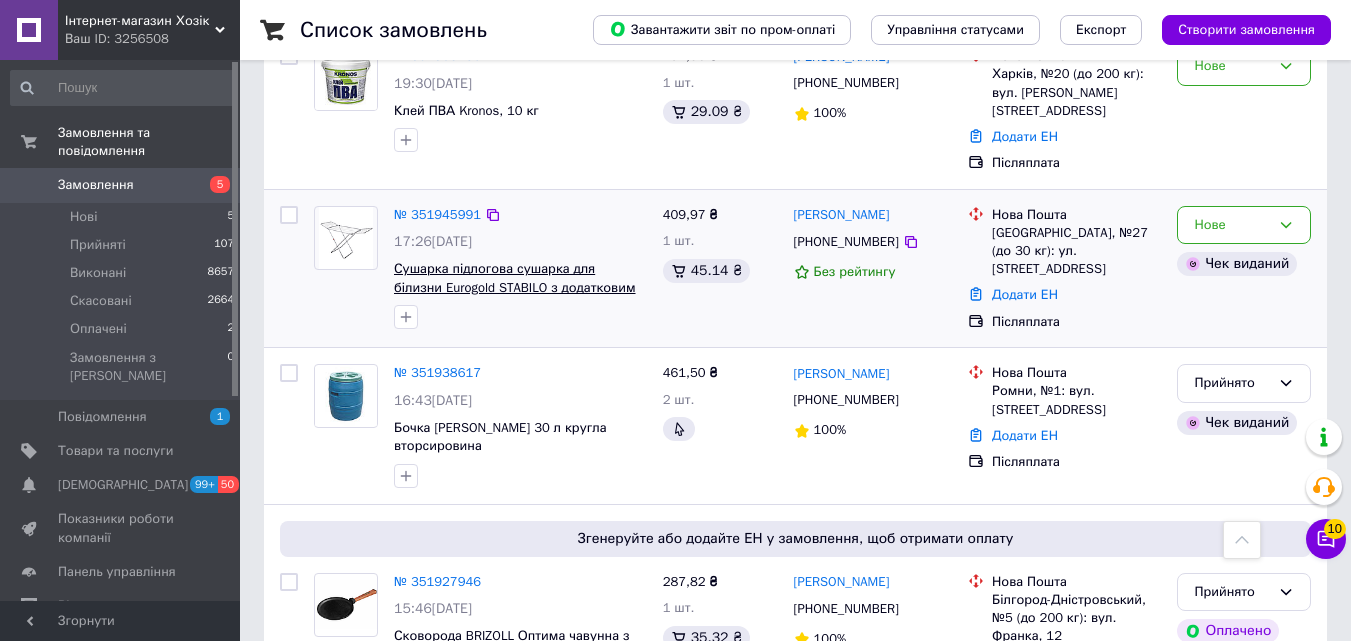 scroll, scrollTop: 1000, scrollLeft: 0, axis: vertical 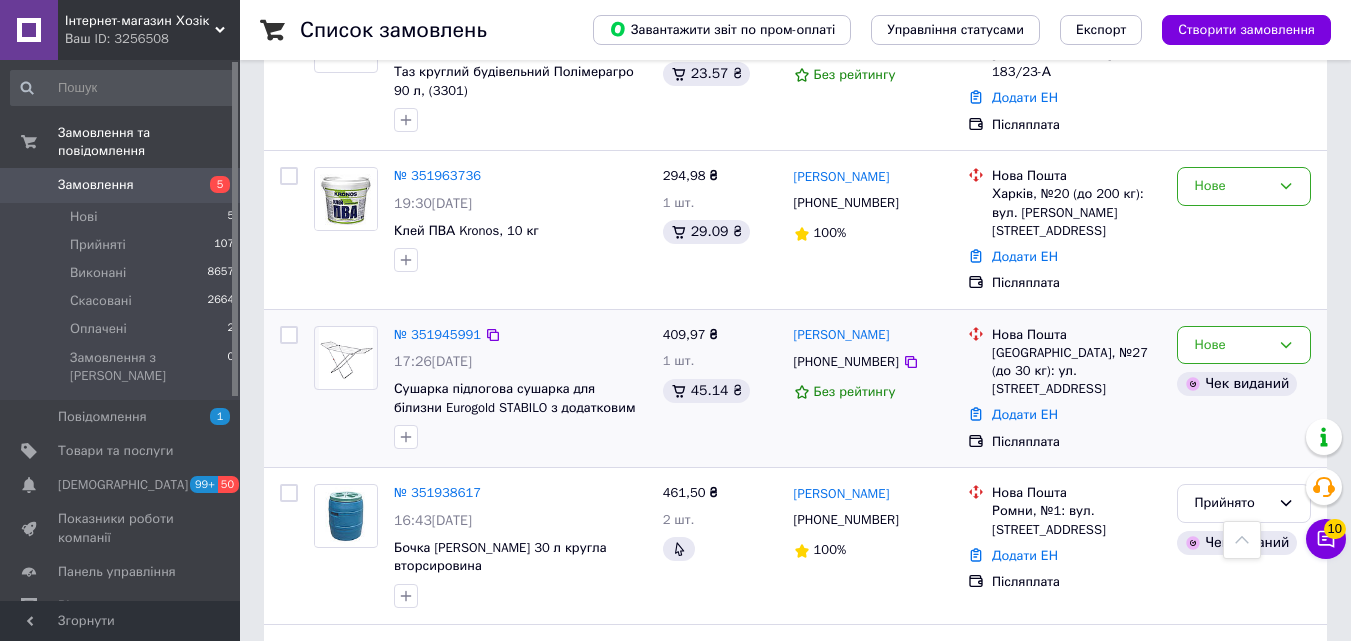 drag, startPoint x: 1272, startPoint y: 296, endPoint x: 1270, endPoint y: 310, distance: 14.142136 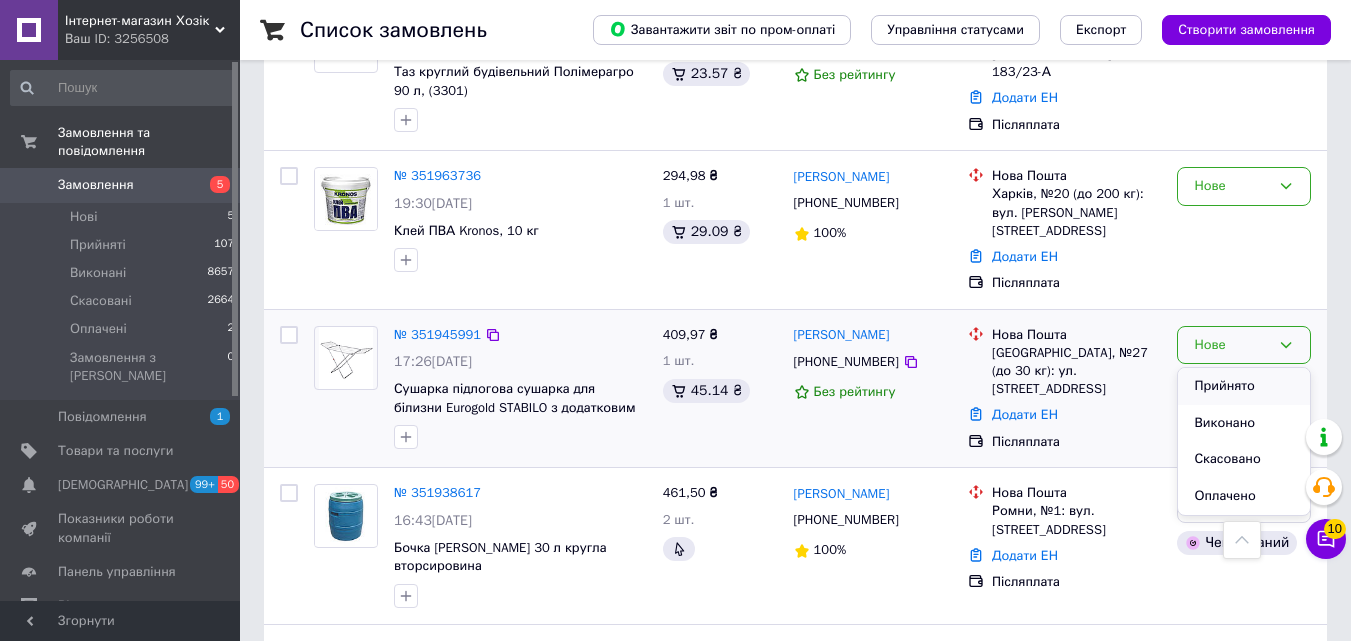 click on "Прийнято" at bounding box center (1244, 386) 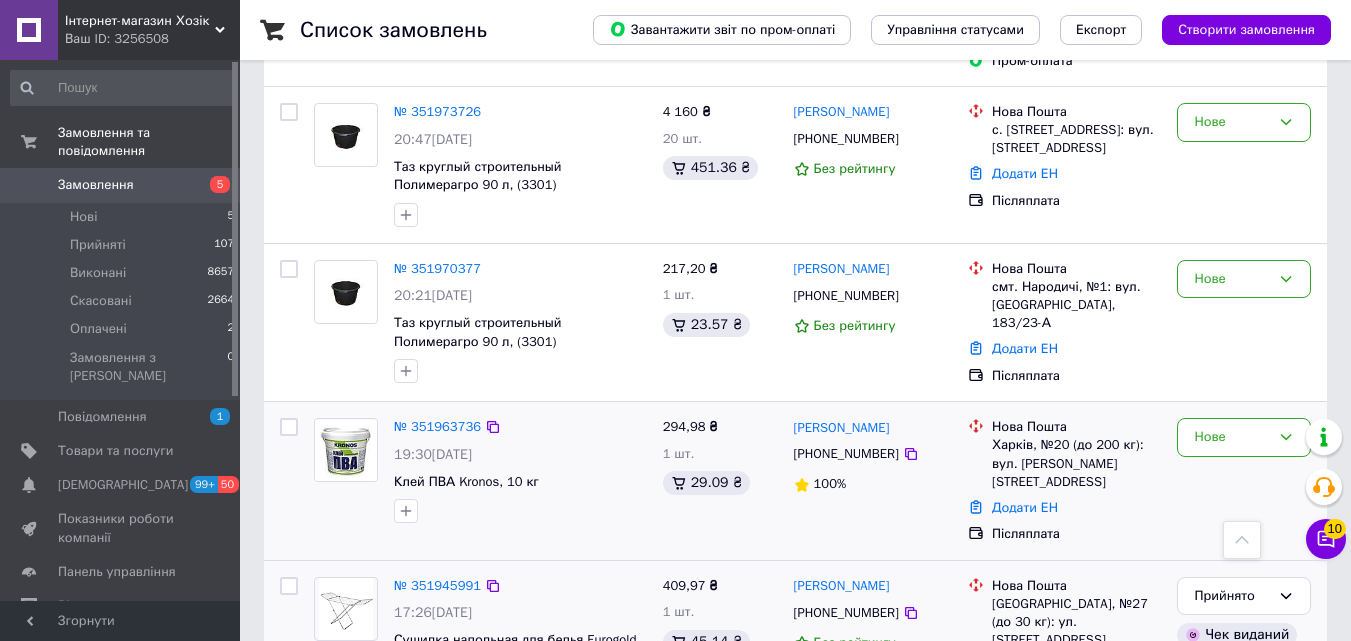 scroll, scrollTop: 800, scrollLeft: 0, axis: vertical 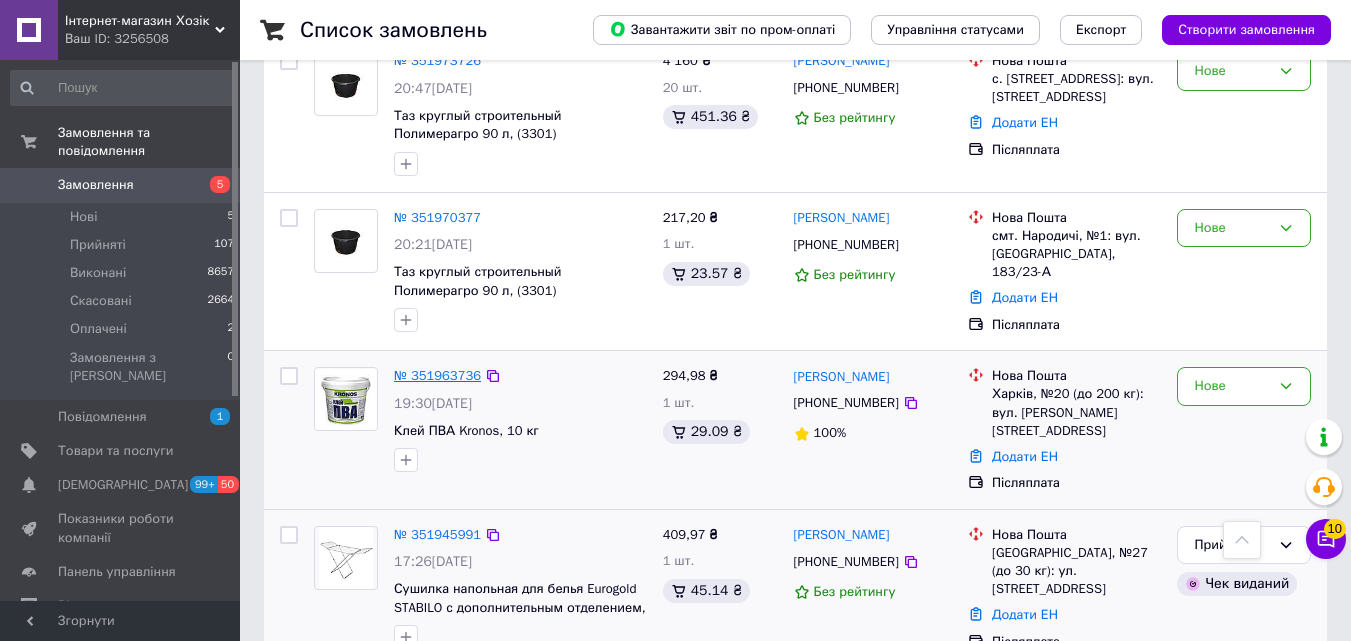 click on "№ 351963736" at bounding box center (437, 375) 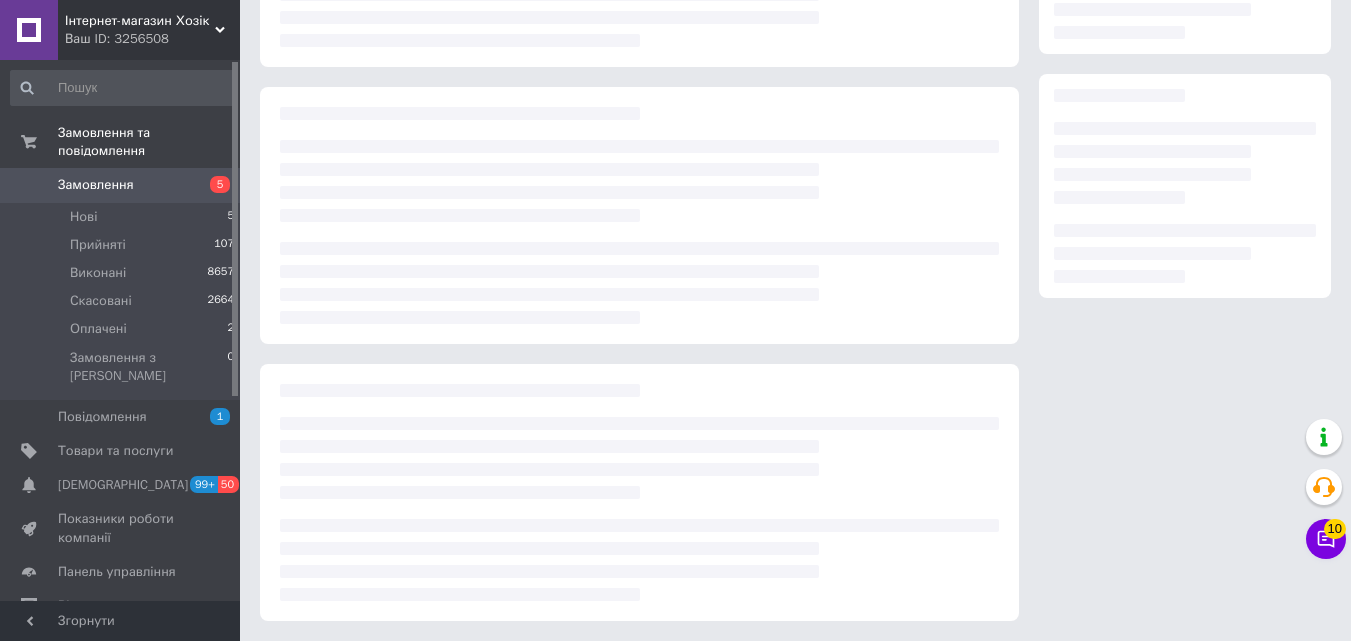 scroll, scrollTop: 0, scrollLeft: 0, axis: both 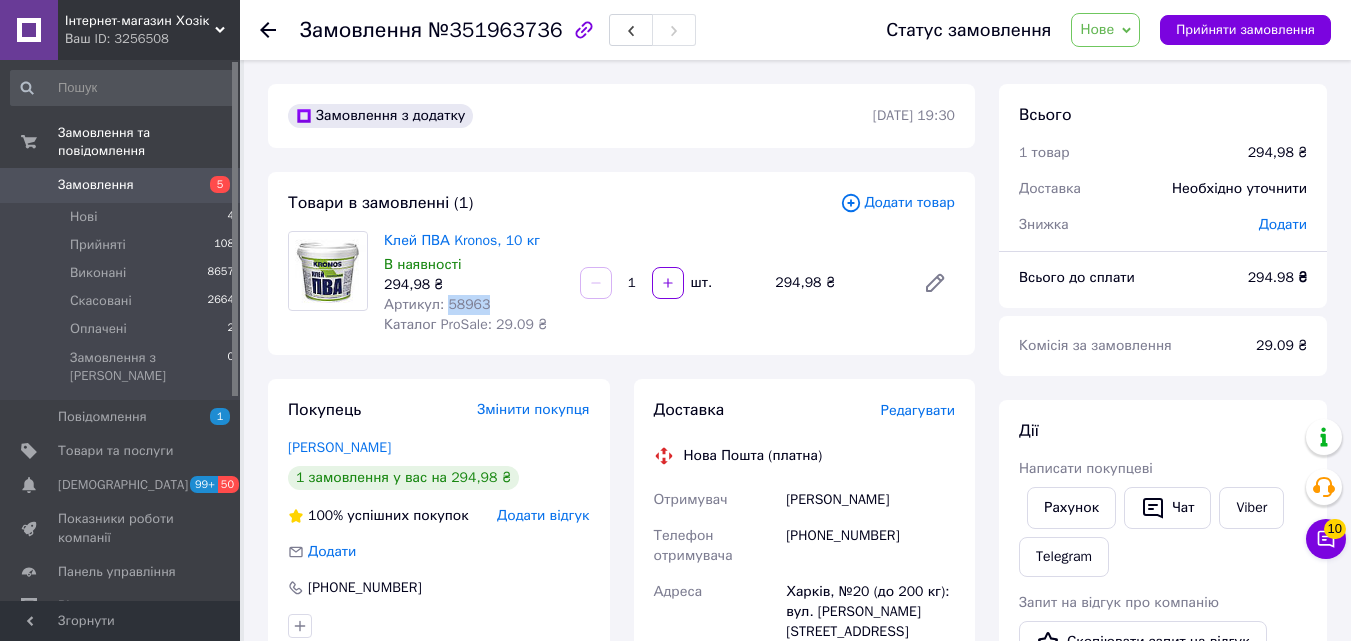drag, startPoint x: 478, startPoint y: 308, endPoint x: 442, endPoint y: 308, distance: 36 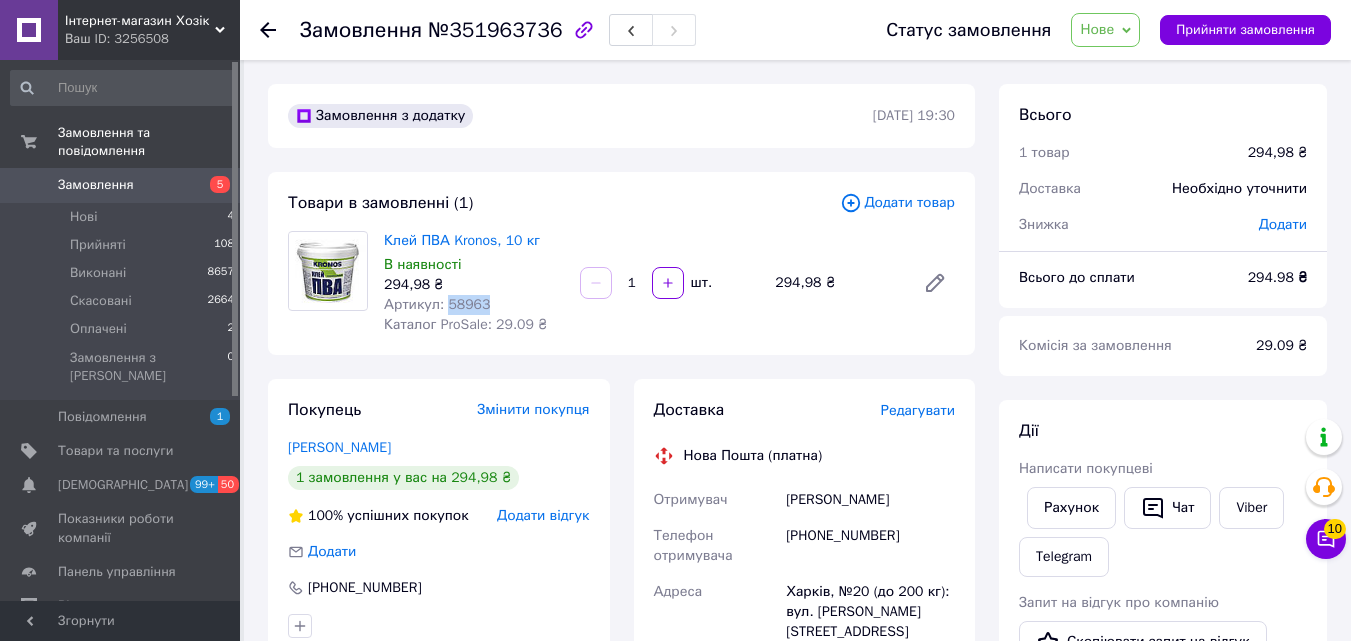 click on "Артикул: 58963" at bounding box center (437, 304) 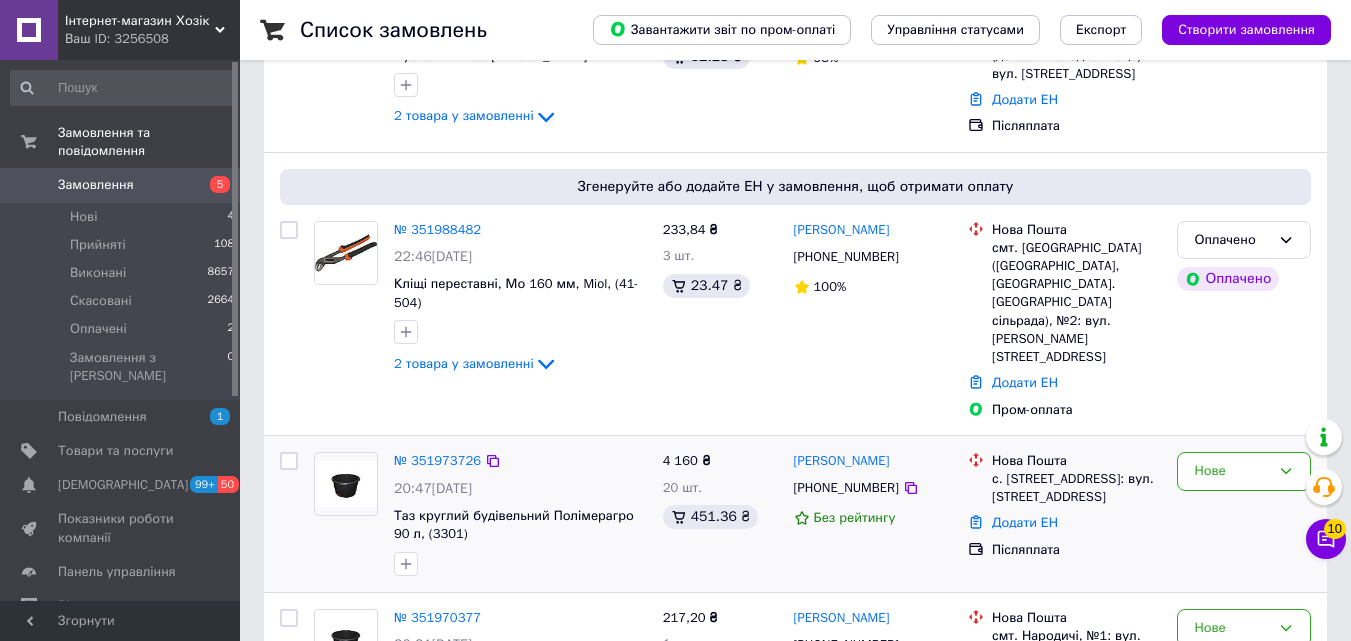 scroll, scrollTop: 700, scrollLeft: 0, axis: vertical 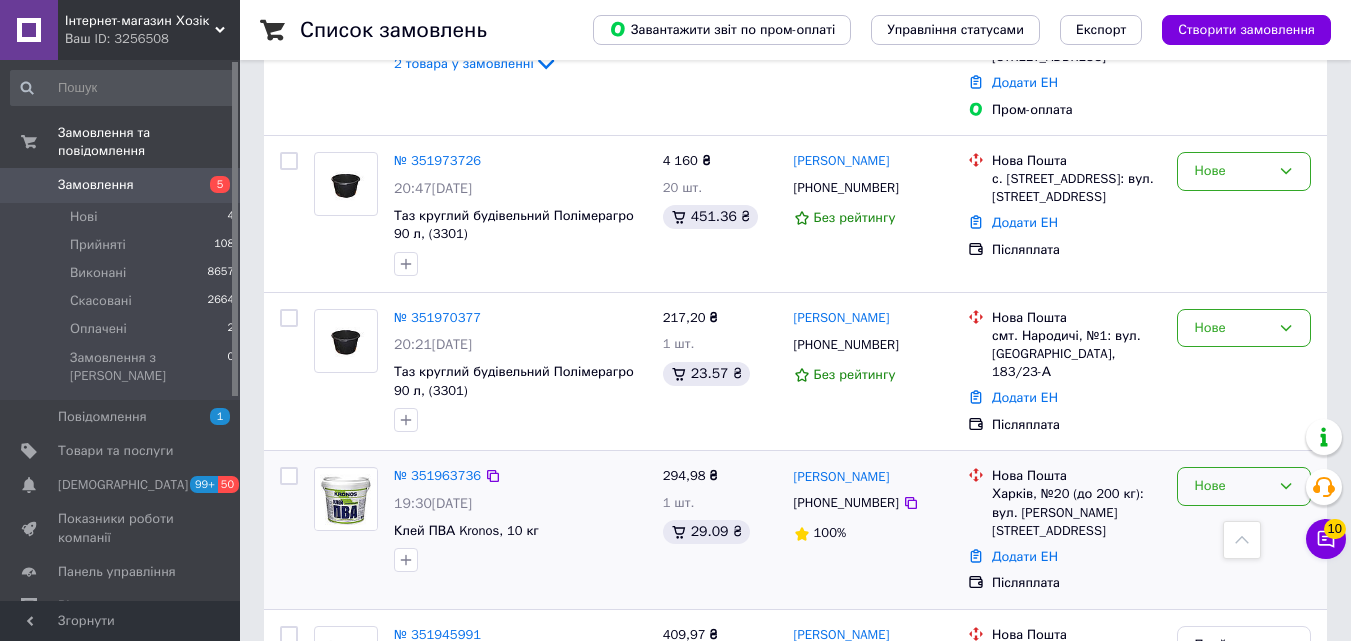 click on "Нове" at bounding box center (1232, 486) 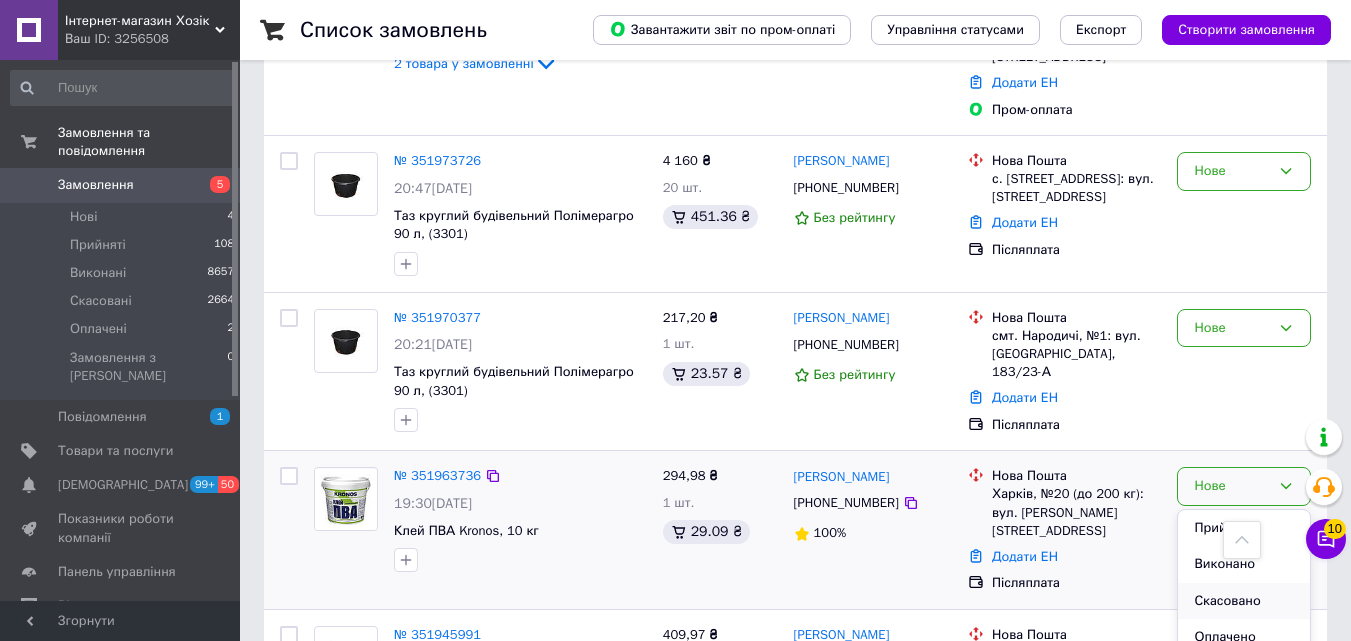 click on "Скасовано" at bounding box center [1244, 601] 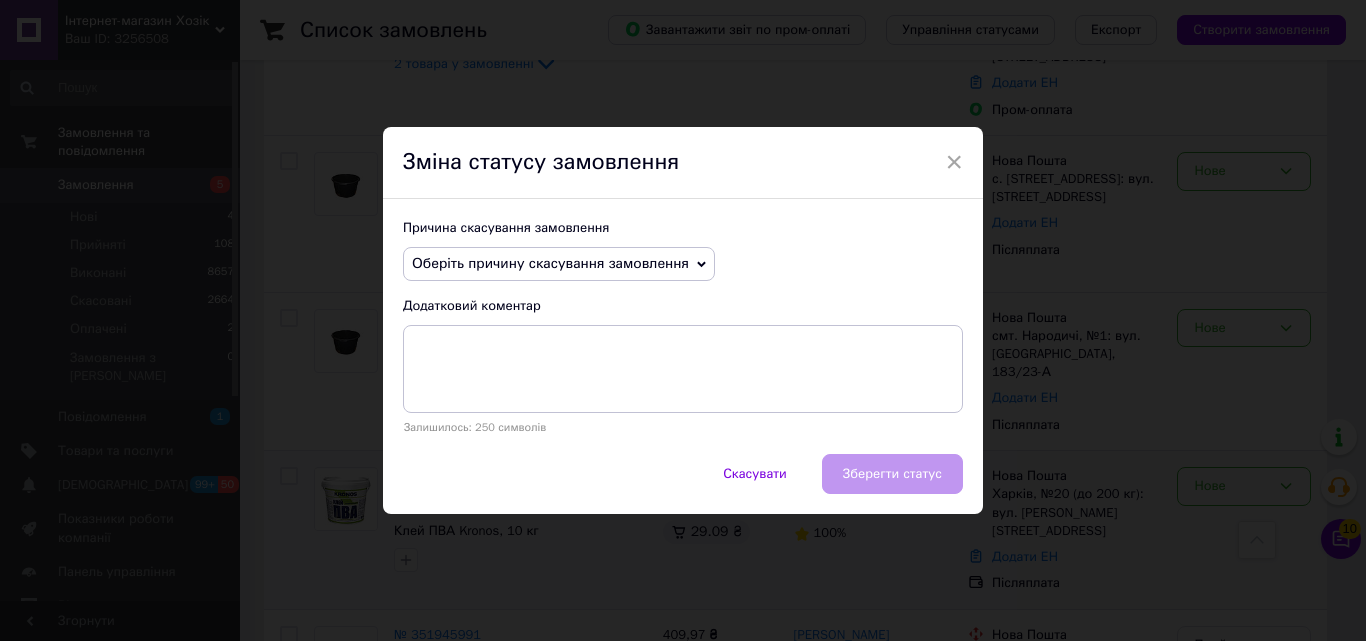 click on "Оберіть причину скасування замовлення" at bounding box center (550, 263) 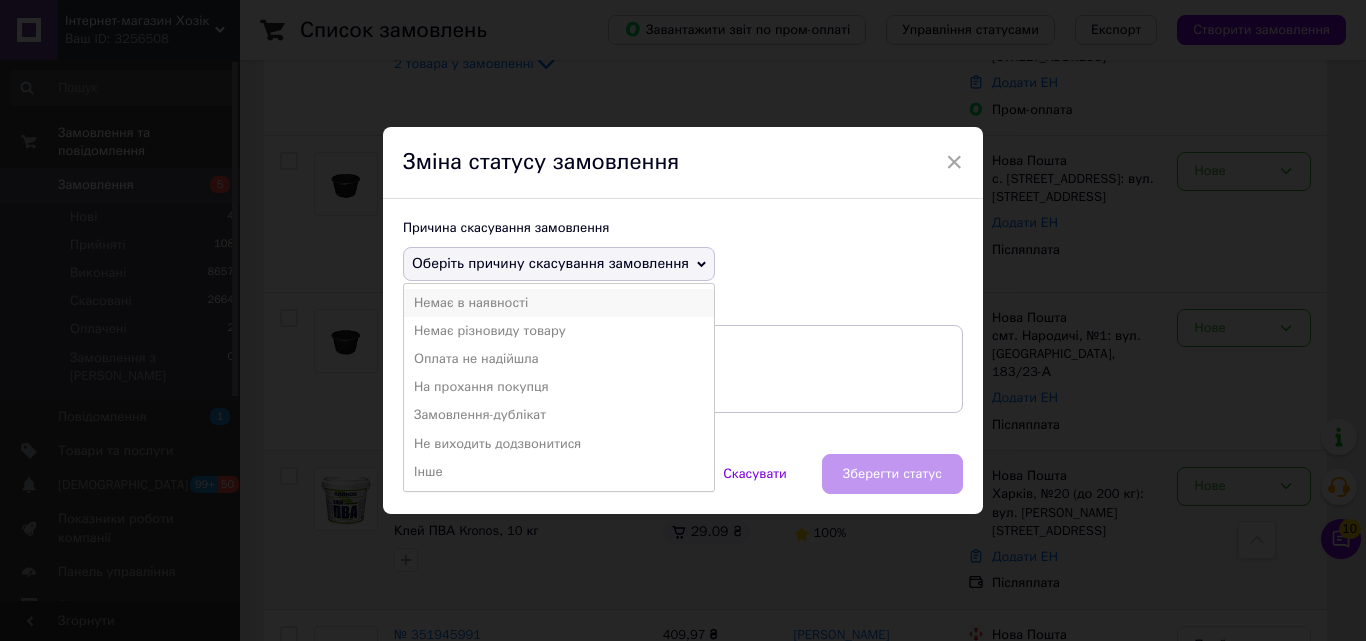 click on "Немає в наявності" at bounding box center [559, 303] 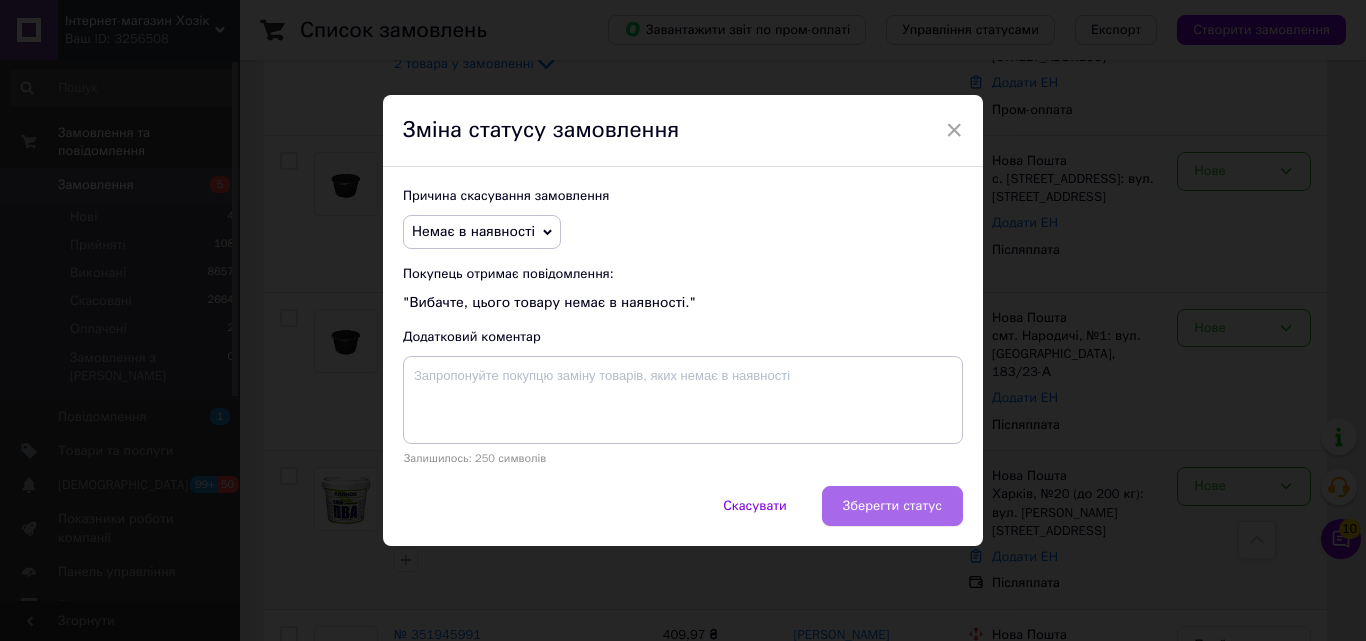 click on "Зберегти статус" at bounding box center [892, 506] 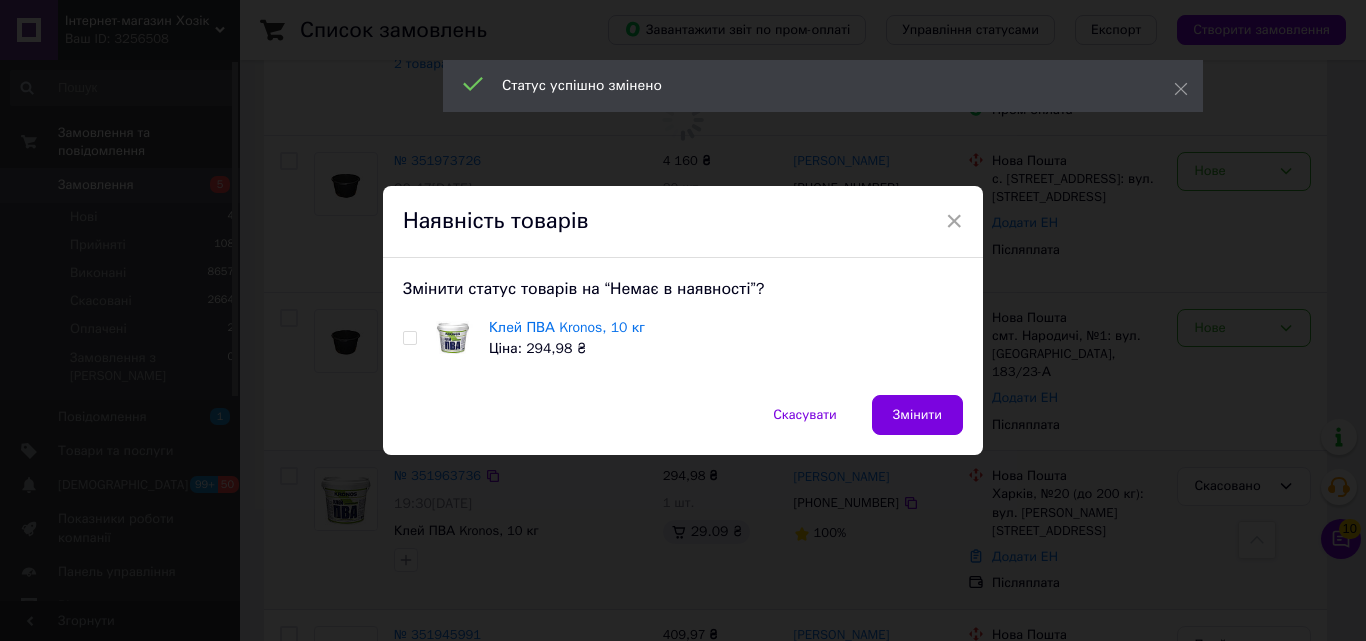 click on "Змінити статус товарів на “Немає в наявності”? Клей ПВА Kronos, 10 кг Ціна: 294,98 ₴" at bounding box center (683, 326) 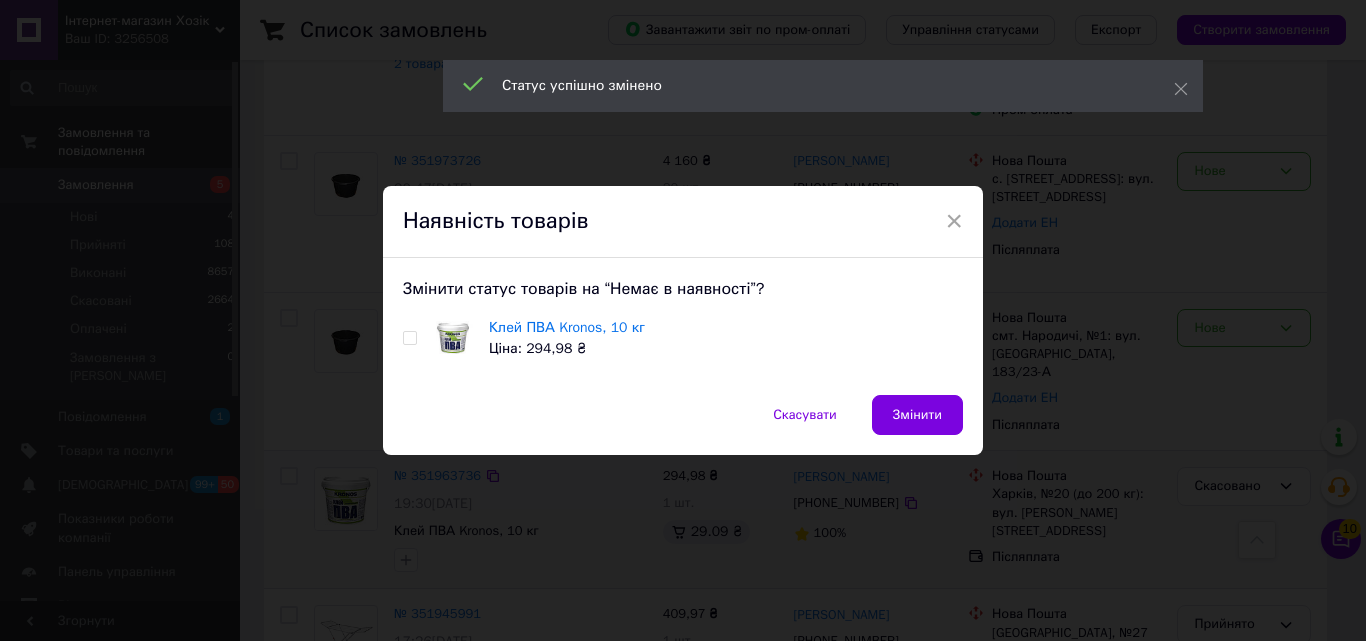 click at bounding box center [409, 338] 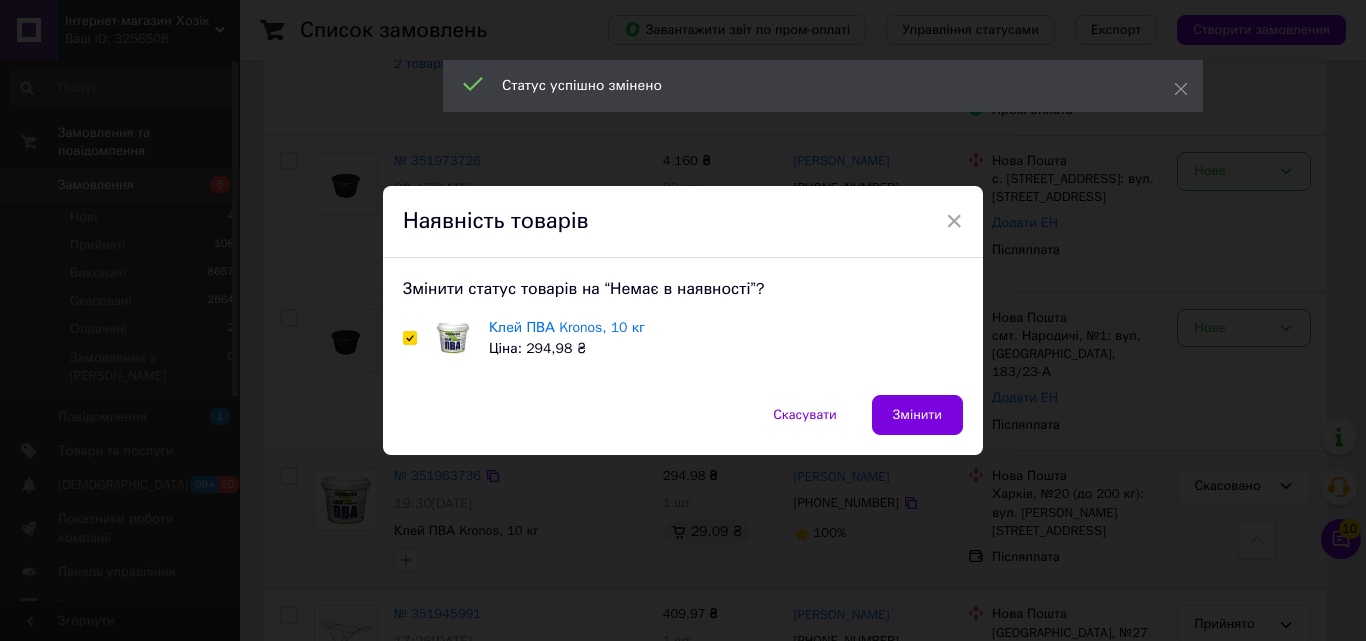checkbox on "true" 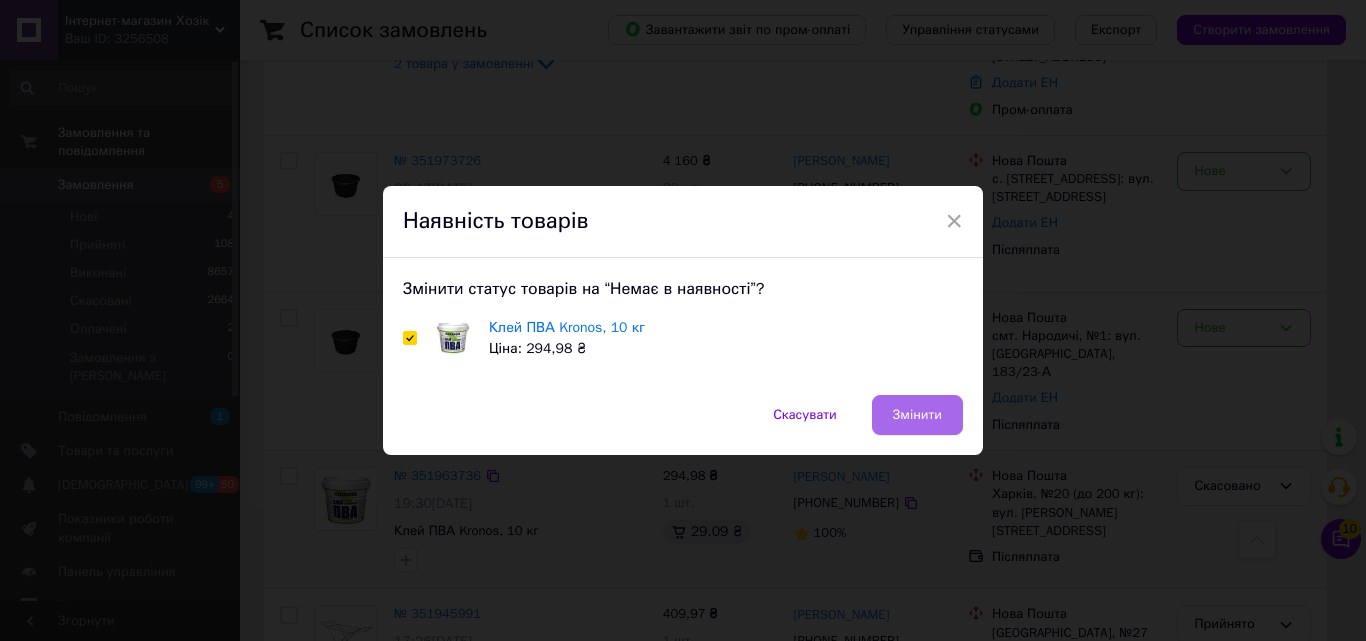 click on "Змінити" at bounding box center [917, 415] 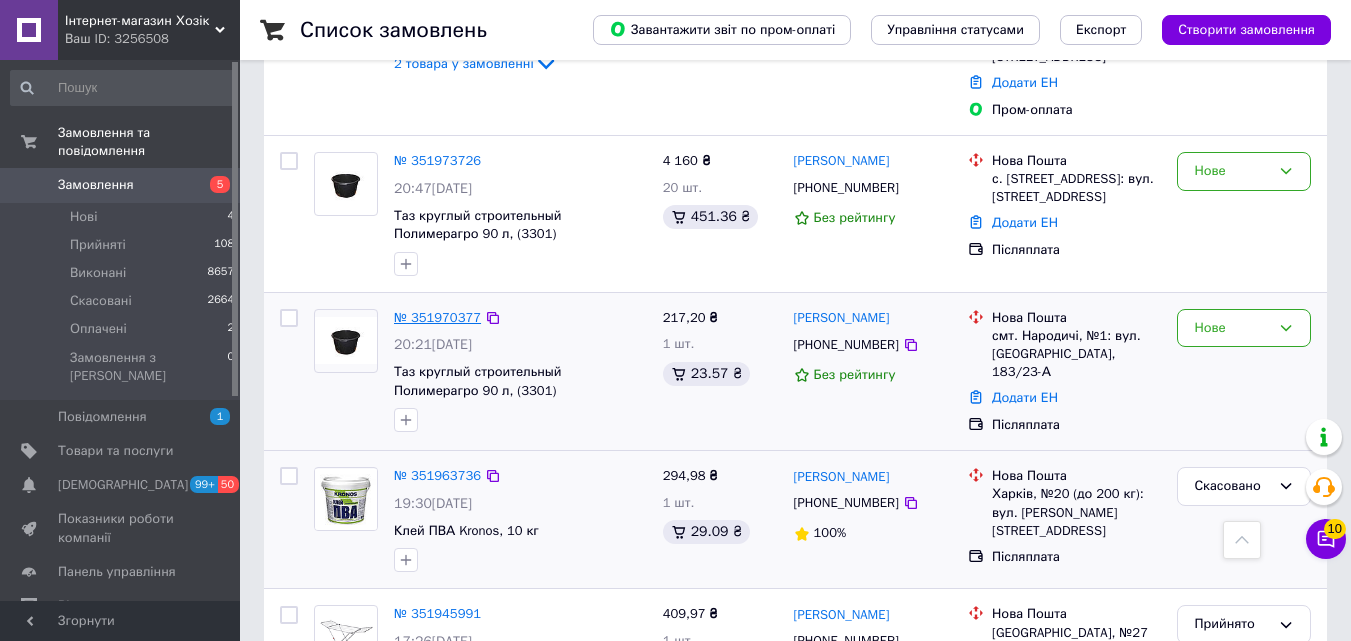 click on "№ 351970377" at bounding box center [437, 317] 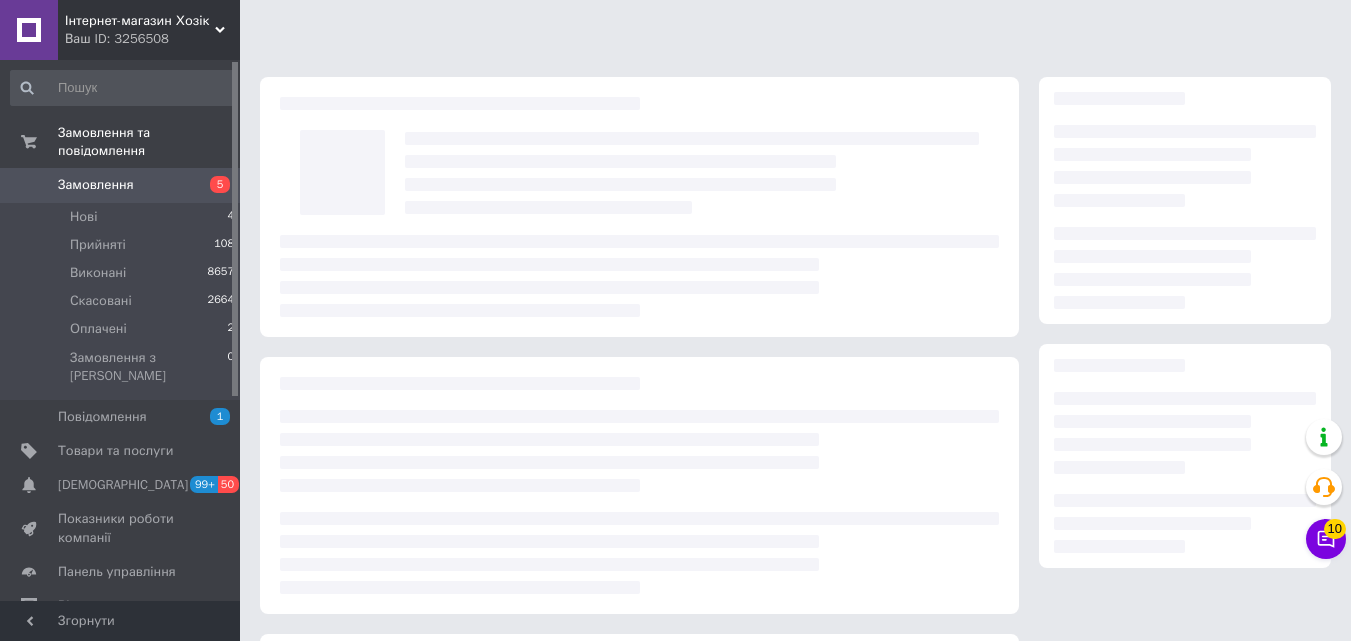 scroll, scrollTop: 0, scrollLeft: 0, axis: both 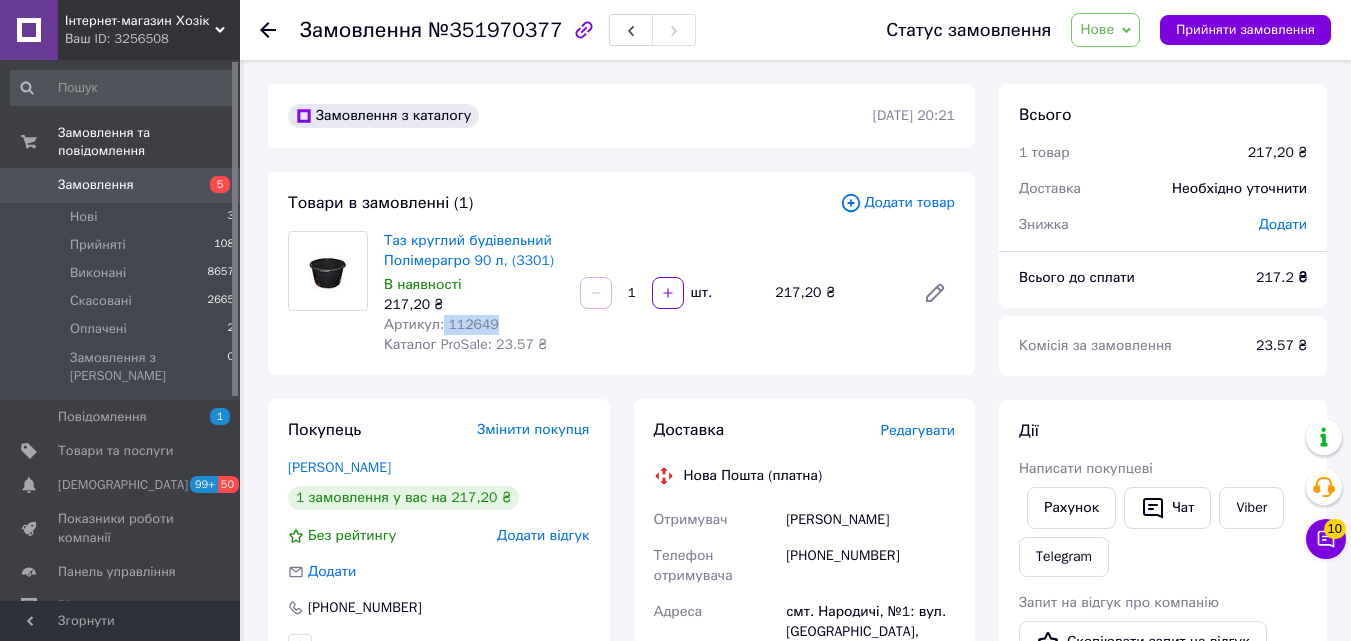 drag, startPoint x: 496, startPoint y: 321, endPoint x: 439, endPoint y: 316, distance: 57.21888 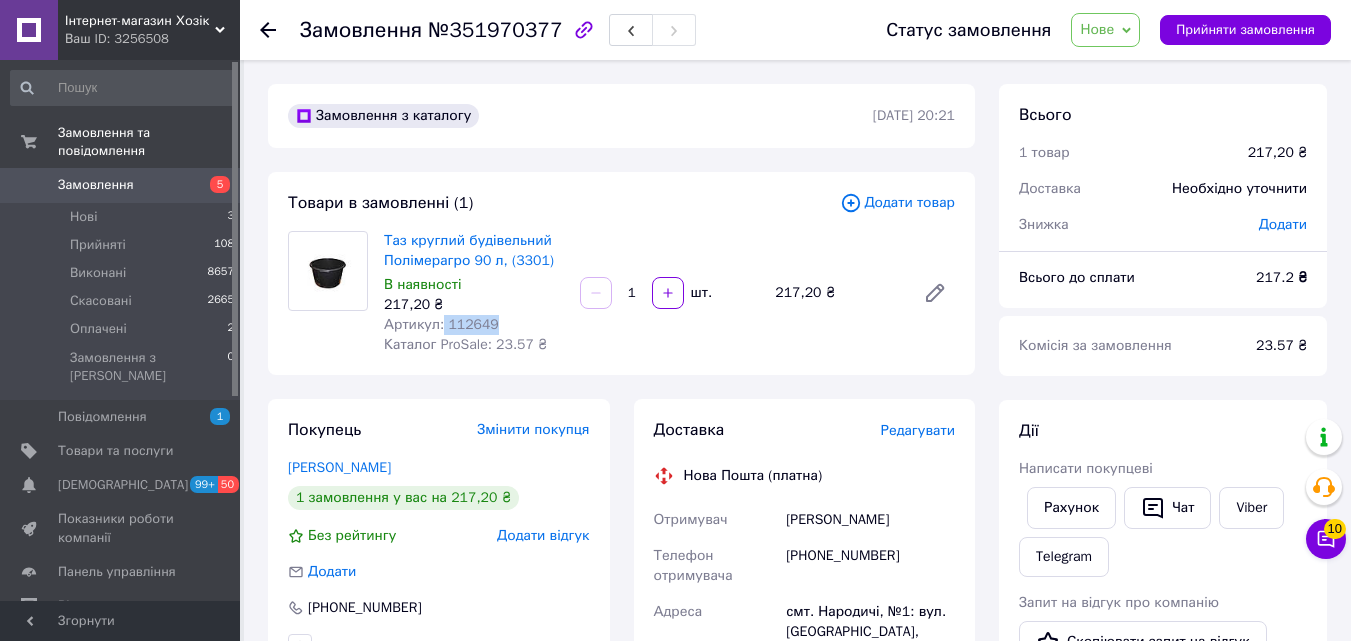 click on "Артикул: 112649" at bounding box center (474, 325) 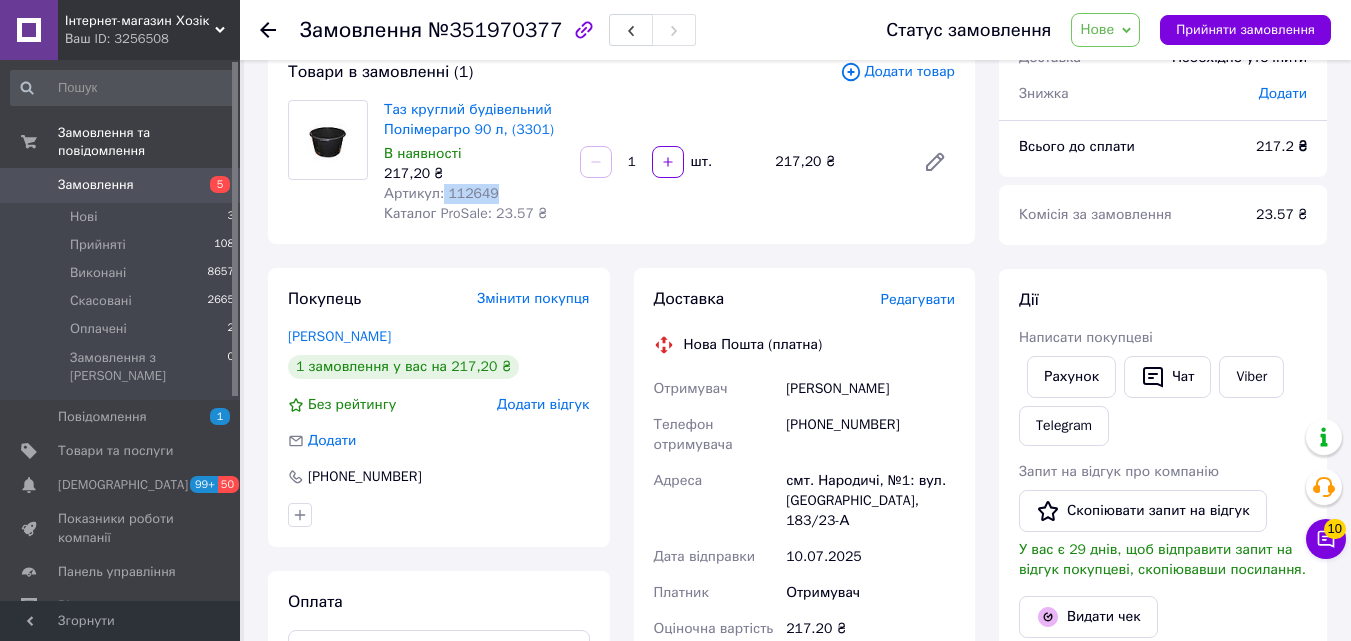 scroll, scrollTop: 0, scrollLeft: 0, axis: both 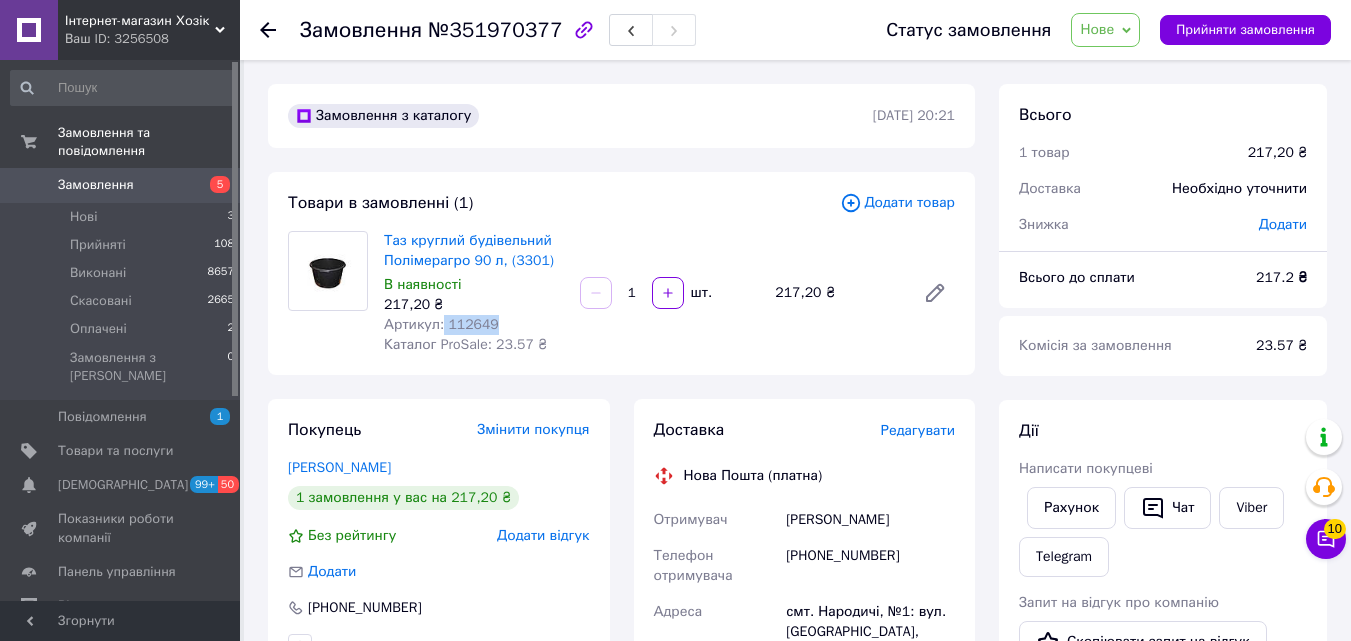 copy on "112649" 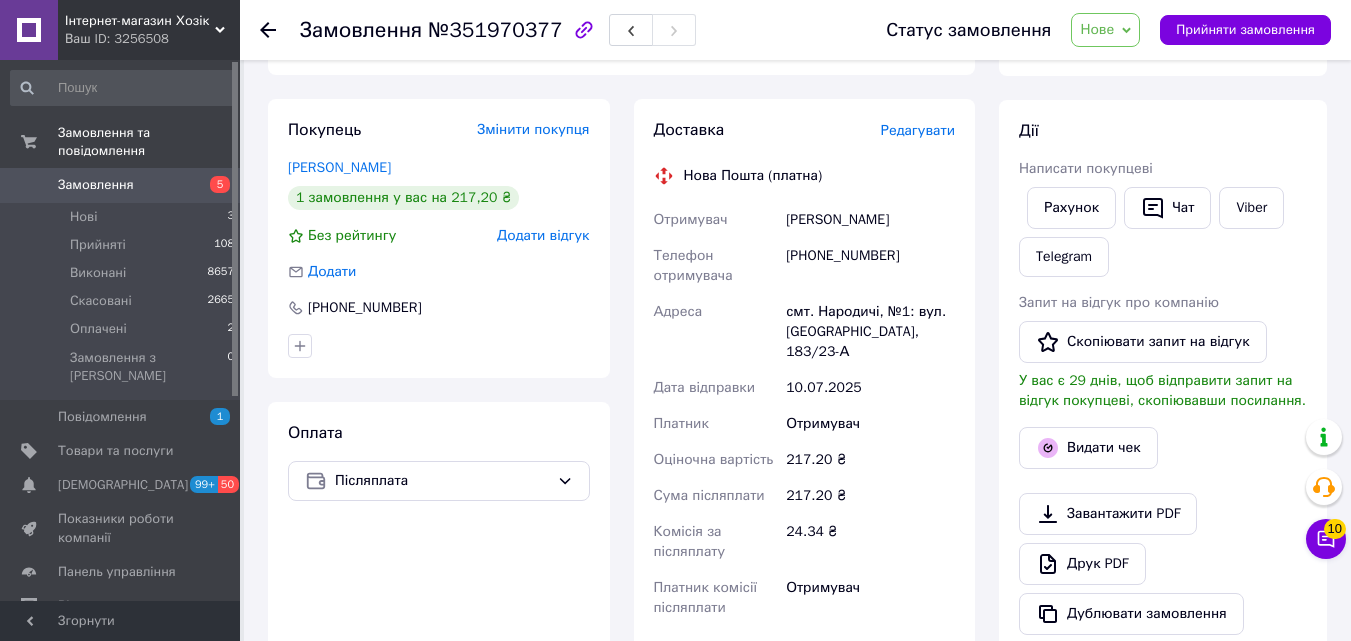 scroll, scrollTop: 100, scrollLeft: 0, axis: vertical 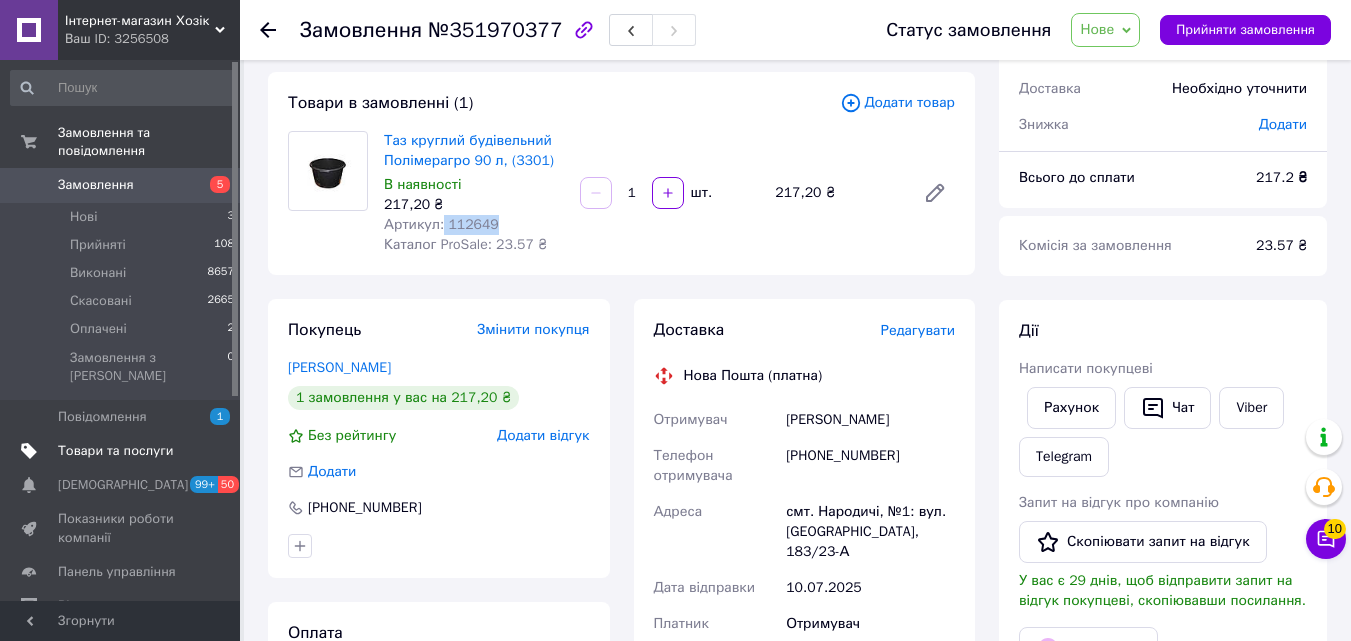 click on "Товари та послуги" at bounding box center (115, 451) 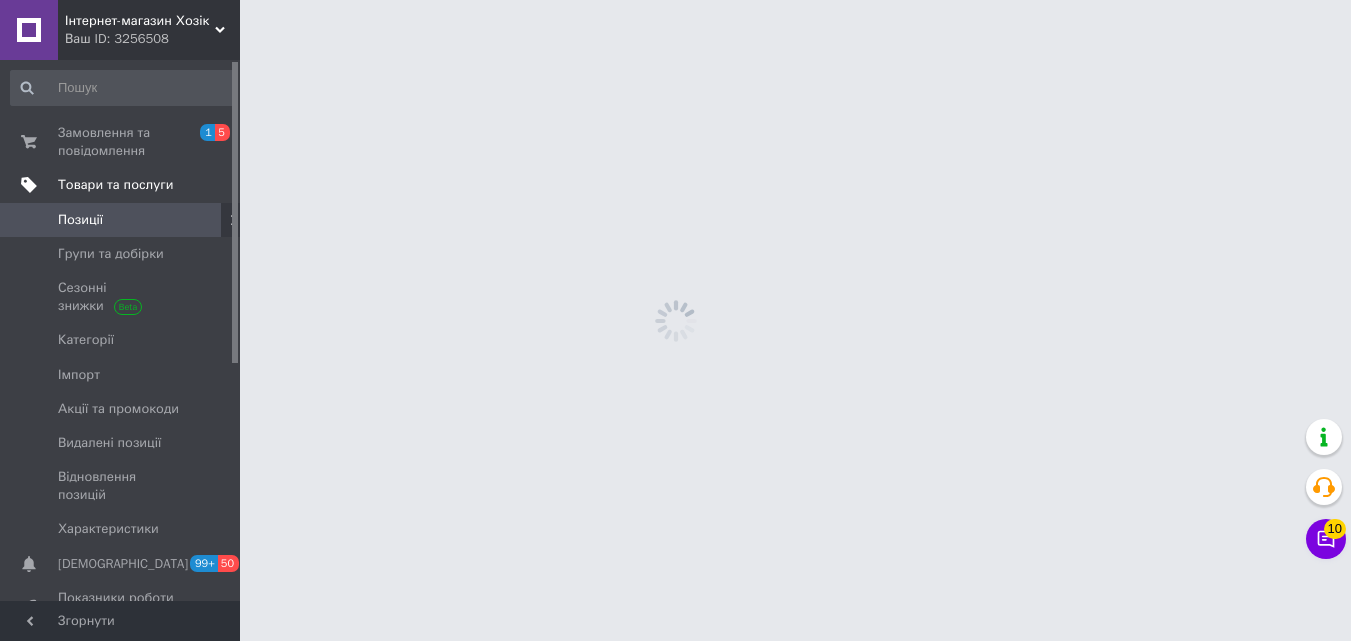 scroll, scrollTop: 0, scrollLeft: 0, axis: both 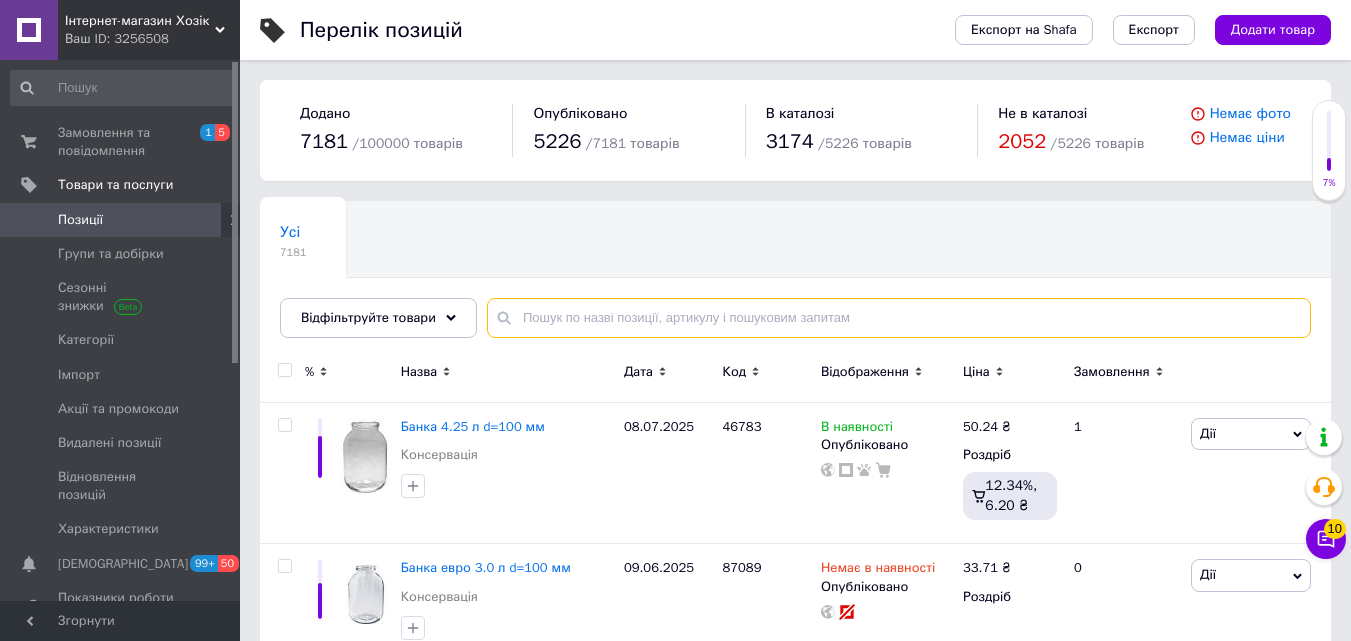 click at bounding box center (899, 318) 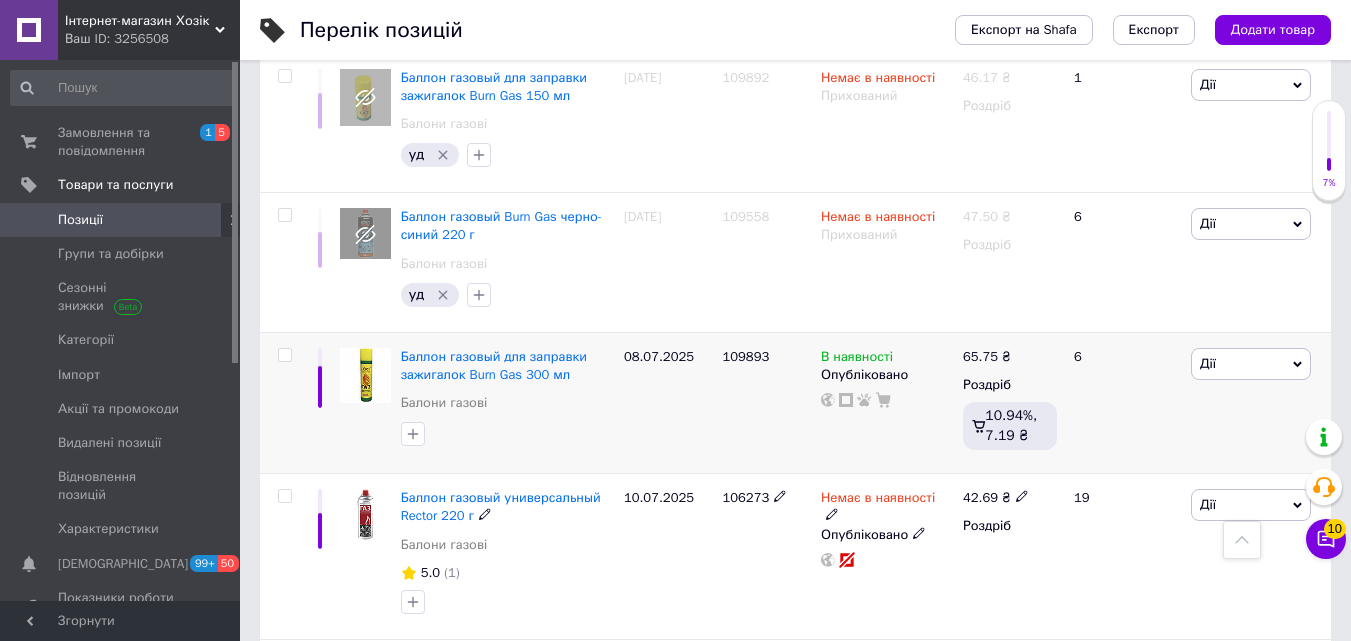 scroll, scrollTop: 600, scrollLeft: 0, axis: vertical 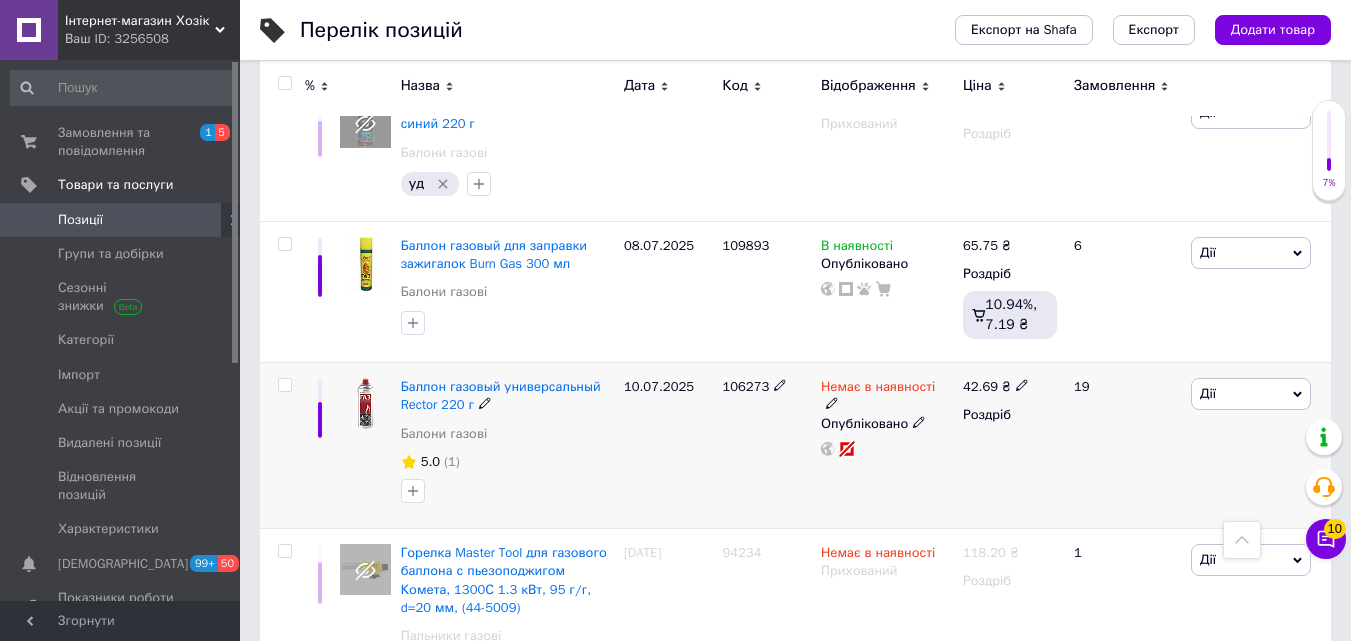type on "газовий балон" 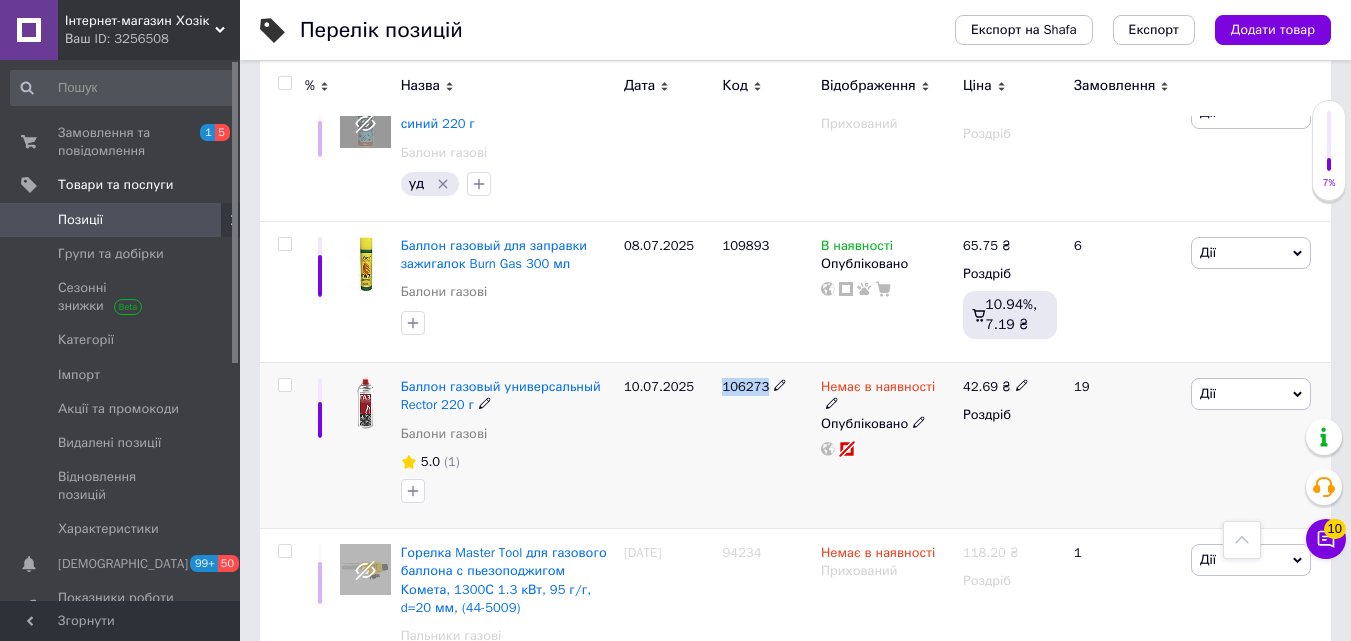drag, startPoint x: 718, startPoint y: 387, endPoint x: 765, endPoint y: 388, distance: 47.010635 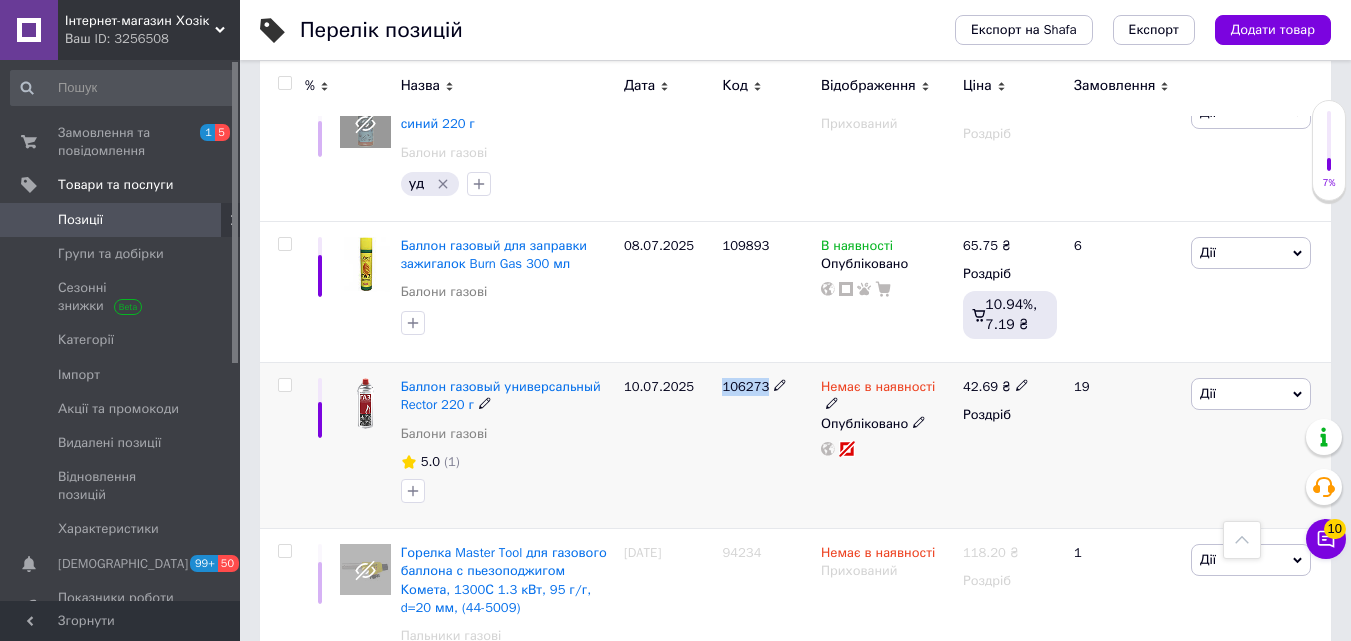 click on "106273" at bounding box center (766, 446) 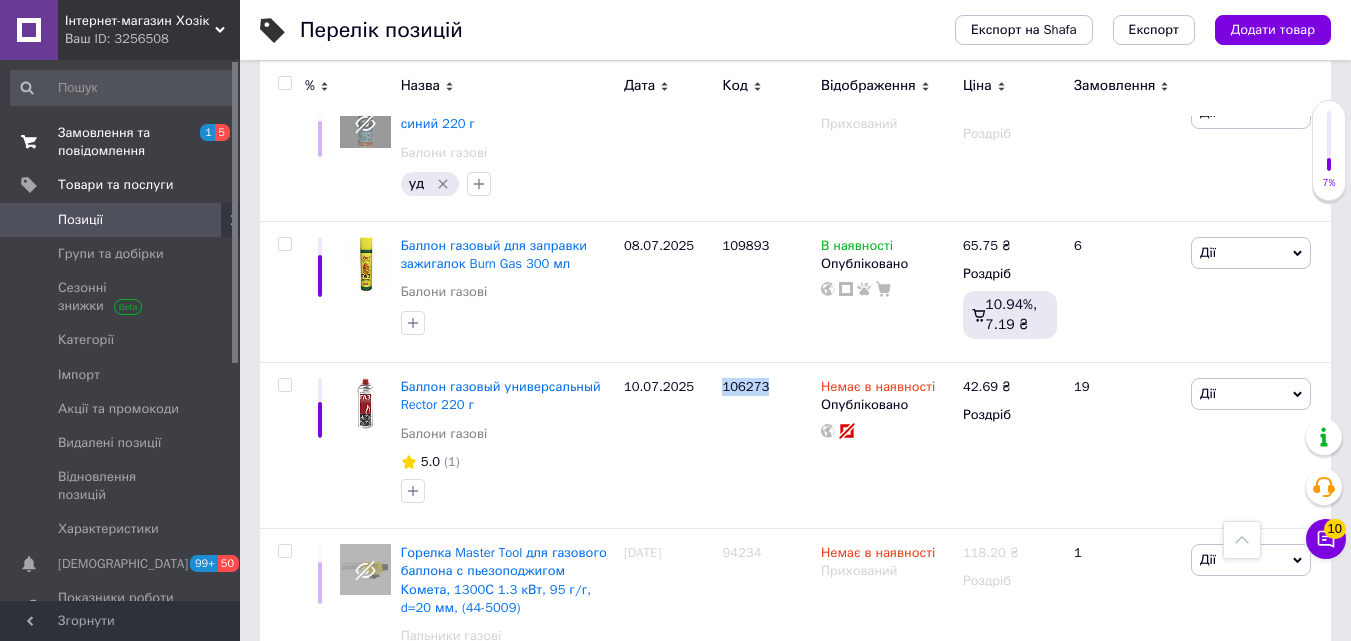 click on "Замовлення та повідомлення" at bounding box center (121, 142) 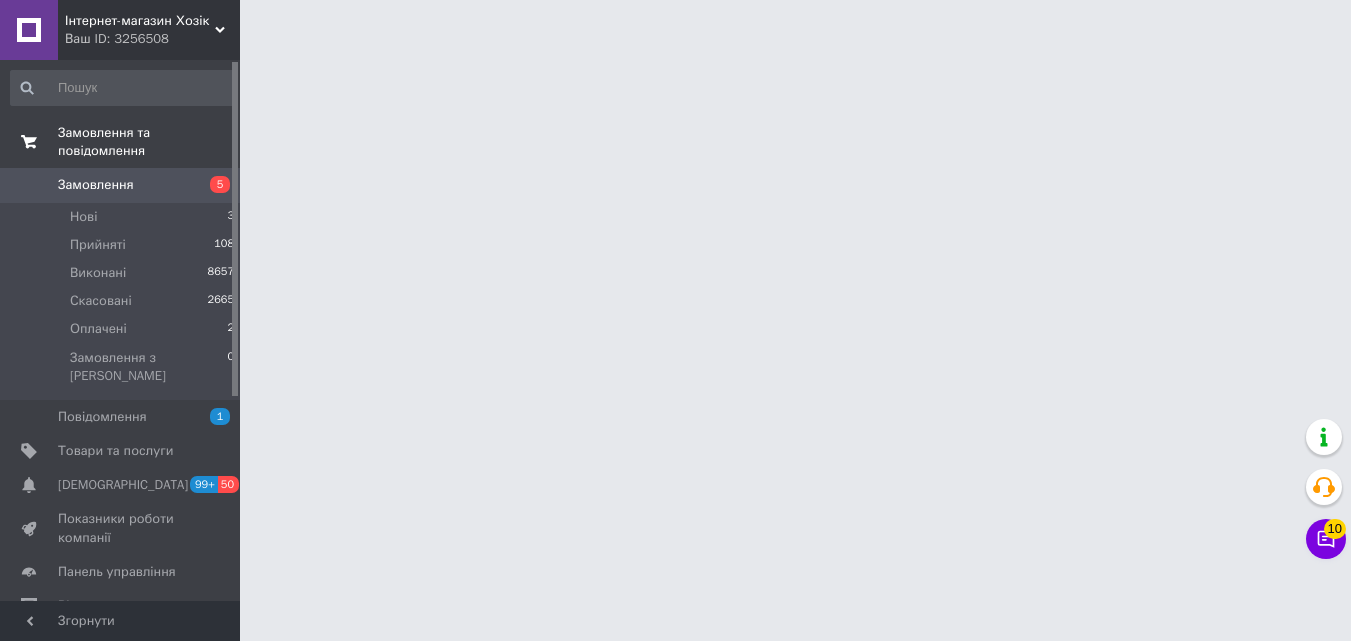 scroll, scrollTop: 0, scrollLeft: 0, axis: both 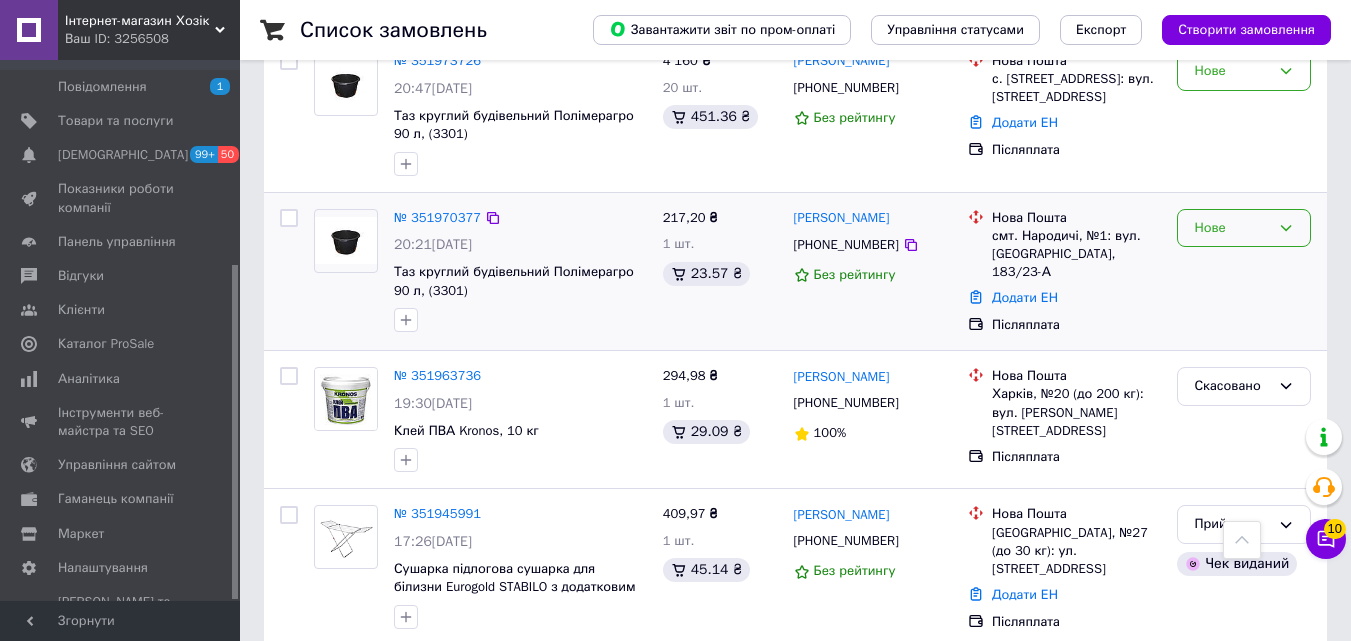 click on "Нове" at bounding box center [1244, 228] 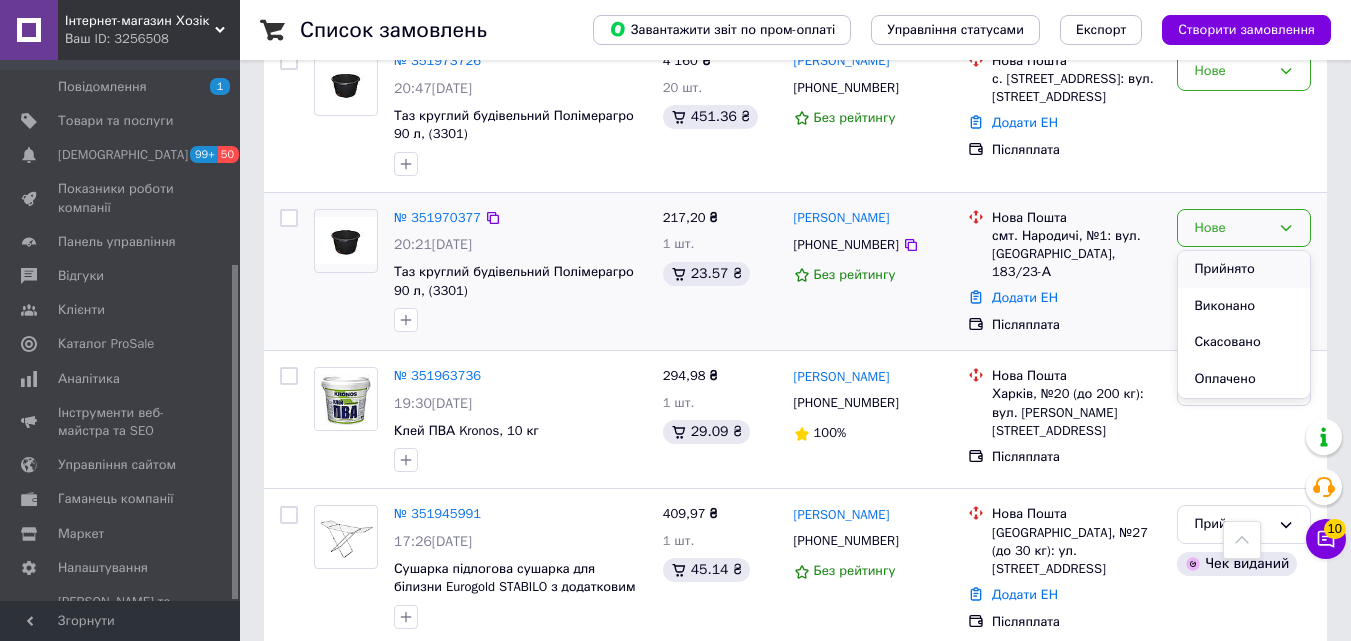 click on "Прийнято" at bounding box center (1244, 269) 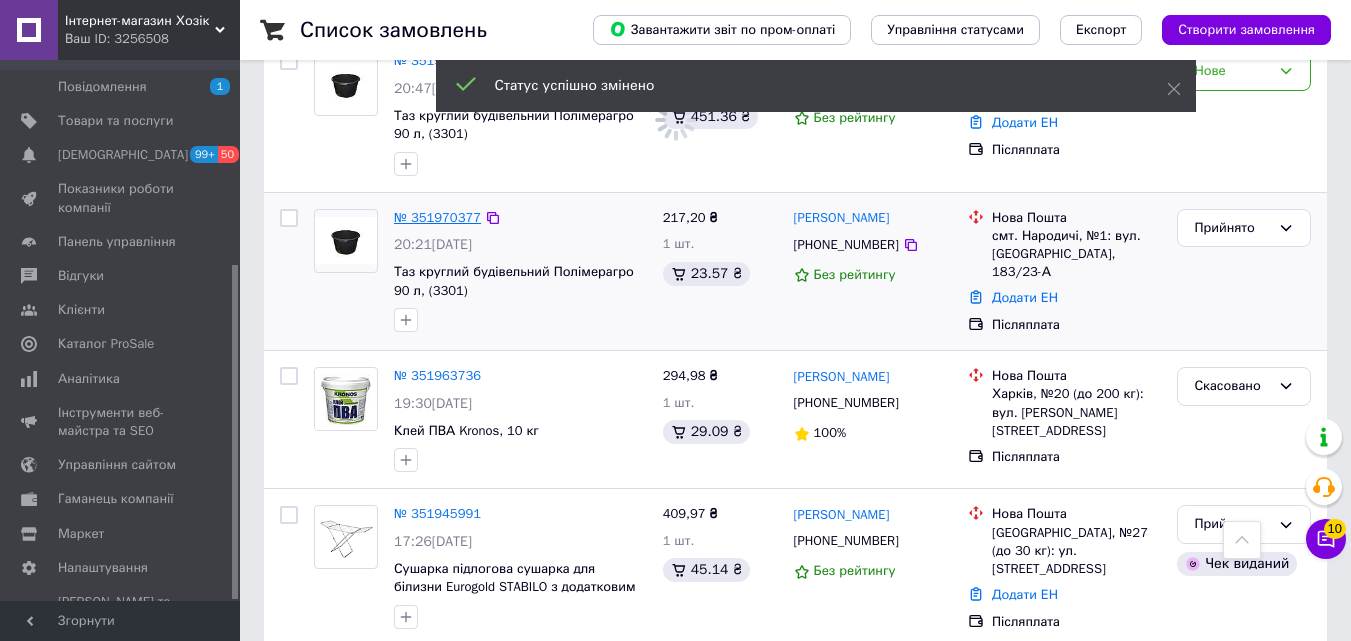 click on "№ 351970377" at bounding box center [437, 217] 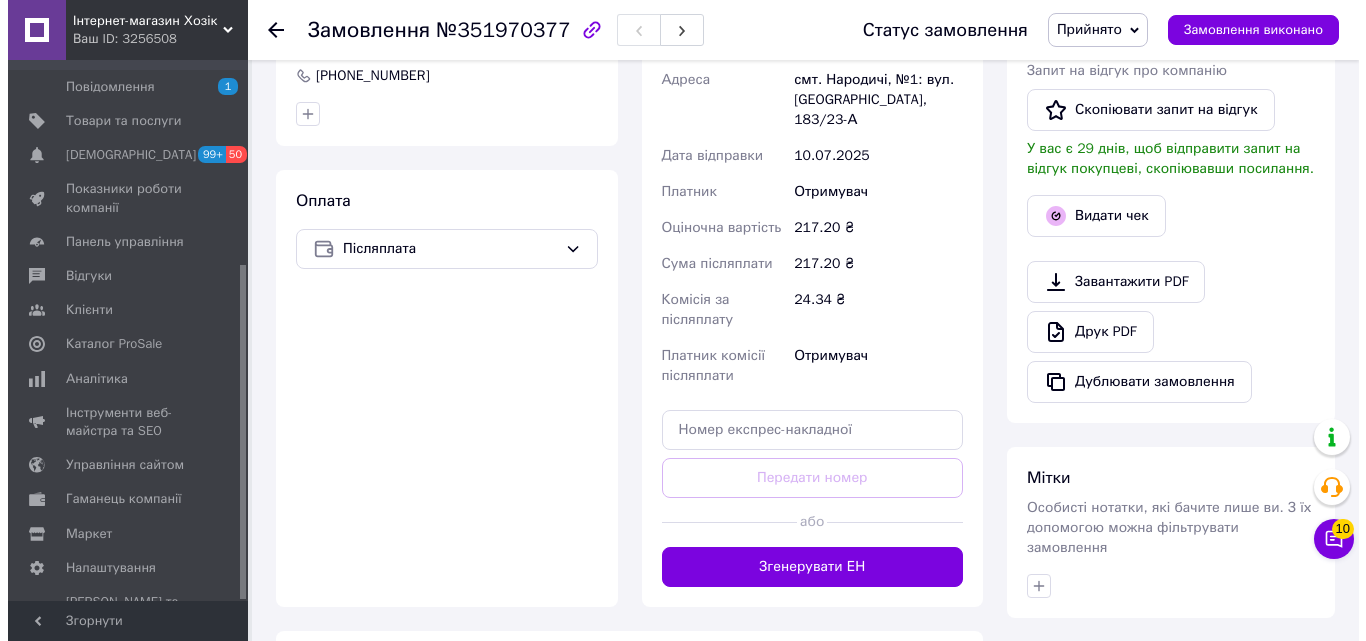 scroll, scrollTop: 402, scrollLeft: 0, axis: vertical 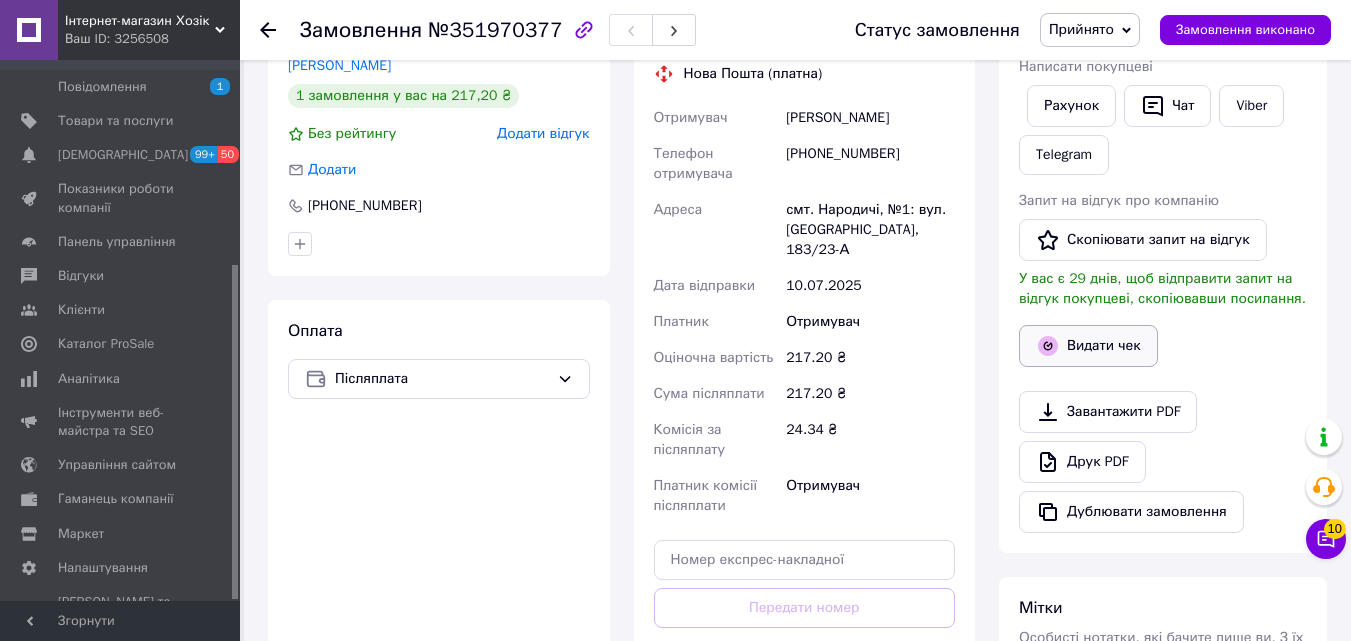 click on "Видати чек" at bounding box center [1088, 346] 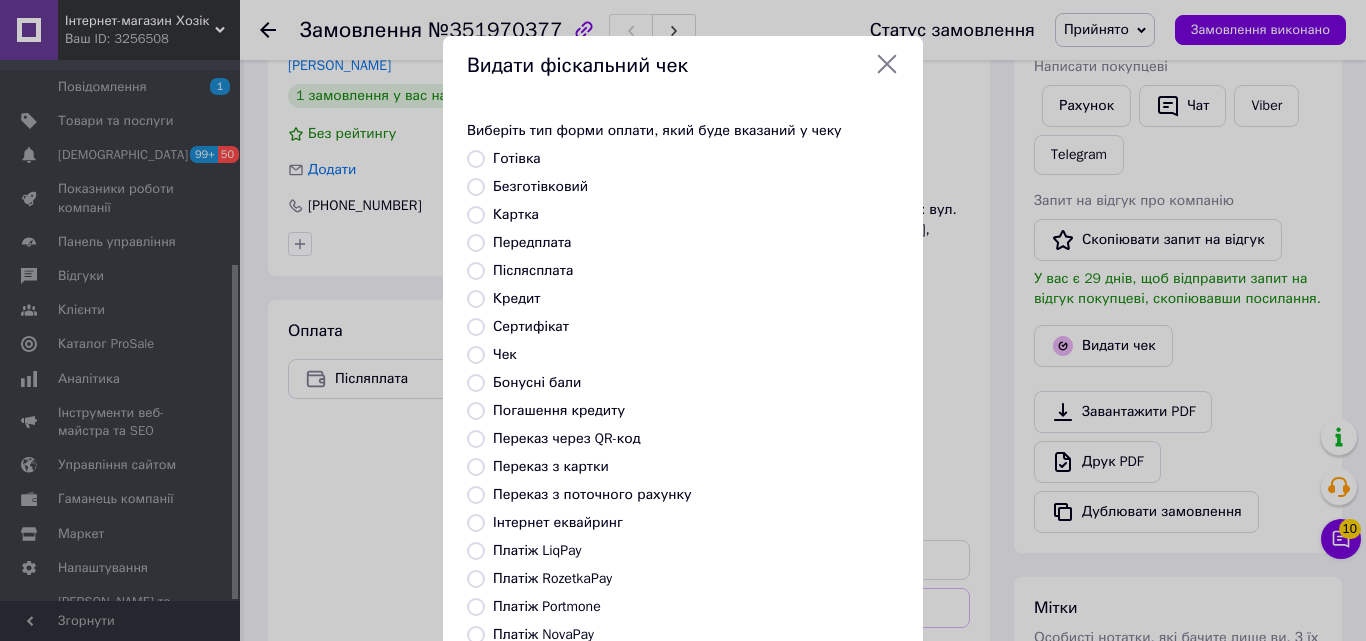 click on "Виберіть тип форми оплати, який буде вказаний у чеку Готівка Безготівковий Картка Передплата Післясплата Кредит Сертифікат Чек Бонусні бали Погашення кредиту Переказ через QR-код Переказ з картки Переказ з поточного рахунку Інтернет еквайринг Платіж LiqPay Платіж RozetkaPay Платіж Portmone Платіж NovaPay Або додайте посилання на фіскальний чек" at bounding box center (683, 427) 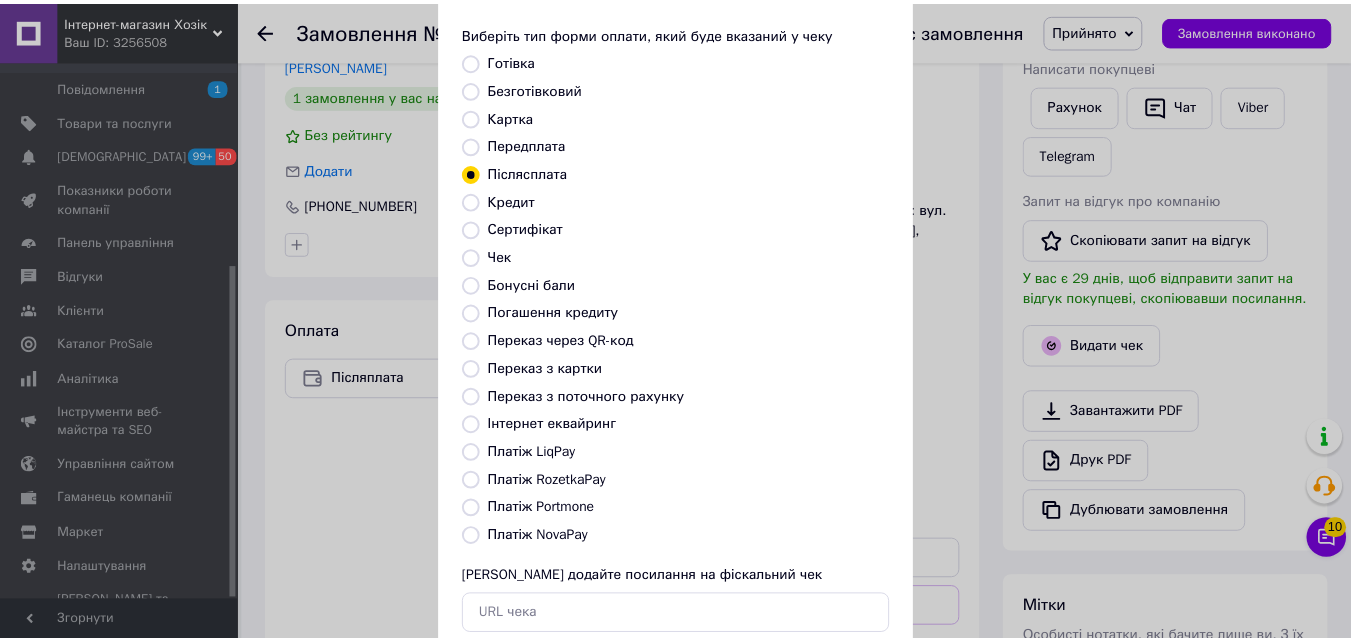scroll, scrollTop: 218, scrollLeft: 0, axis: vertical 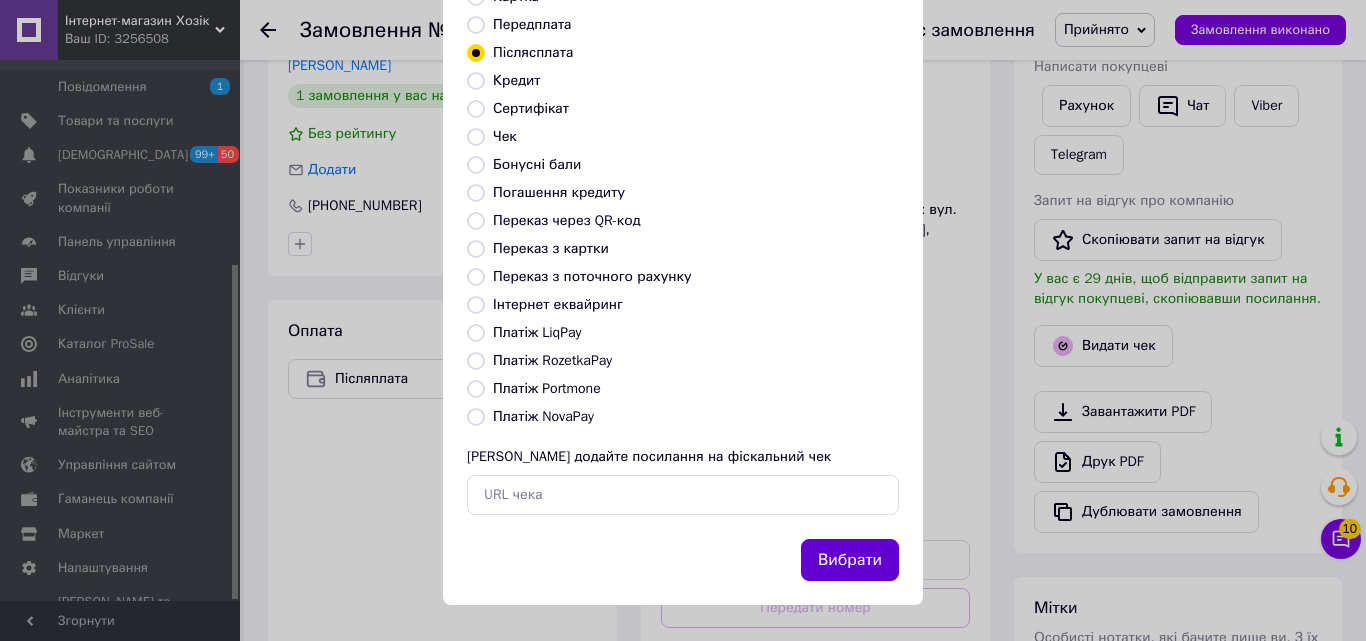 click on "Вибрати" at bounding box center (850, 560) 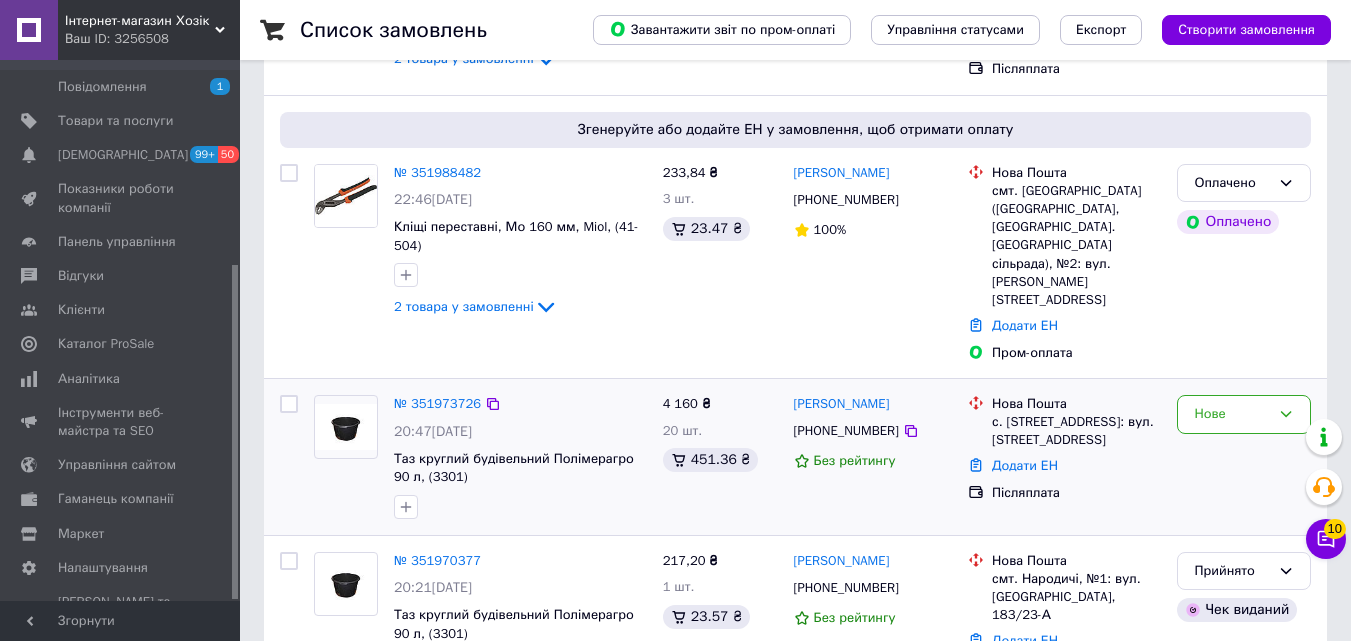 scroll, scrollTop: 600, scrollLeft: 0, axis: vertical 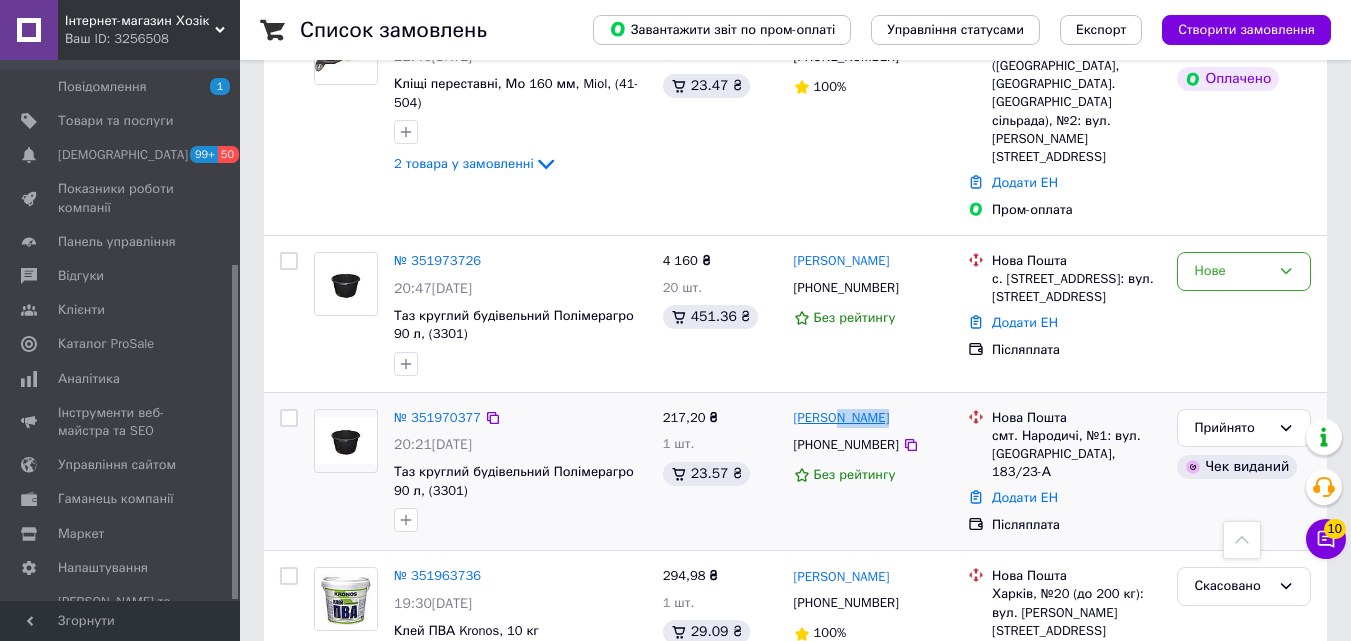 drag, startPoint x: 900, startPoint y: 372, endPoint x: 829, endPoint y: 376, distance: 71.11259 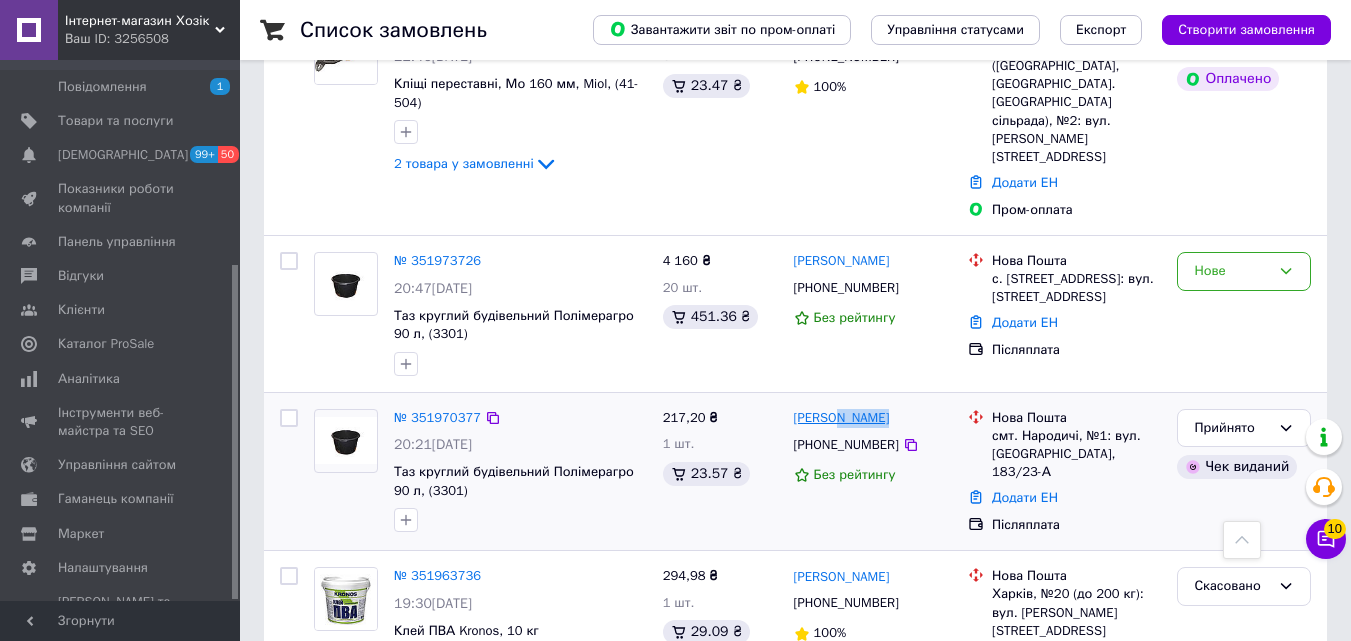 click on "[PERSON_NAME]" at bounding box center [873, 418] 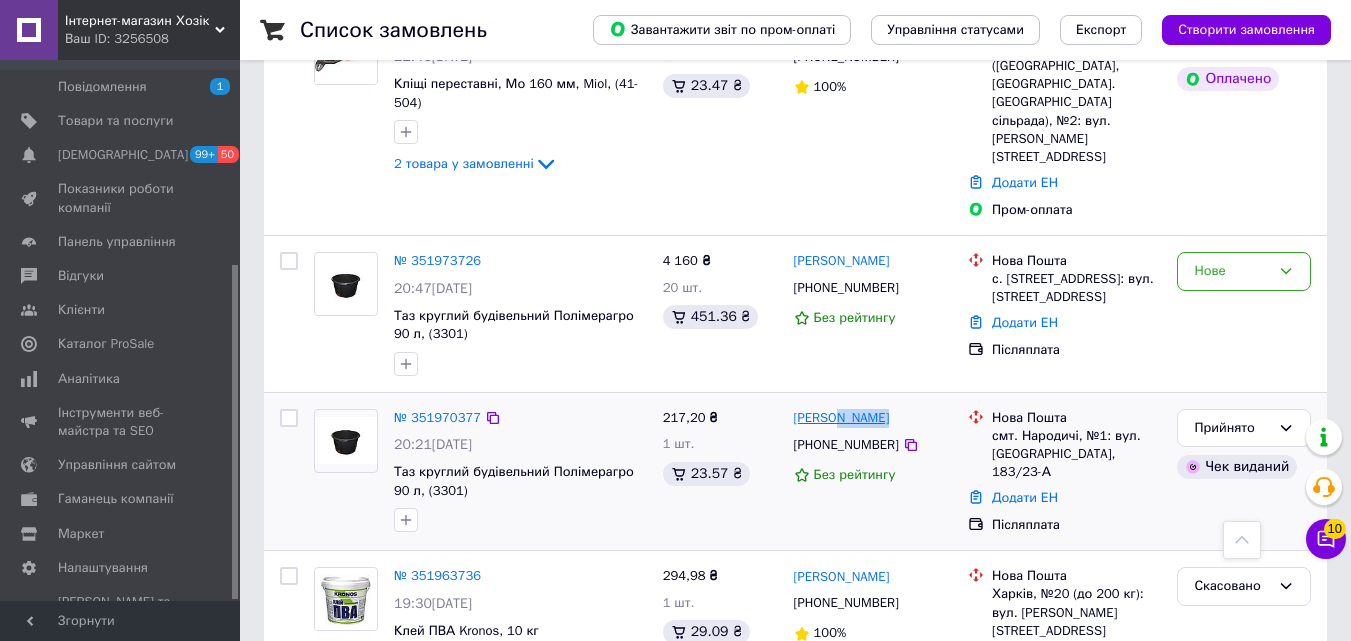 copy on "Мельник" 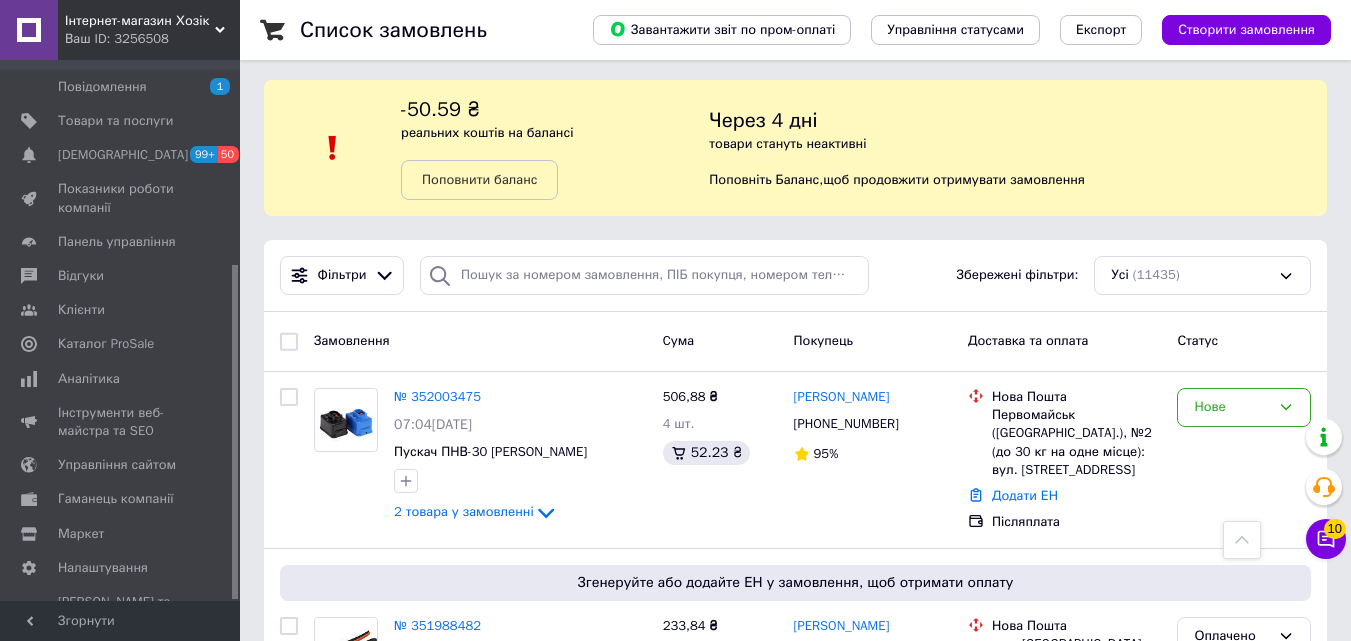 scroll, scrollTop: 0, scrollLeft: 0, axis: both 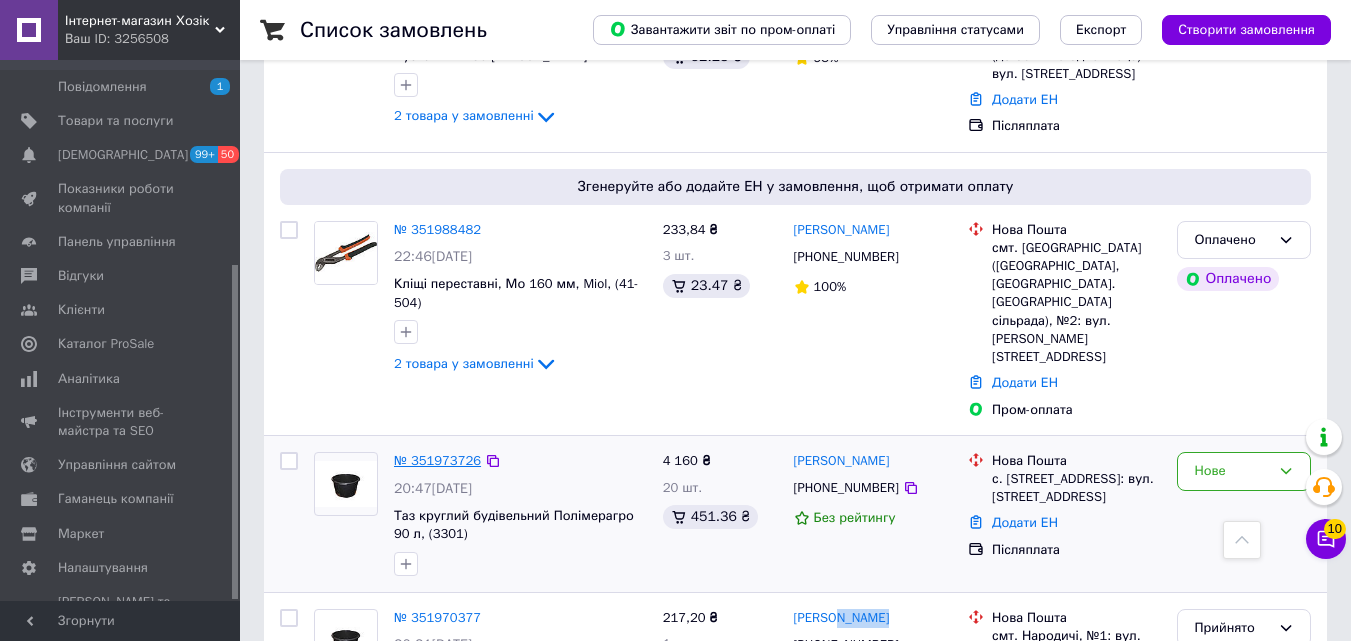 click on "№ 351973726" at bounding box center [437, 460] 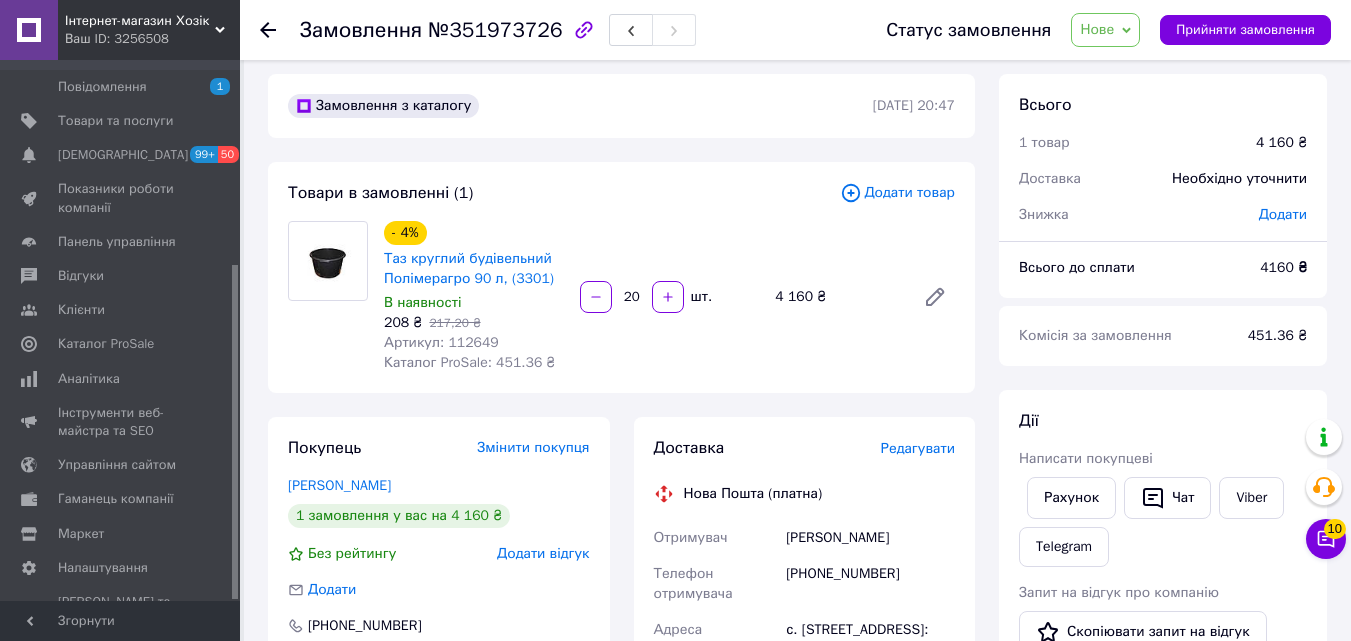 scroll, scrollTop: 0, scrollLeft: 0, axis: both 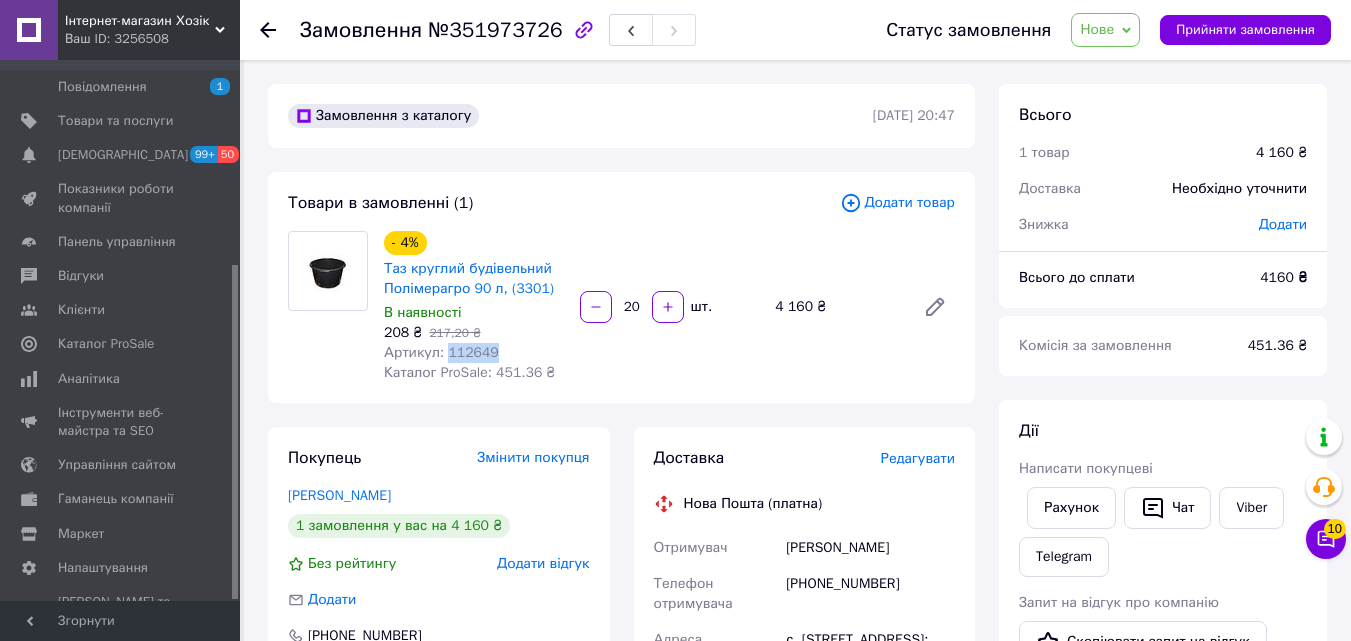 drag, startPoint x: 509, startPoint y: 351, endPoint x: 444, endPoint y: 360, distance: 65.62012 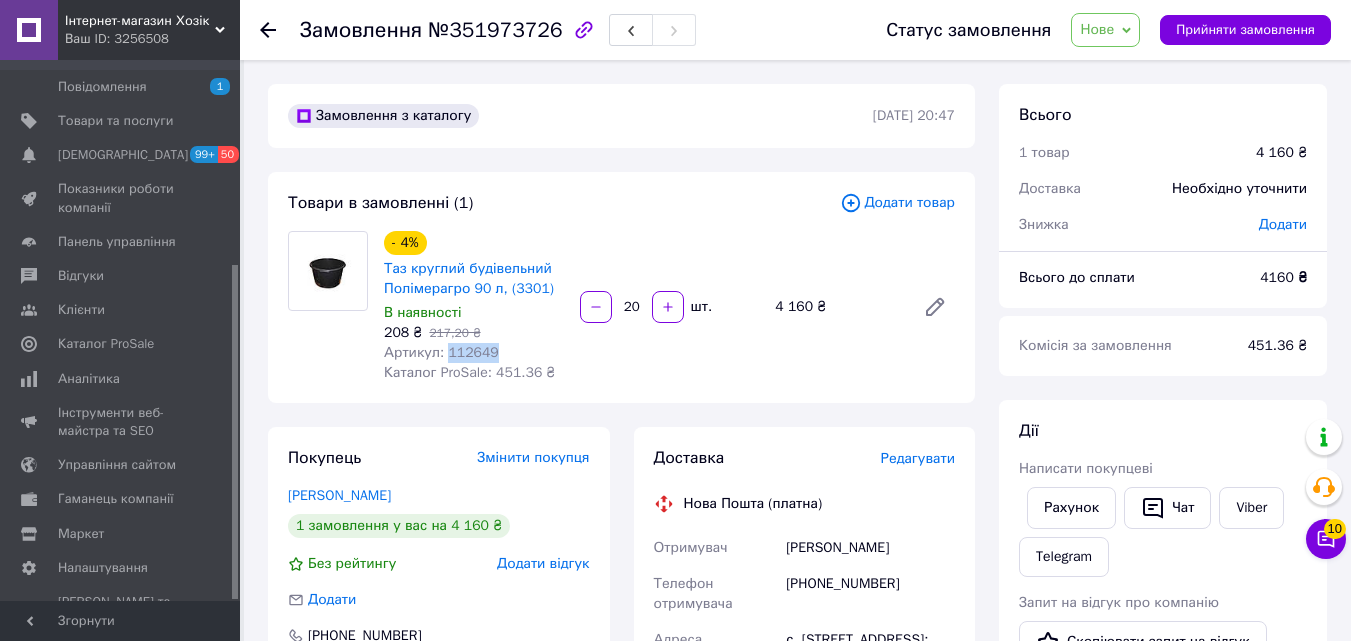 click on "Артикул: 112649" at bounding box center (474, 353) 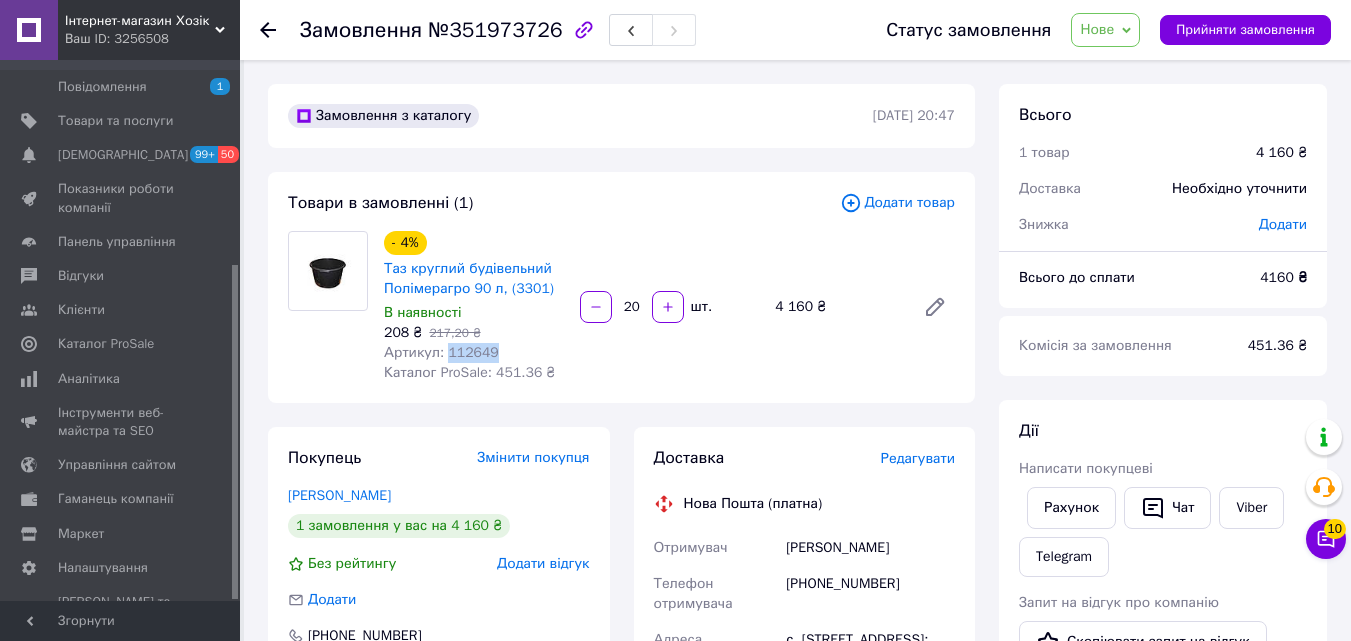copy on "112649" 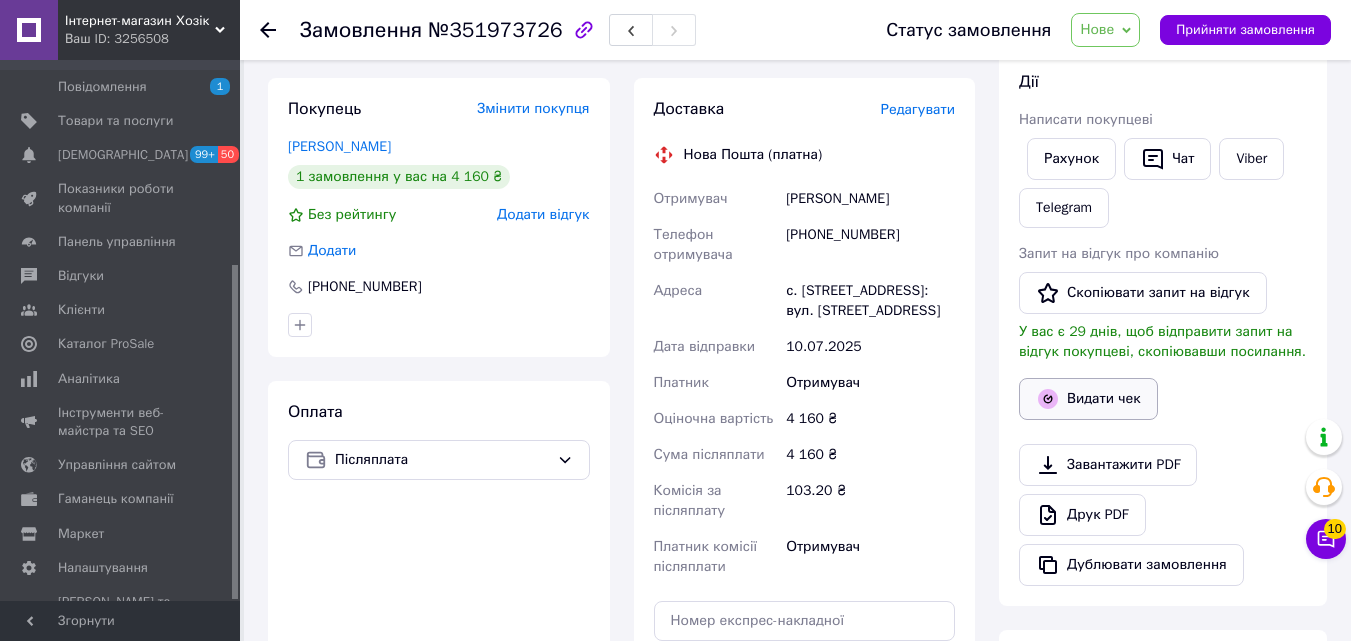 scroll, scrollTop: 100, scrollLeft: 0, axis: vertical 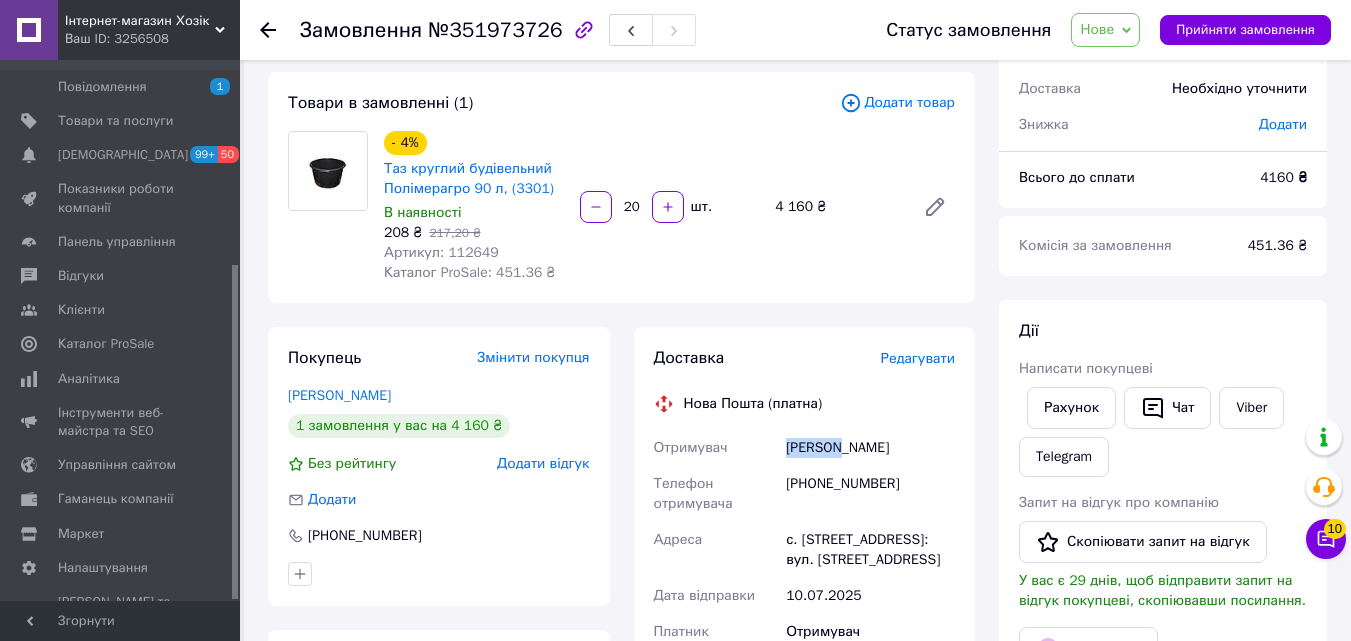 drag, startPoint x: 785, startPoint y: 451, endPoint x: 833, endPoint y: 441, distance: 49.0306 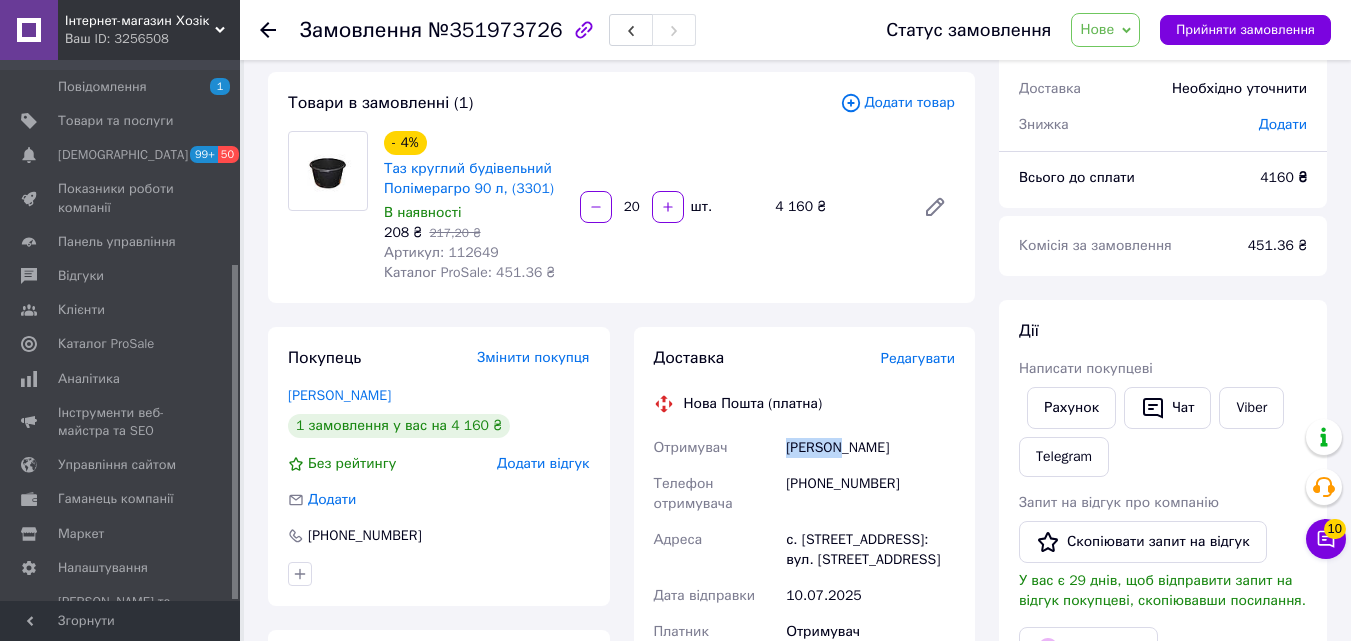 click on "Отримувач Кетрар Олексій Телефон отримувача +380673678660 Адреса с. Старокозаче, №1: вул. Шевченка, 1а Дата відправки 10.07.2025 Платник Отримувач Оціночна вартість 4 160 ₴ Сума післяплати 4 160 ₴ Комісія за післяплату 103.20 ₴ Платник комісії післяплати Отримувач" at bounding box center (805, 632) 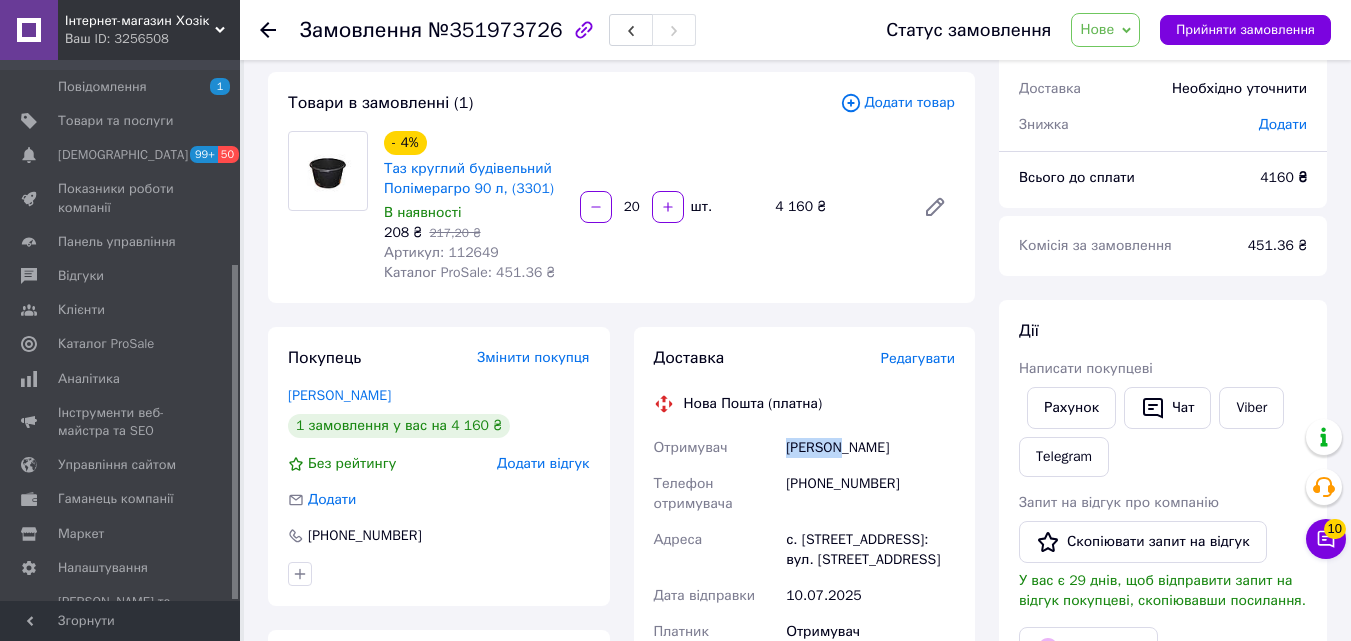 copy on "Отримувач Кетрар" 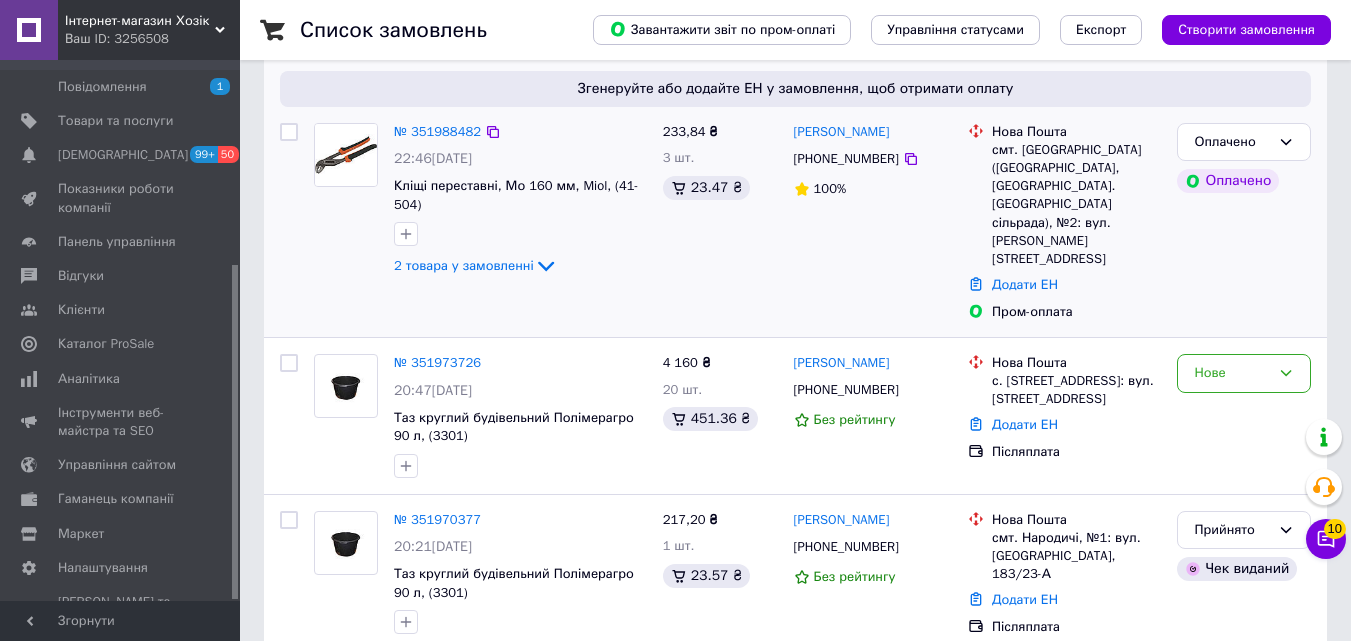 scroll, scrollTop: 500, scrollLeft: 0, axis: vertical 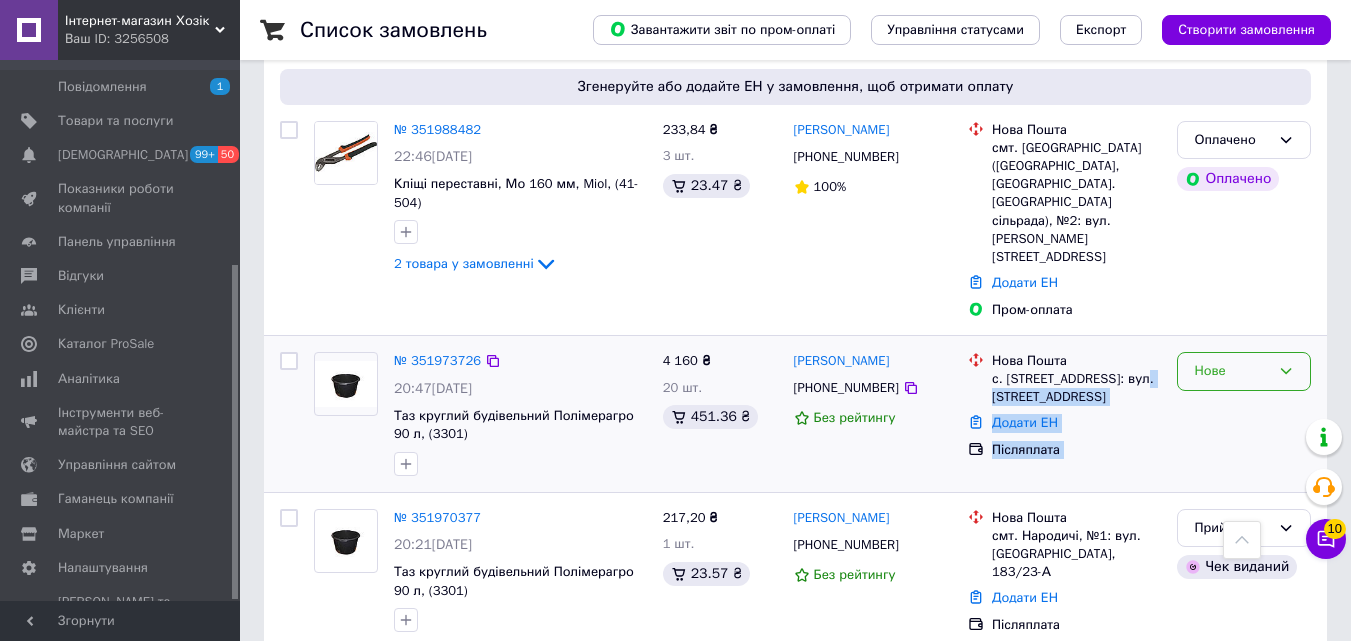 drag, startPoint x: 1170, startPoint y: 336, endPoint x: 1197, endPoint y: 335, distance: 27.018513 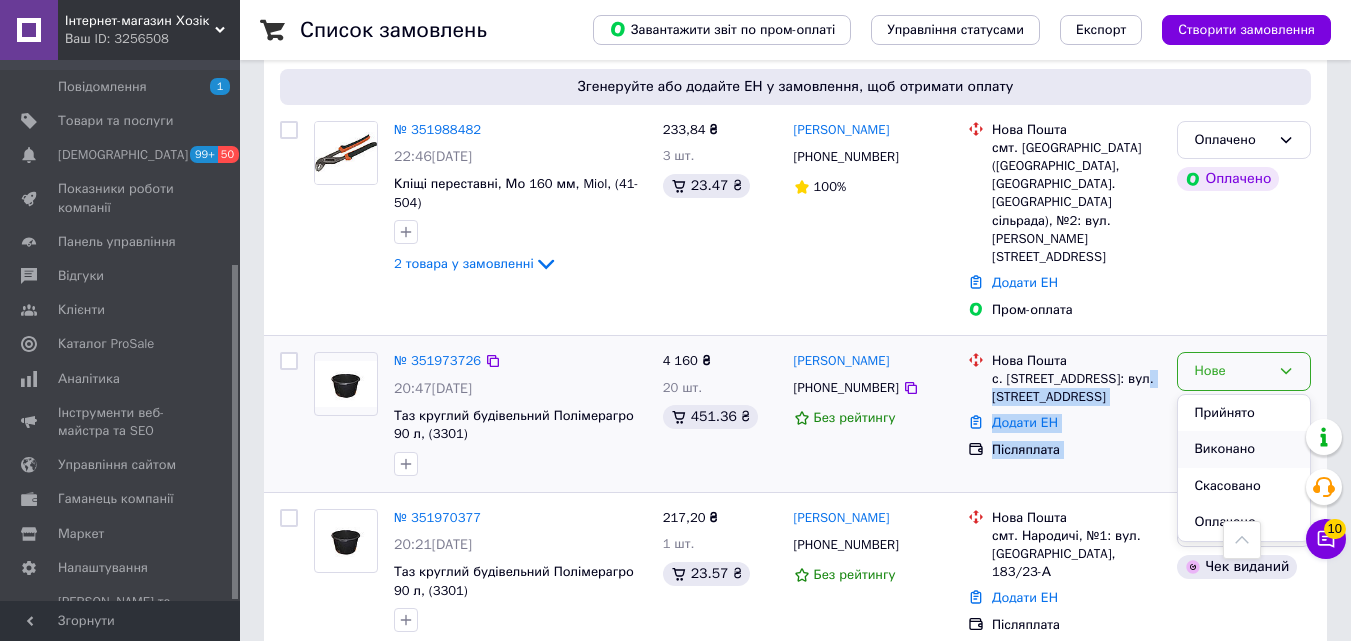 click on "Виконано" at bounding box center [1244, 449] 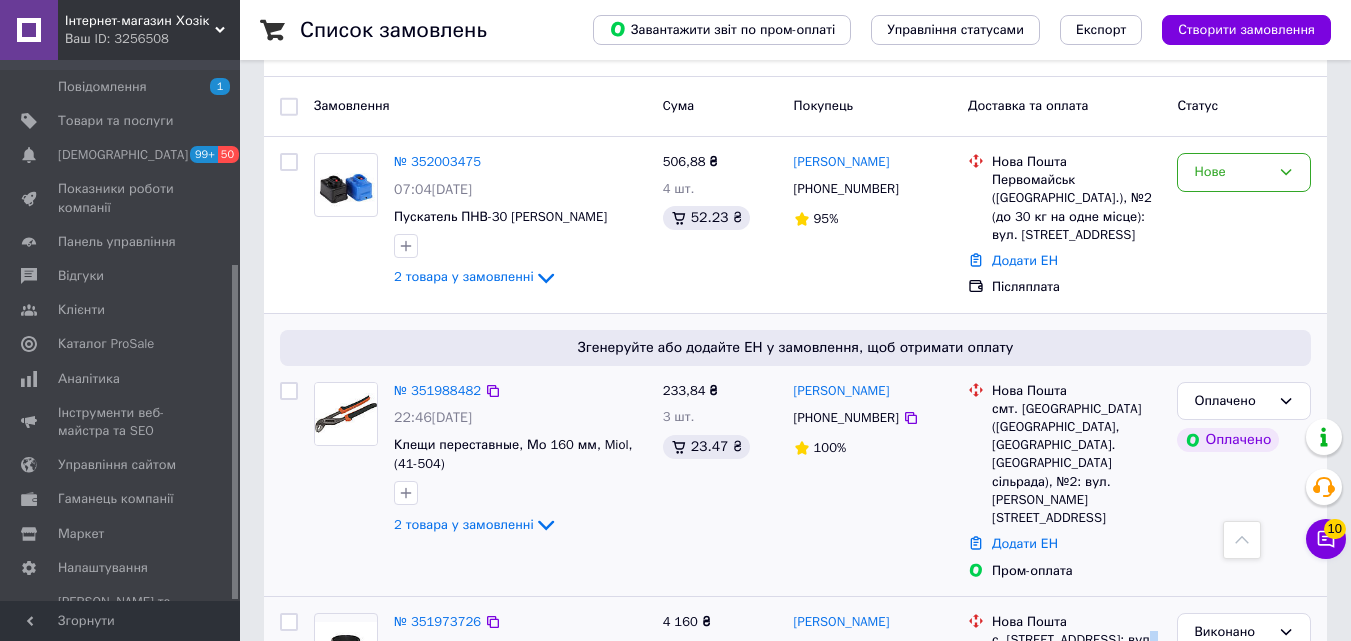 scroll, scrollTop: 200, scrollLeft: 0, axis: vertical 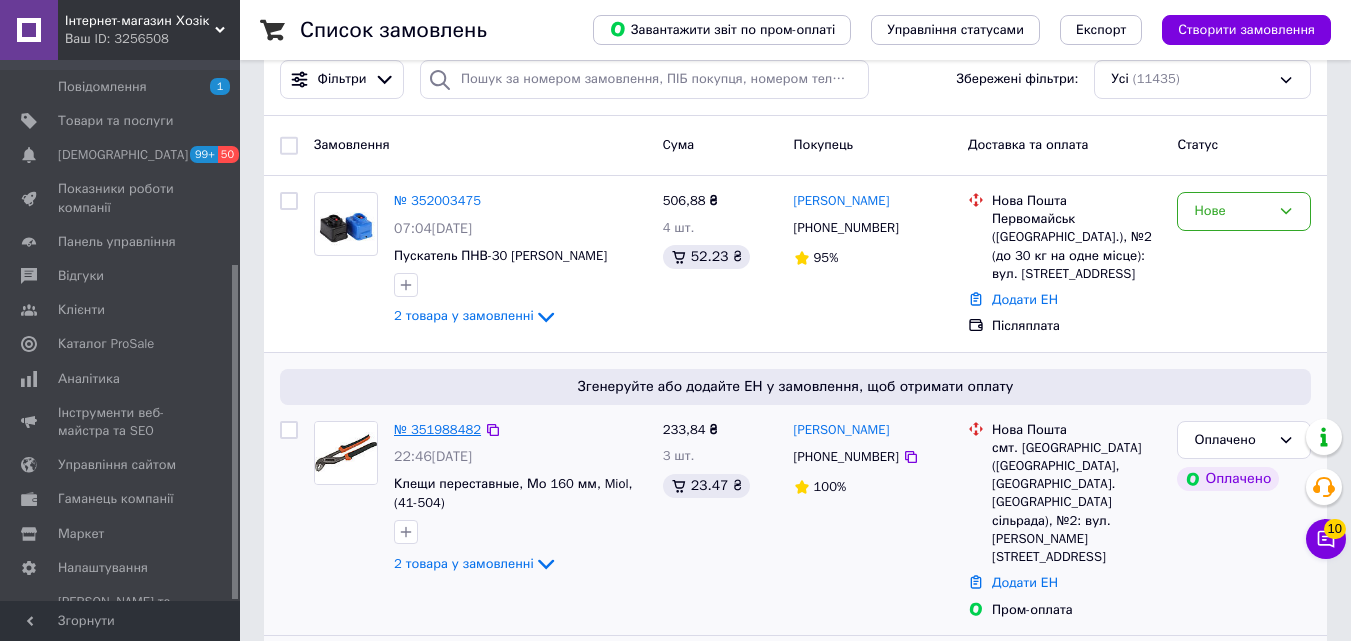 click on "№ 351988482" at bounding box center [437, 429] 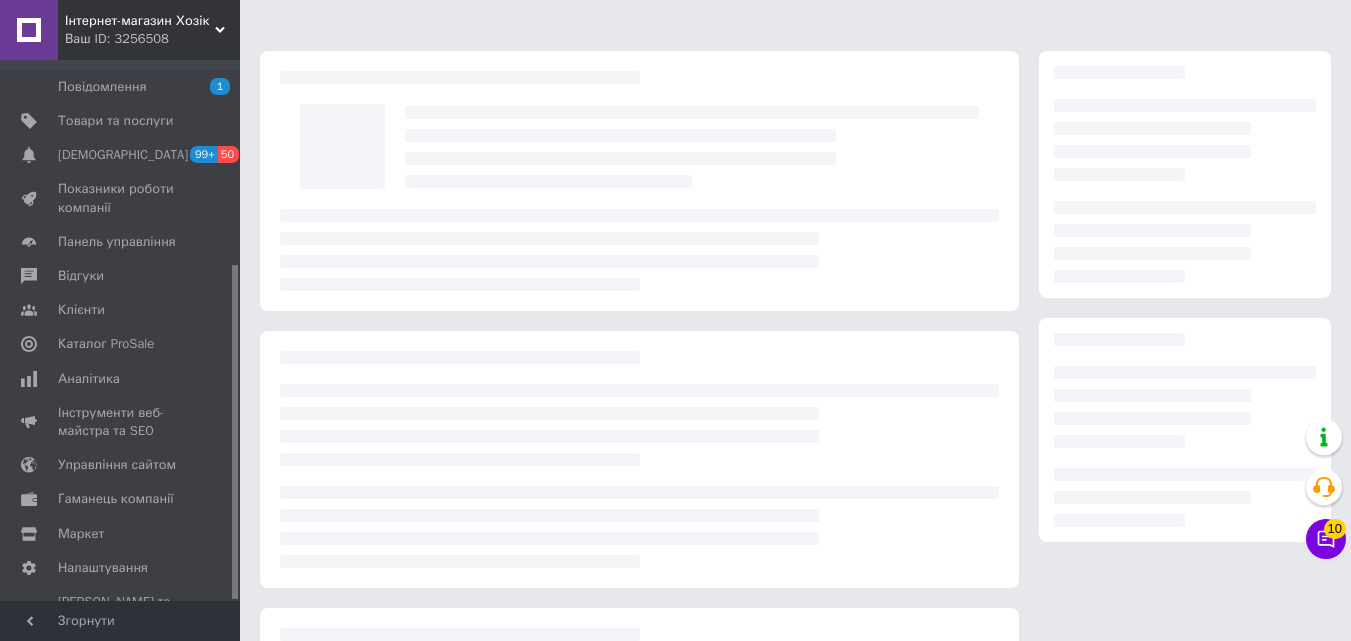 scroll, scrollTop: 0, scrollLeft: 0, axis: both 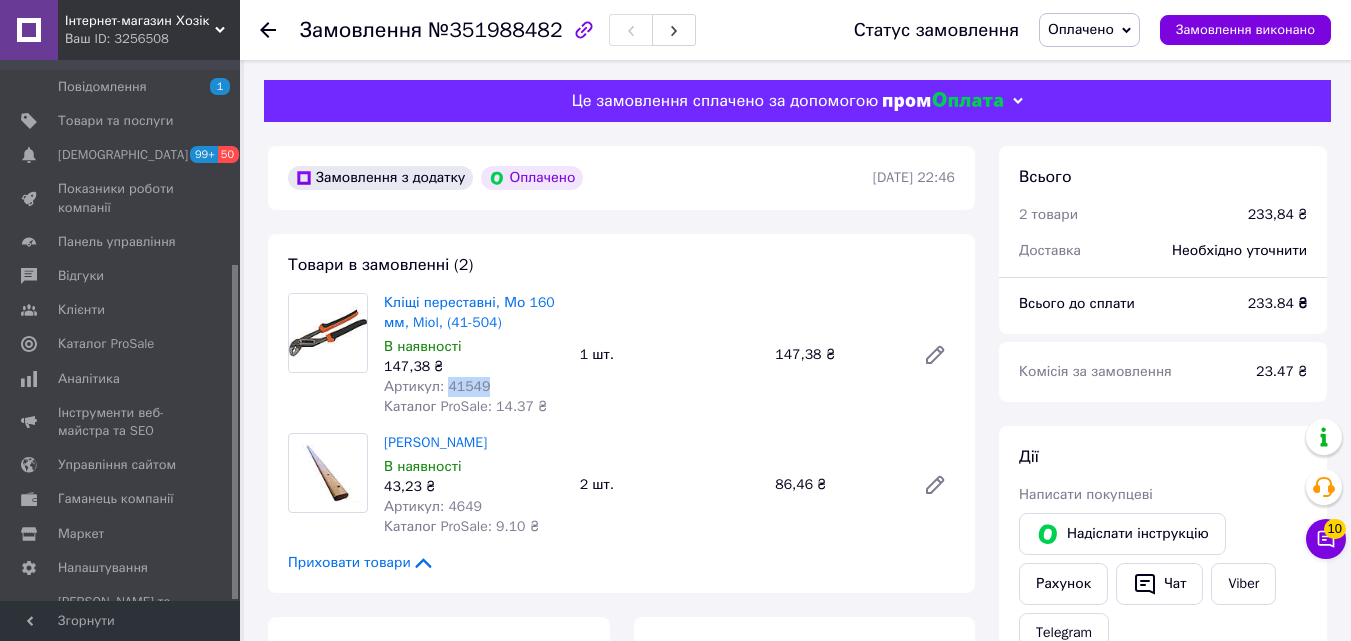 drag, startPoint x: 489, startPoint y: 391, endPoint x: 445, endPoint y: 391, distance: 44 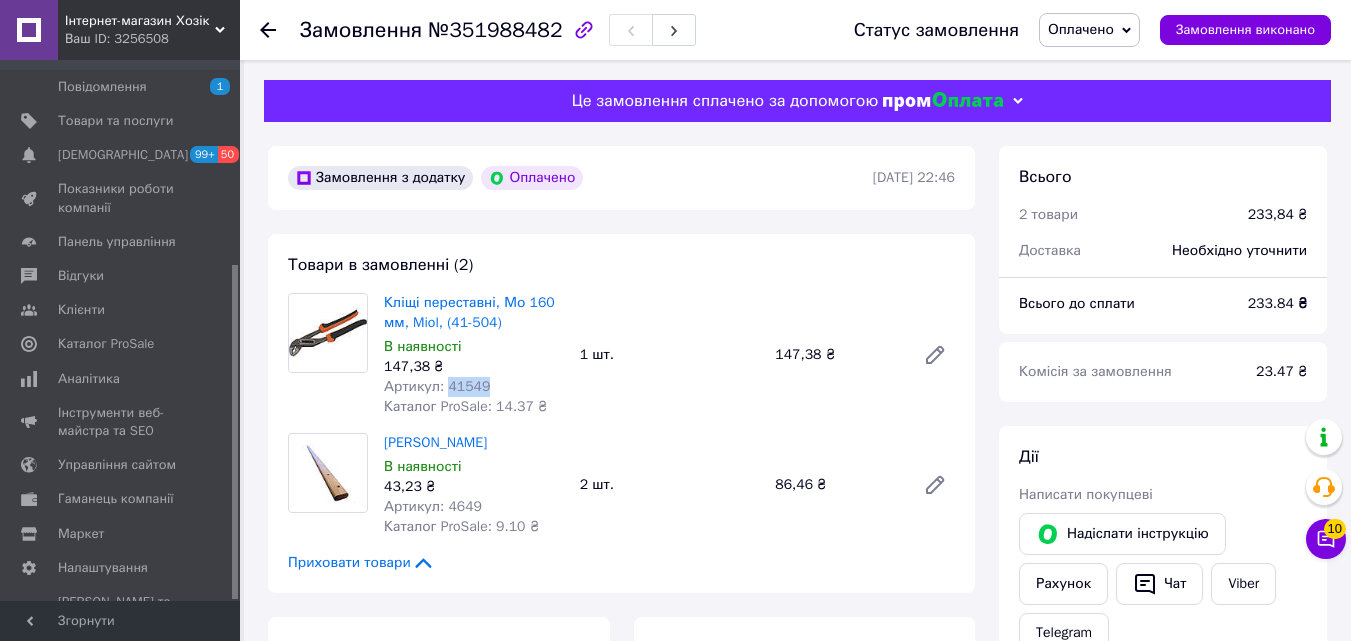 click on "Артикул: 41549" at bounding box center (474, 387) 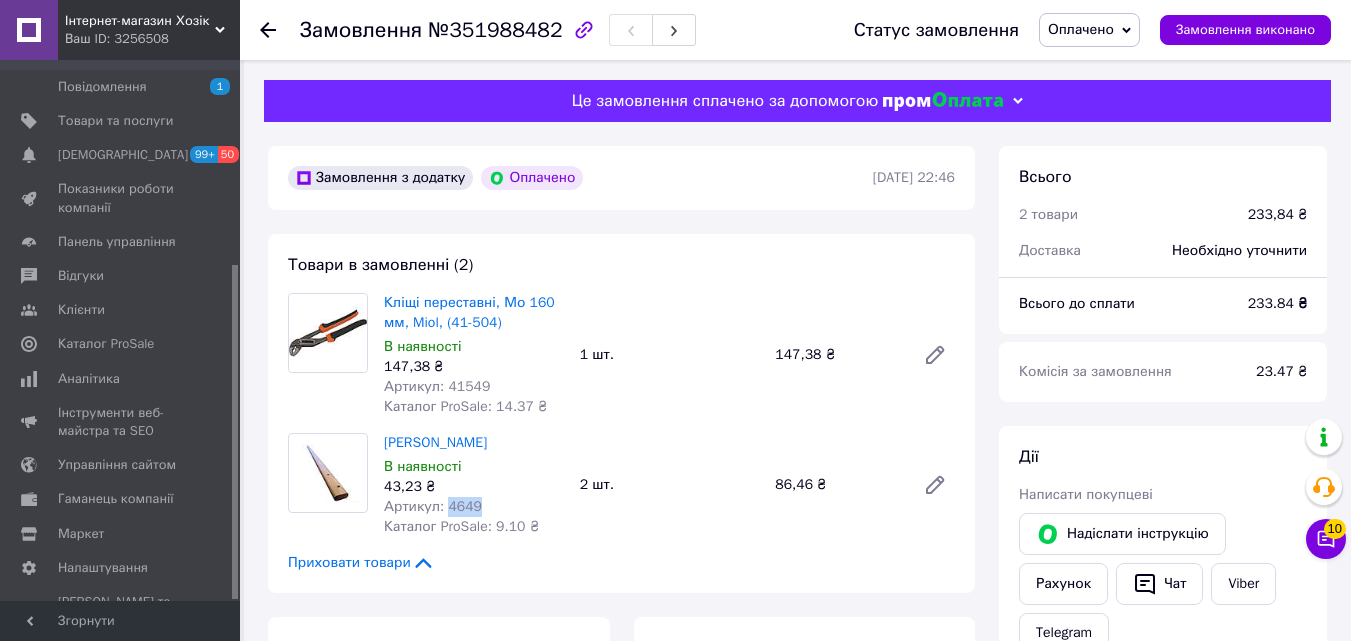 drag, startPoint x: 489, startPoint y: 504, endPoint x: 444, endPoint y: 512, distance: 45.705578 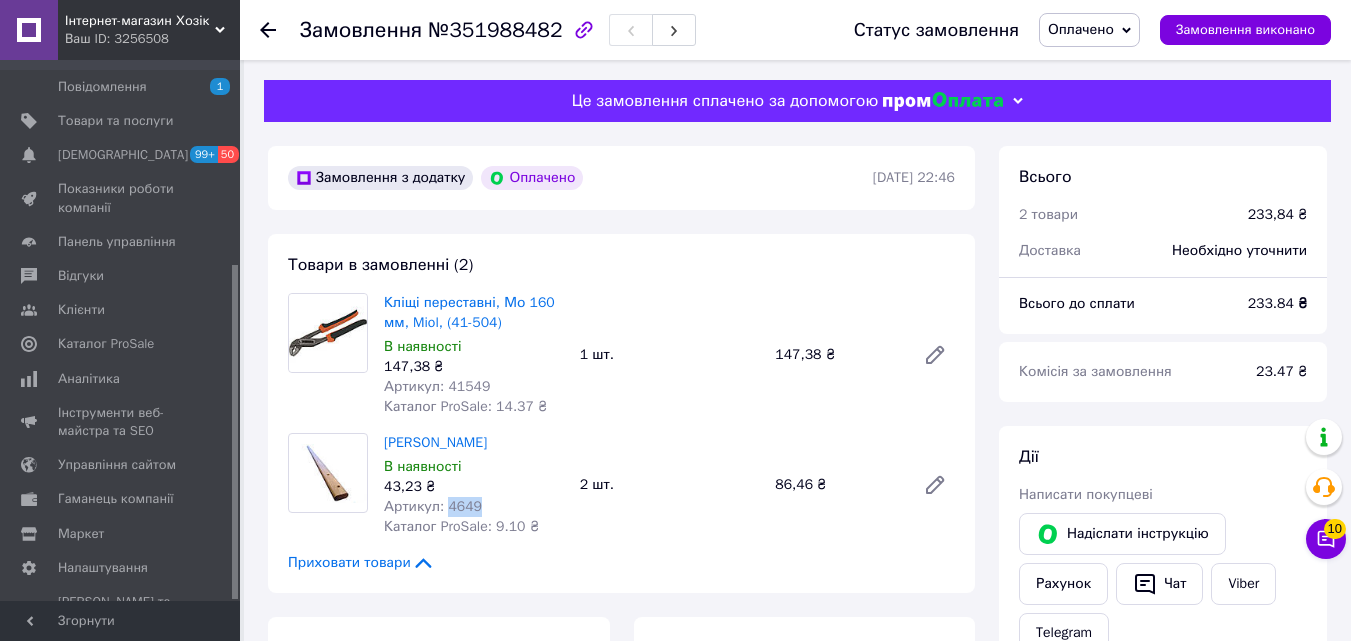 click on "Артикул: 4649" at bounding box center (474, 507) 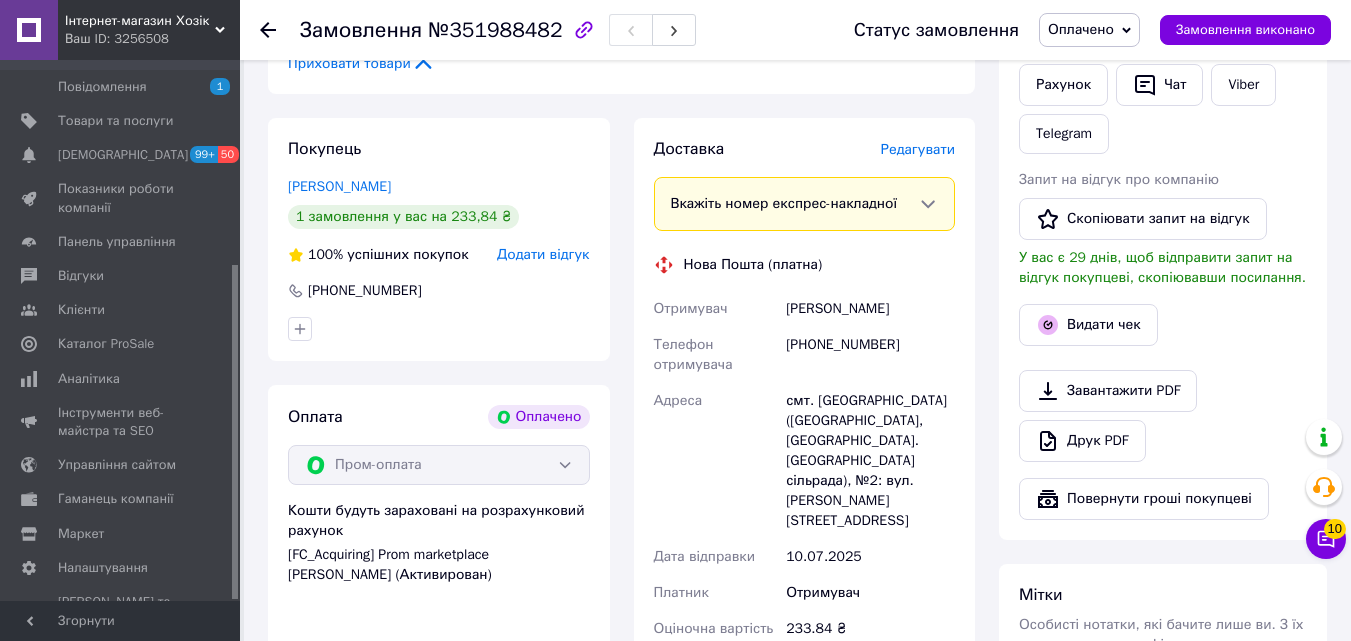 scroll, scrollTop: 700, scrollLeft: 0, axis: vertical 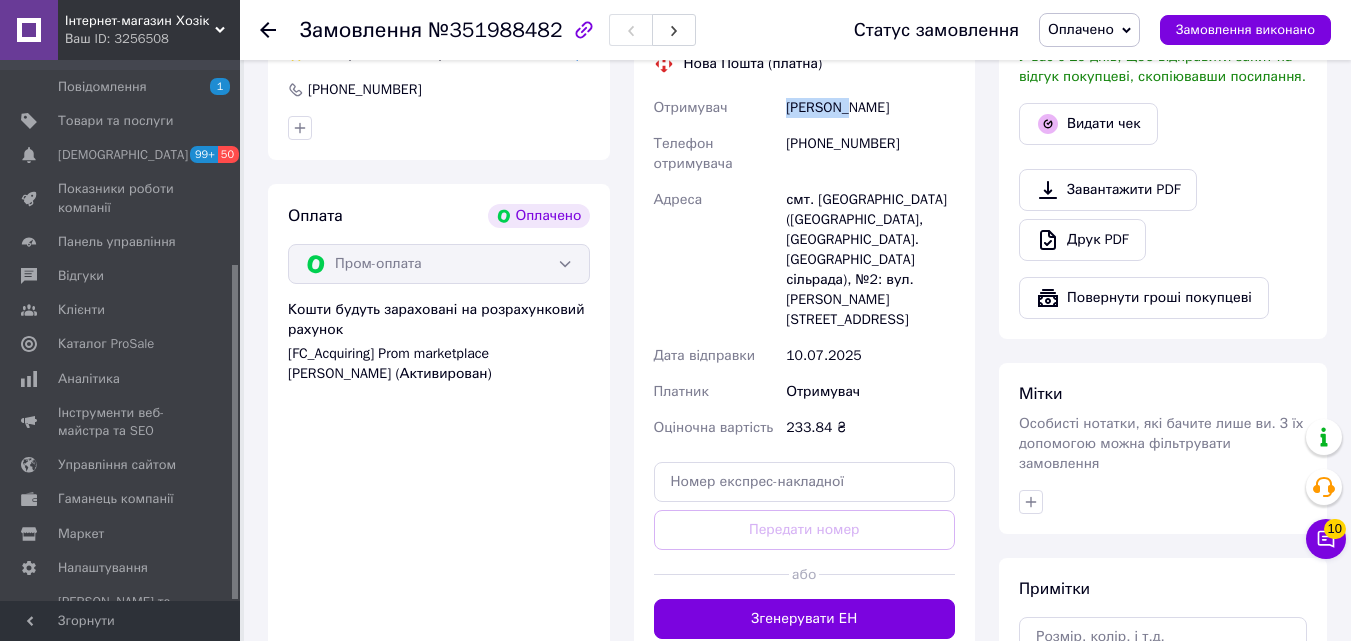 drag, startPoint x: 783, startPoint y: 117, endPoint x: 844, endPoint y: 120, distance: 61.073727 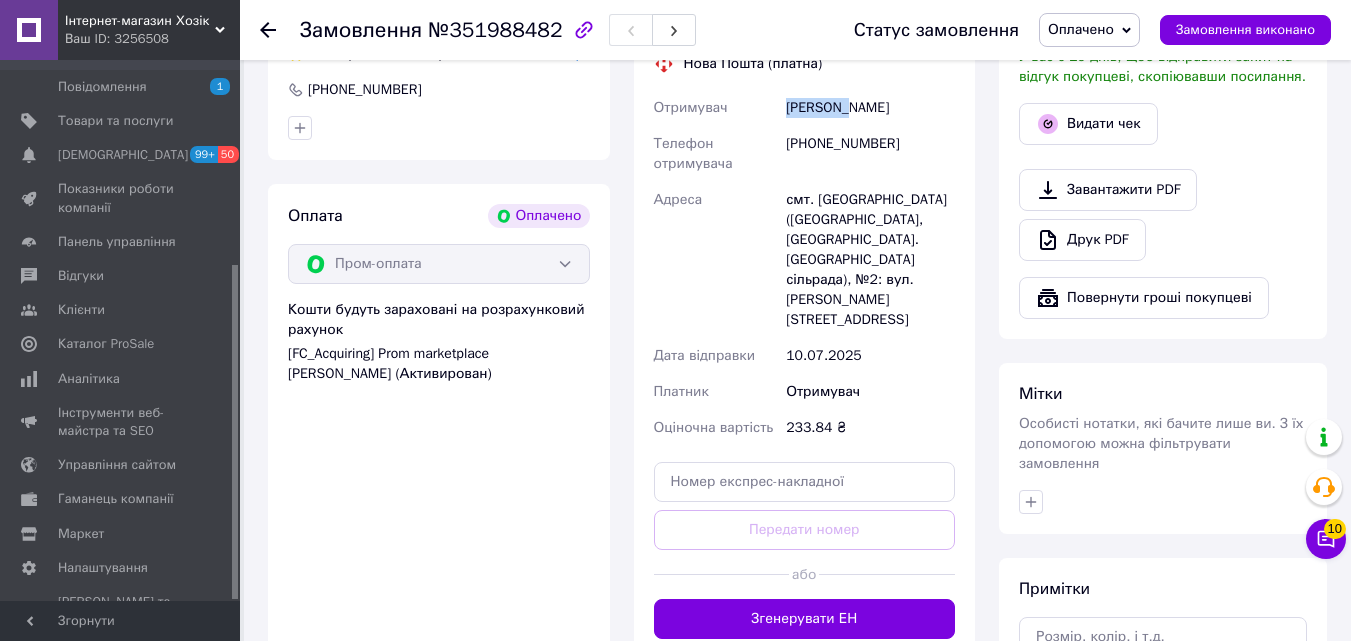 click on "Алексеев Стас" at bounding box center [870, 108] 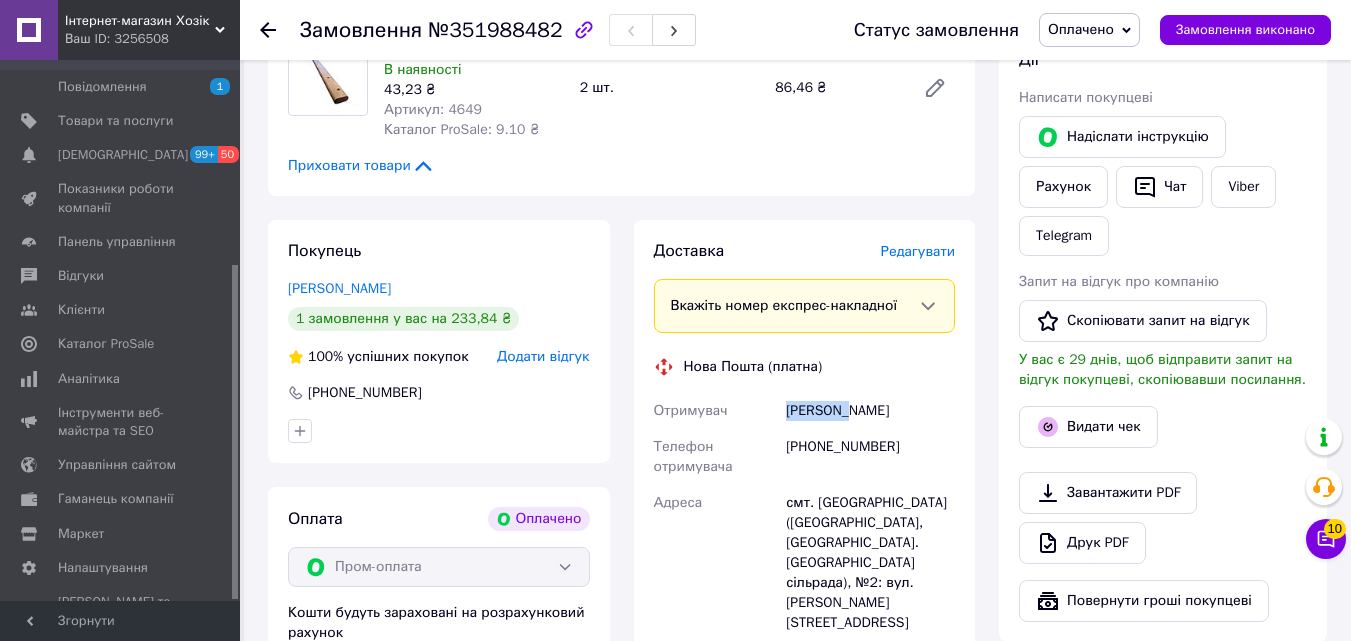 scroll, scrollTop: 400, scrollLeft: 0, axis: vertical 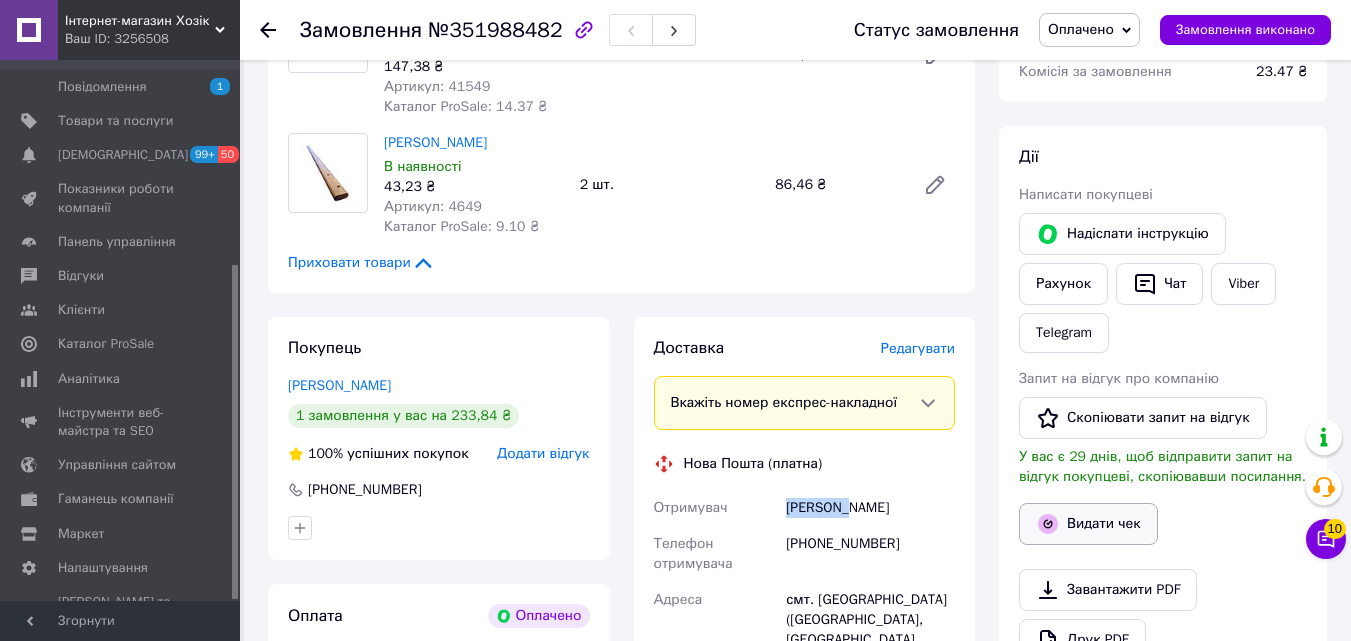 click on "Видати чек" at bounding box center [1088, 524] 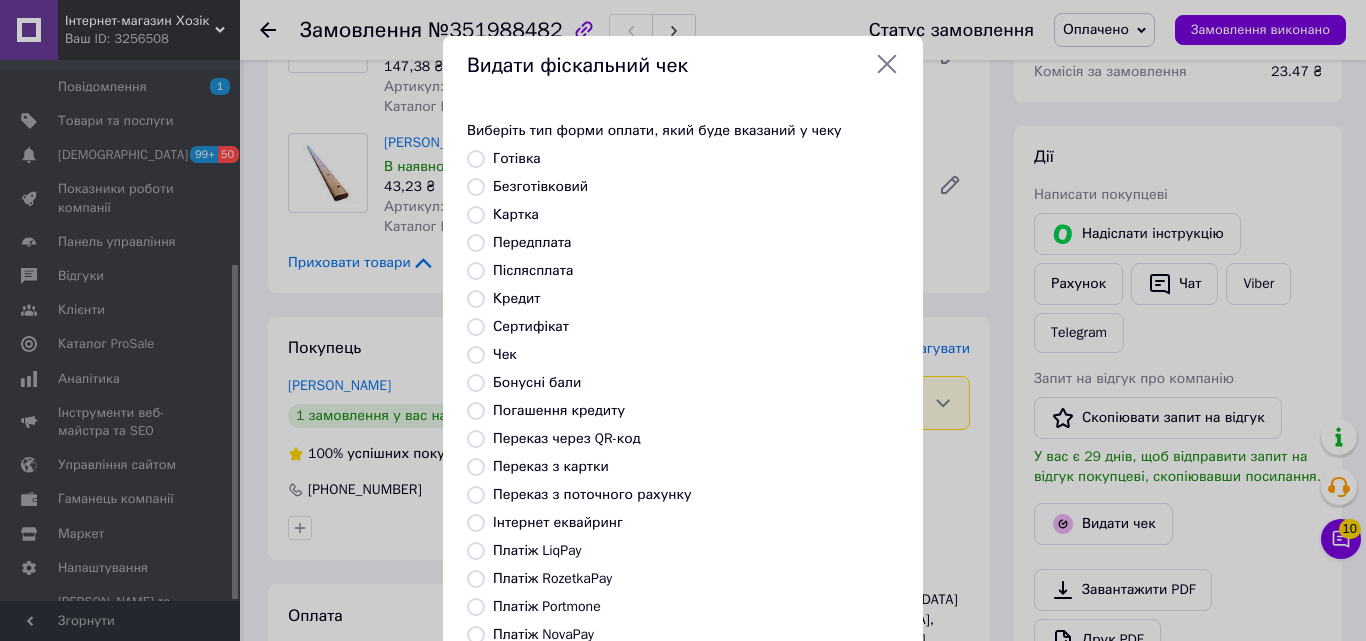 click on "Післясплата" at bounding box center [533, 270] 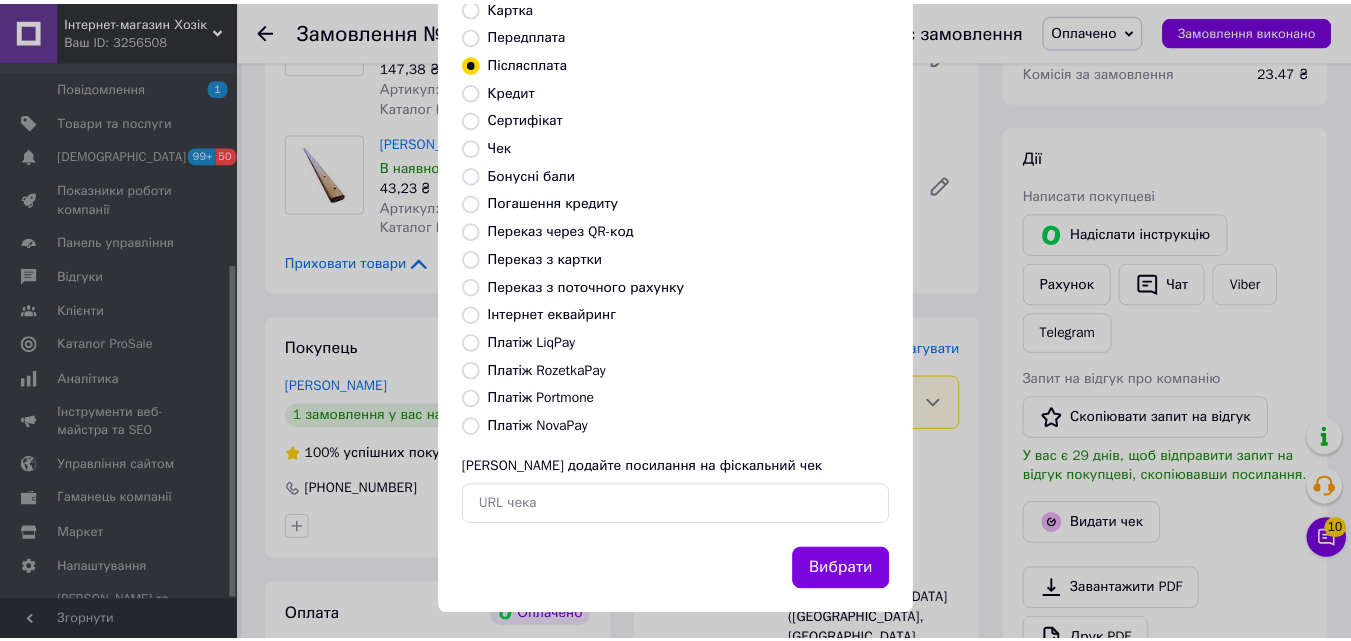 scroll, scrollTop: 218, scrollLeft: 0, axis: vertical 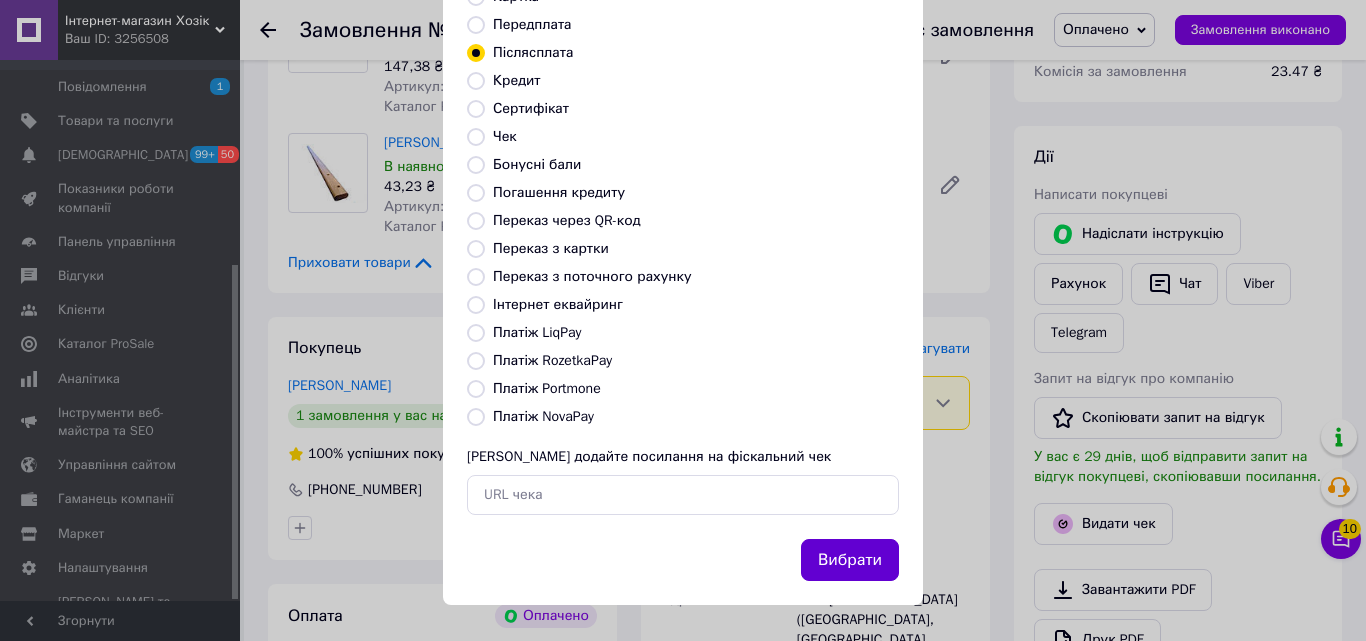 click on "Вибрати" at bounding box center [850, 560] 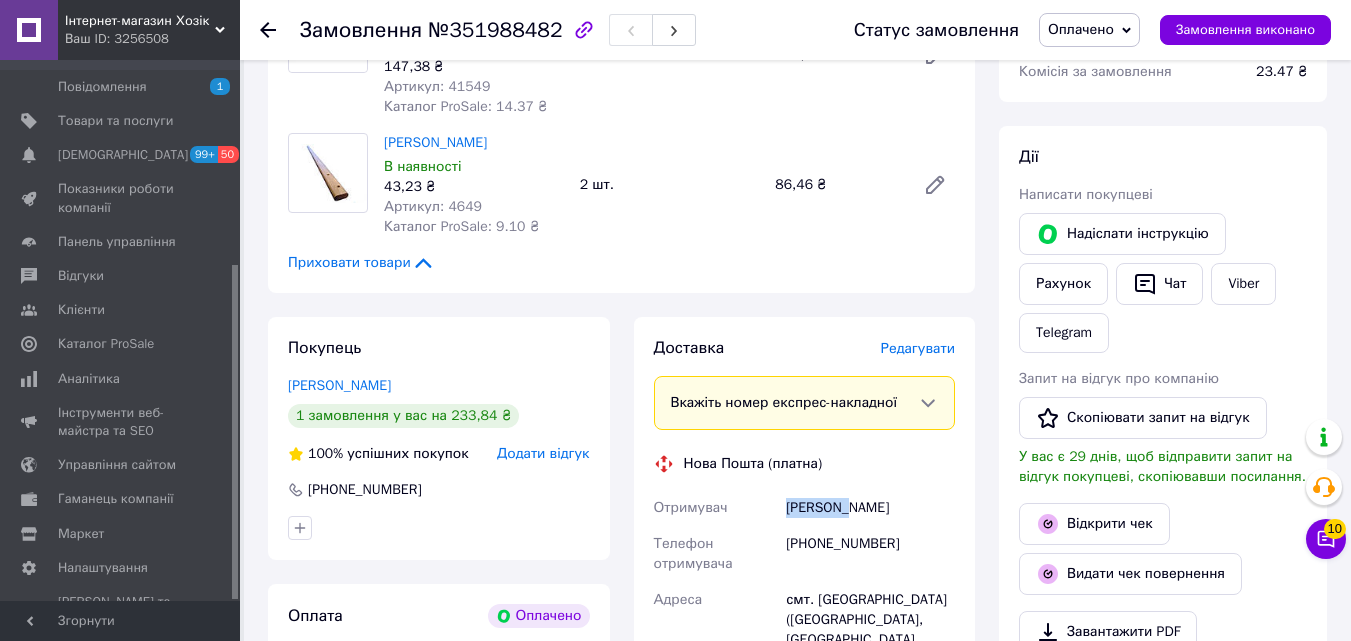drag, startPoint x: 776, startPoint y: 508, endPoint x: 848, endPoint y: 514, distance: 72.249565 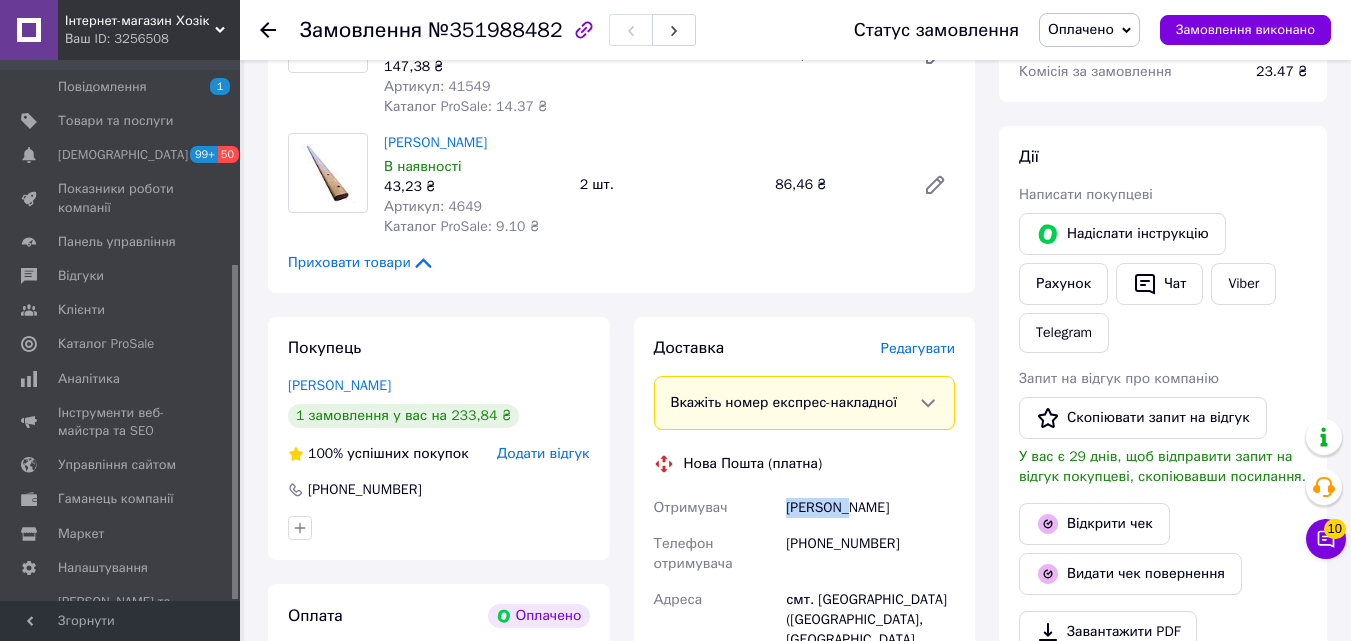 click on "Отримувач Алексеев Стас Телефон отримувача +380638984100 Адреса смт. Петриківка (Дніпропетровська обл., Дніпровський р-н. Петриківська сільрада), №2: вул. Кутузова, 3 Дата відправки 10.07.2025 Платник Отримувач Оціночна вартість 233.84 ₴" at bounding box center [805, 668] 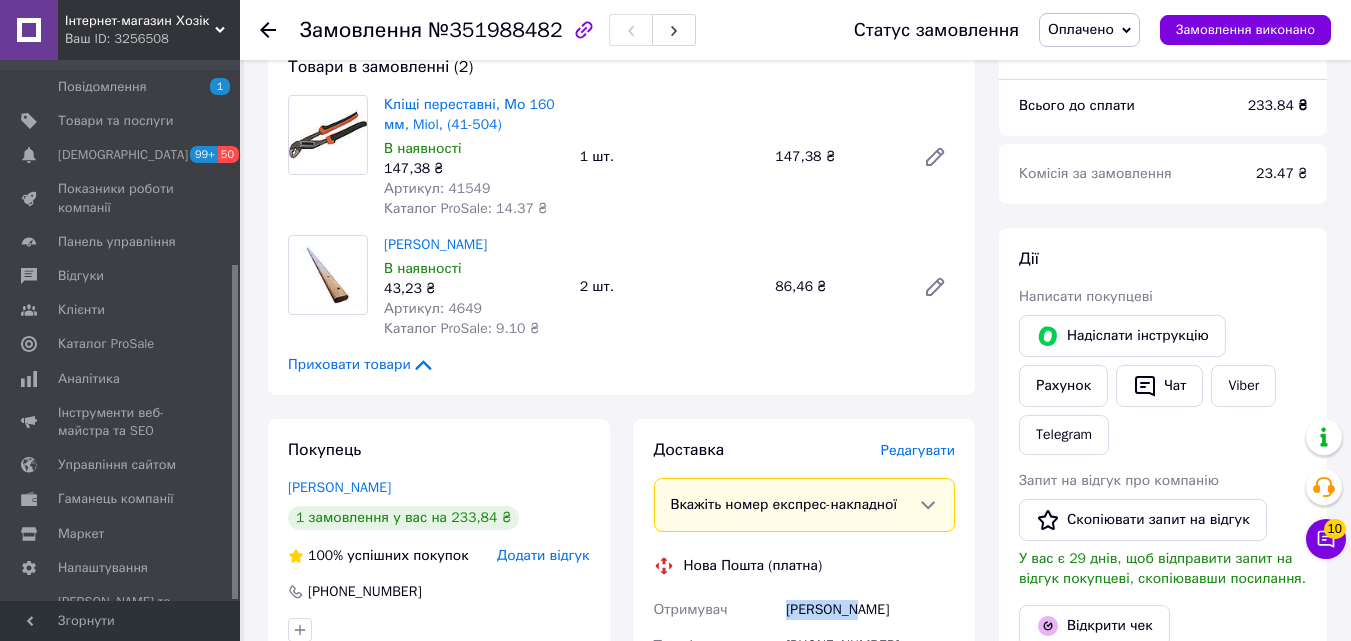 scroll, scrollTop: 400, scrollLeft: 0, axis: vertical 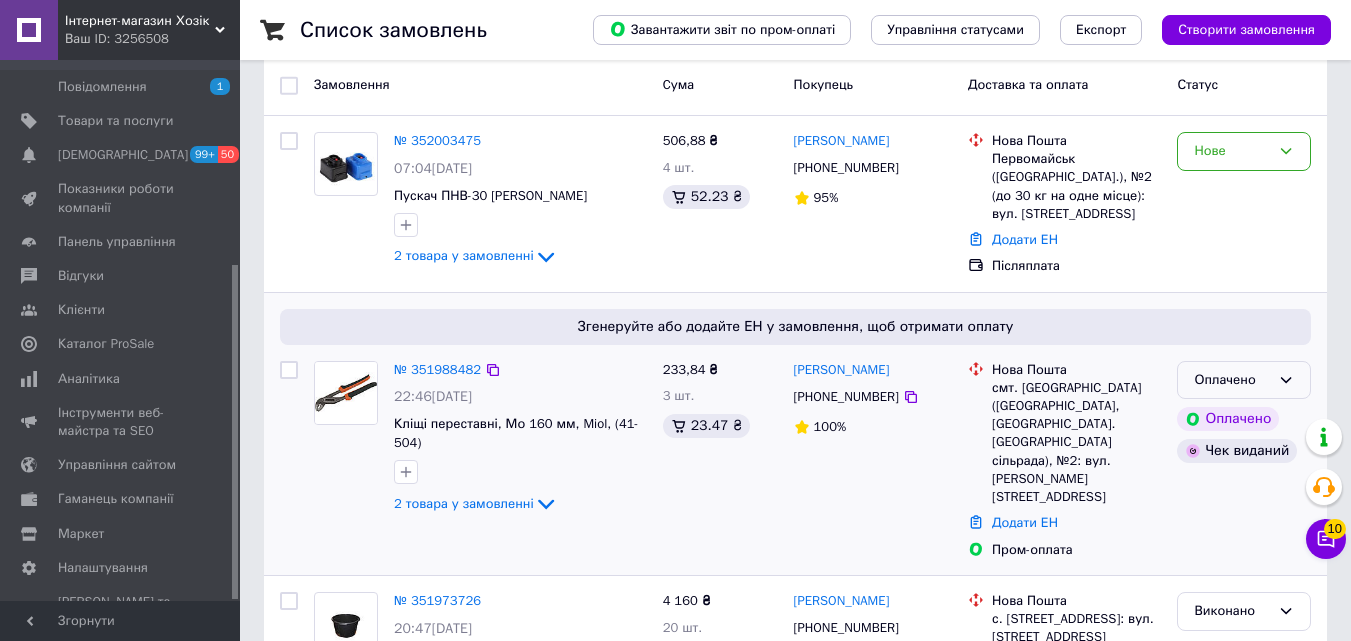 click on "Оплачено" at bounding box center (1232, 380) 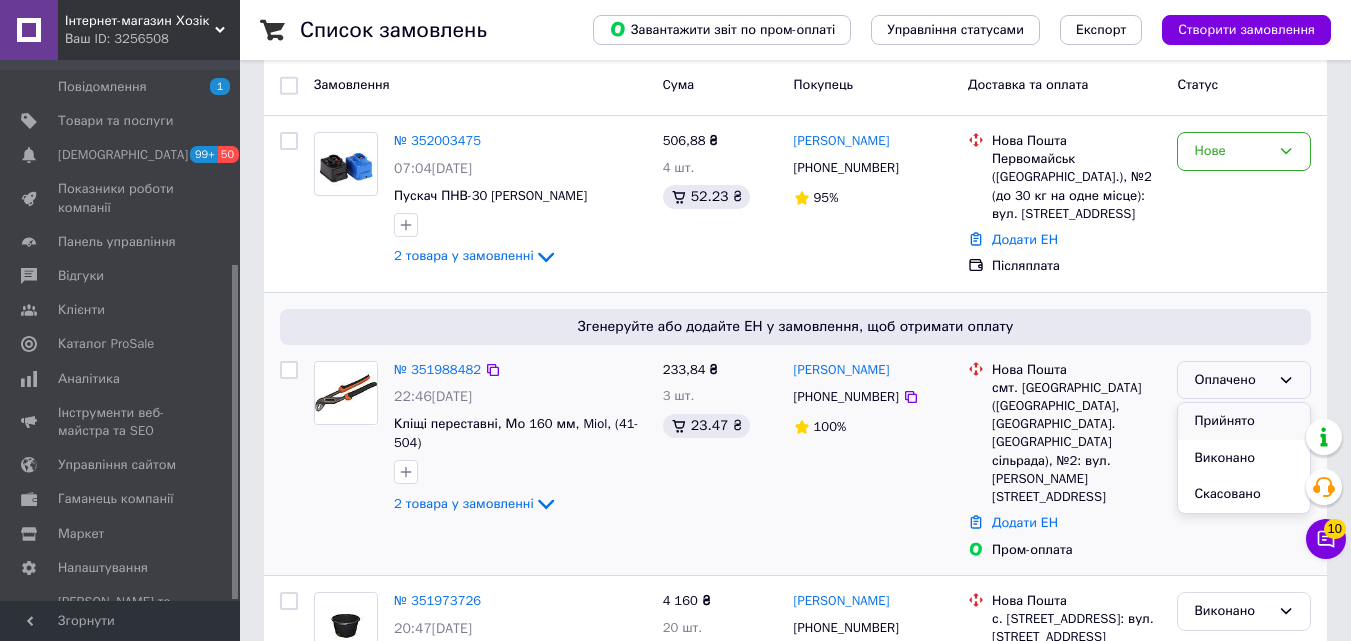 click on "Прийнято" at bounding box center [1244, 421] 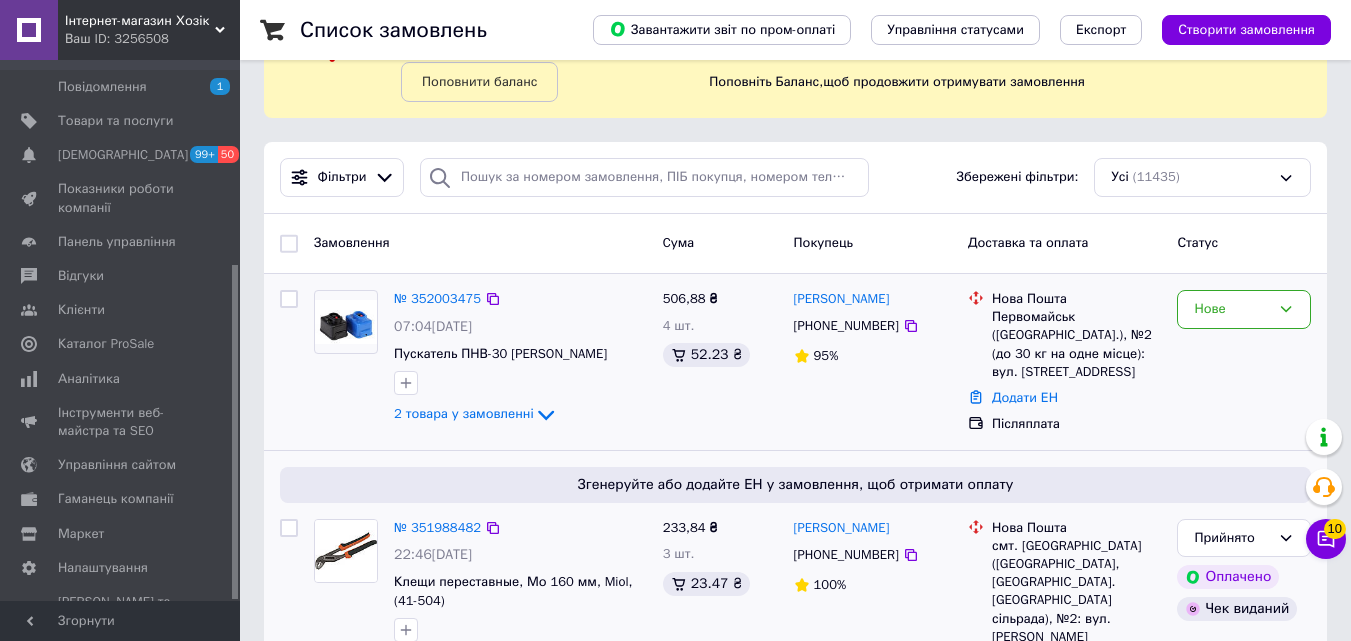 scroll, scrollTop: 100, scrollLeft: 0, axis: vertical 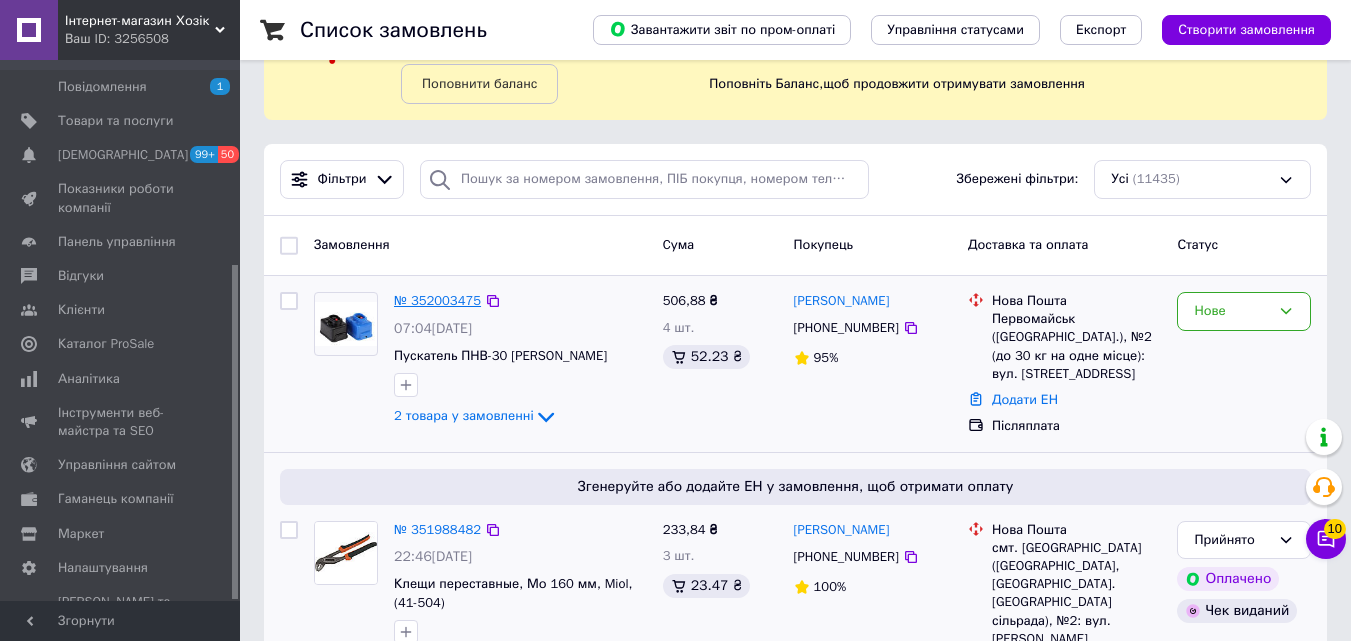 click on "№ 352003475" at bounding box center [437, 300] 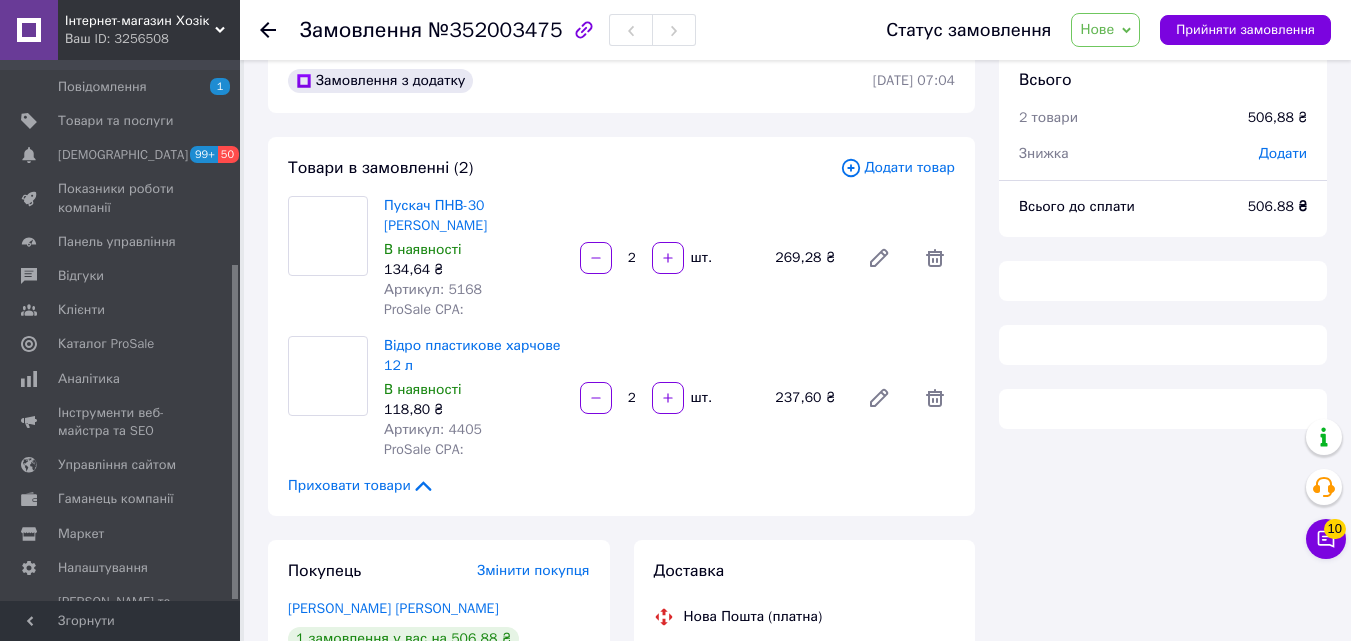 scroll, scrollTop: 0, scrollLeft: 0, axis: both 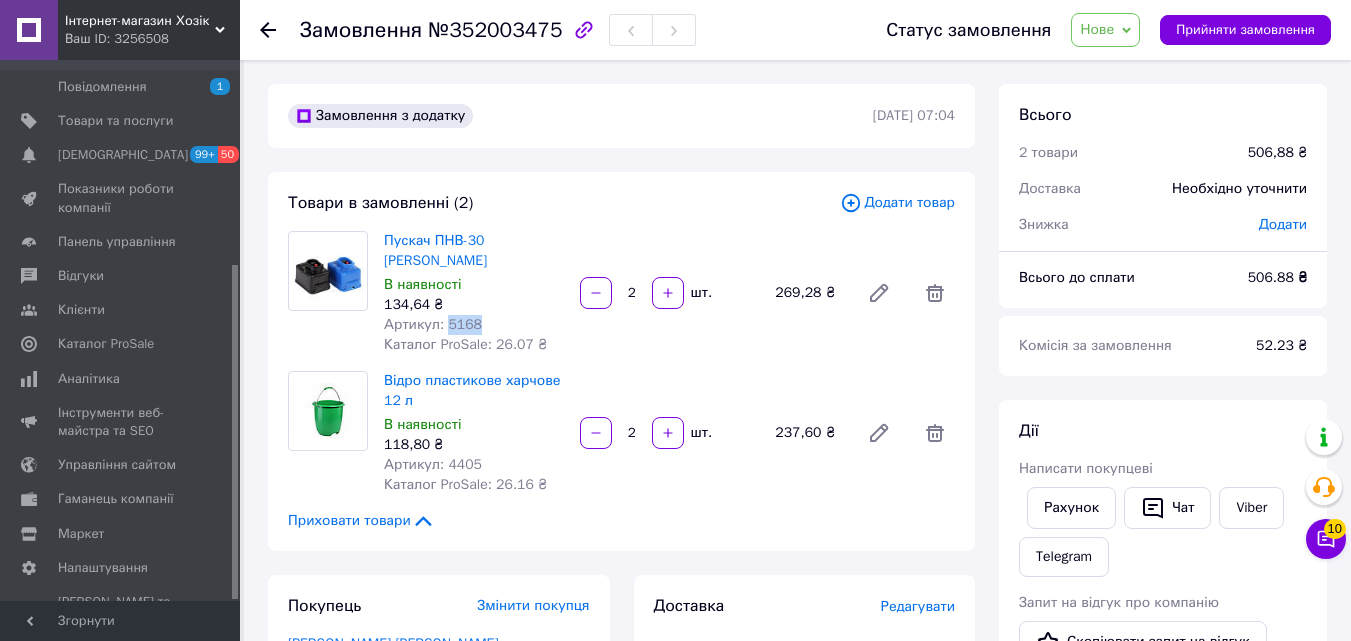 drag, startPoint x: 479, startPoint y: 304, endPoint x: 443, endPoint y: 304, distance: 36 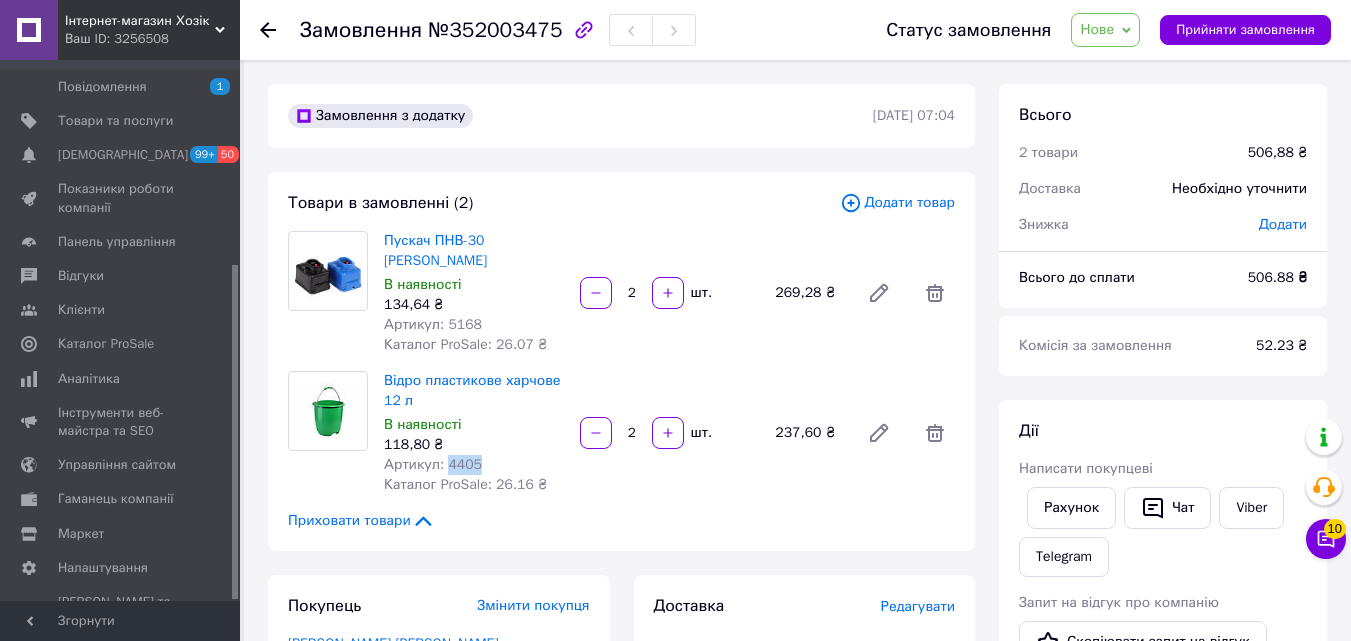 drag, startPoint x: 489, startPoint y: 441, endPoint x: 445, endPoint y: 445, distance: 44.181442 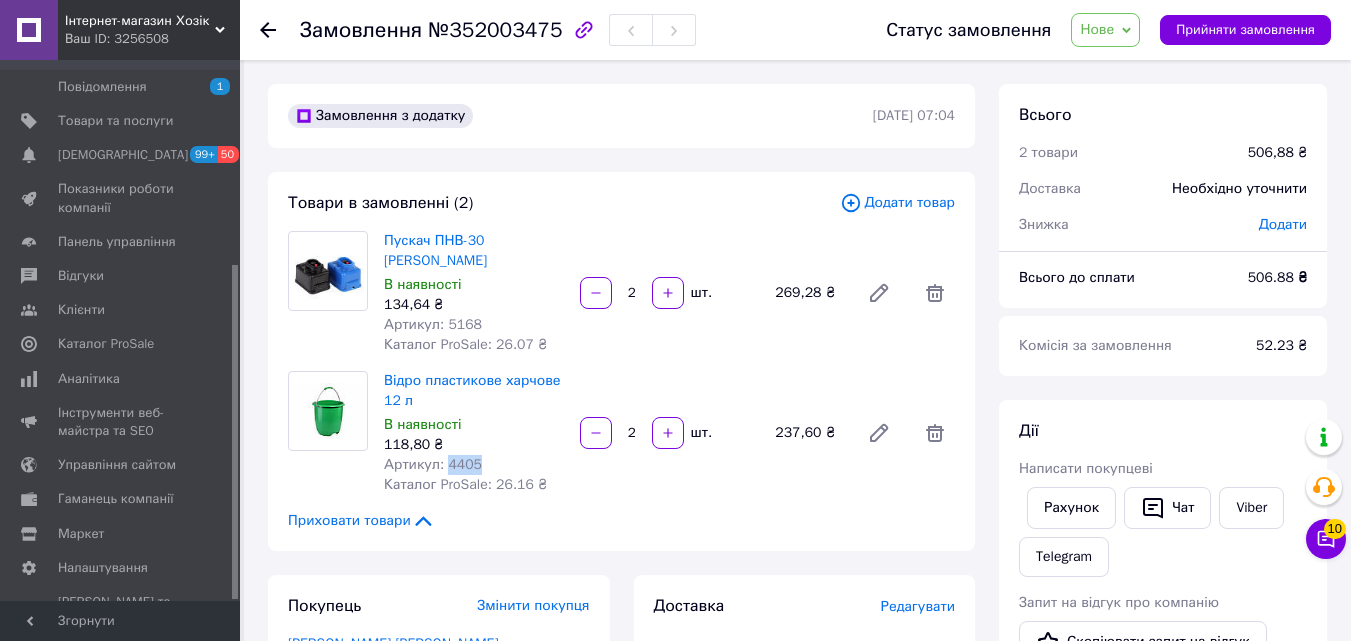 click on "Артикул: 4405" at bounding box center [474, 465] 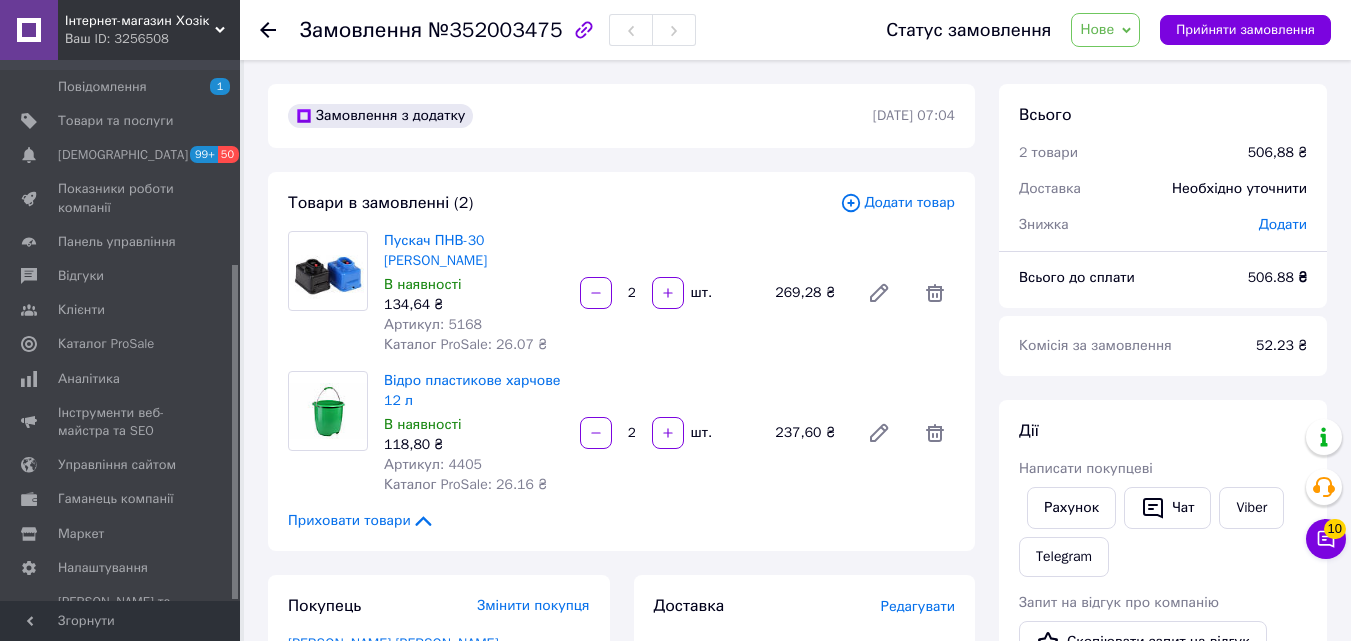 click on "Всього до сплати" at bounding box center [1121, 278] 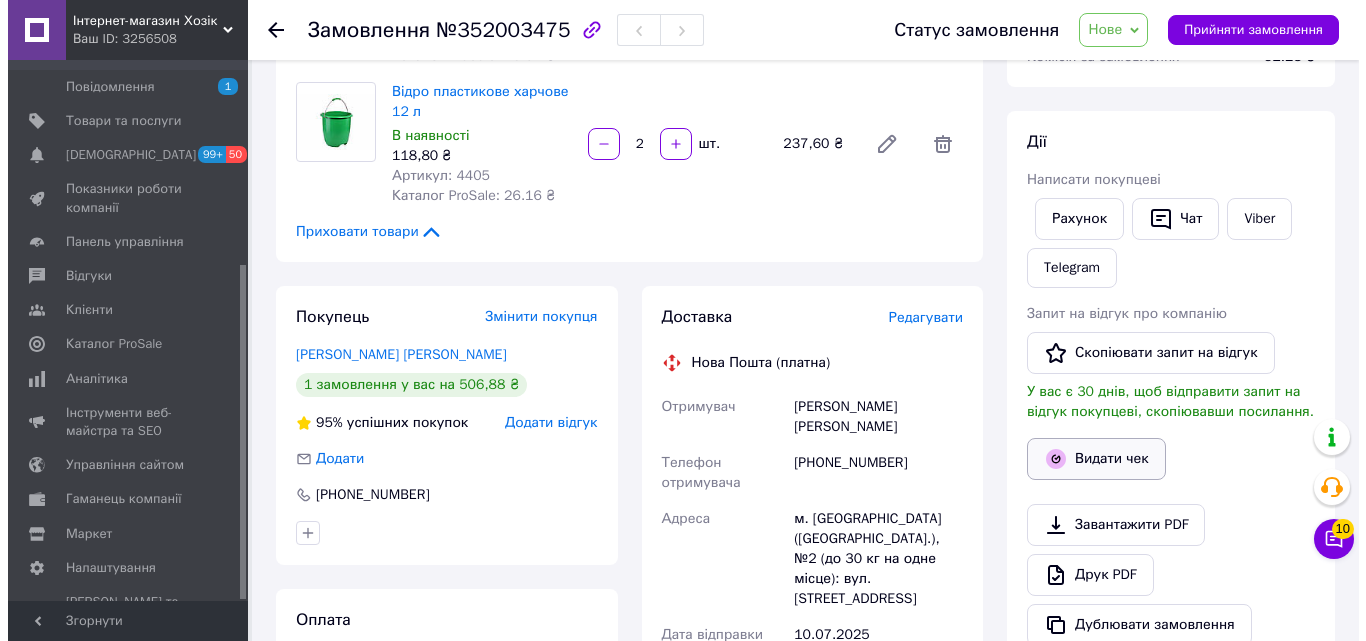 scroll, scrollTop: 300, scrollLeft: 0, axis: vertical 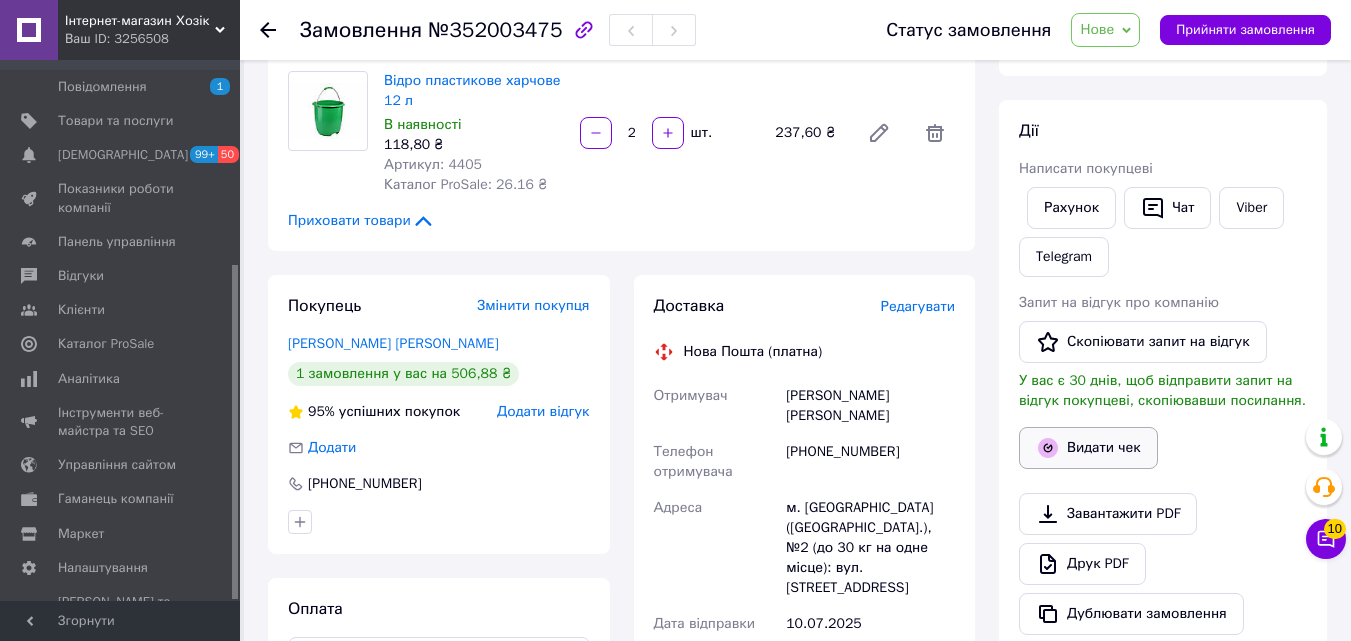 click on "Видати чек" at bounding box center (1088, 448) 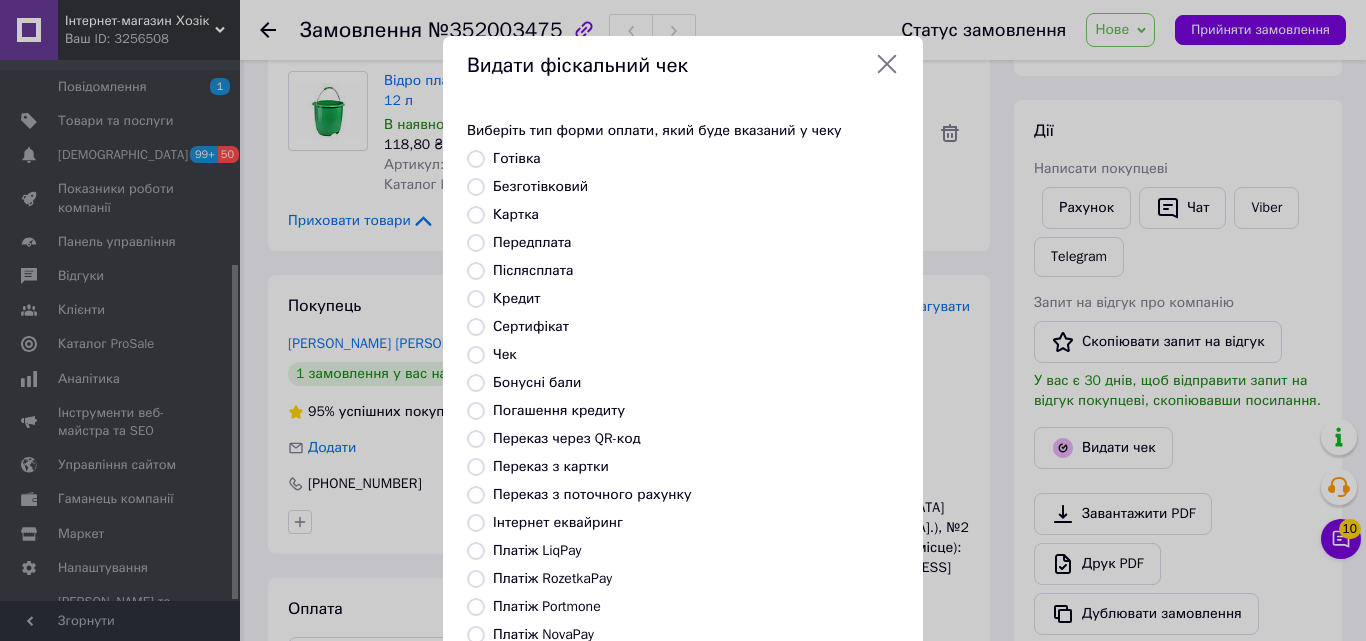 click on "Післясплата" at bounding box center (533, 270) 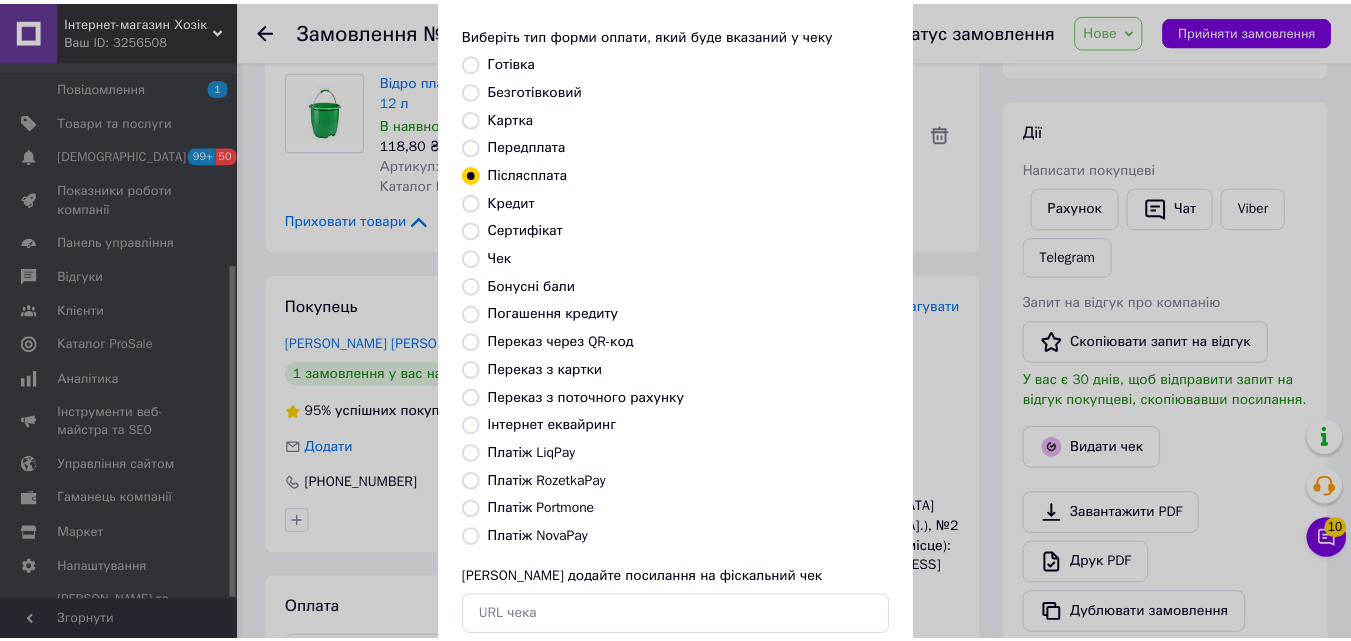 scroll, scrollTop: 218, scrollLeft: 0, axis: vertical 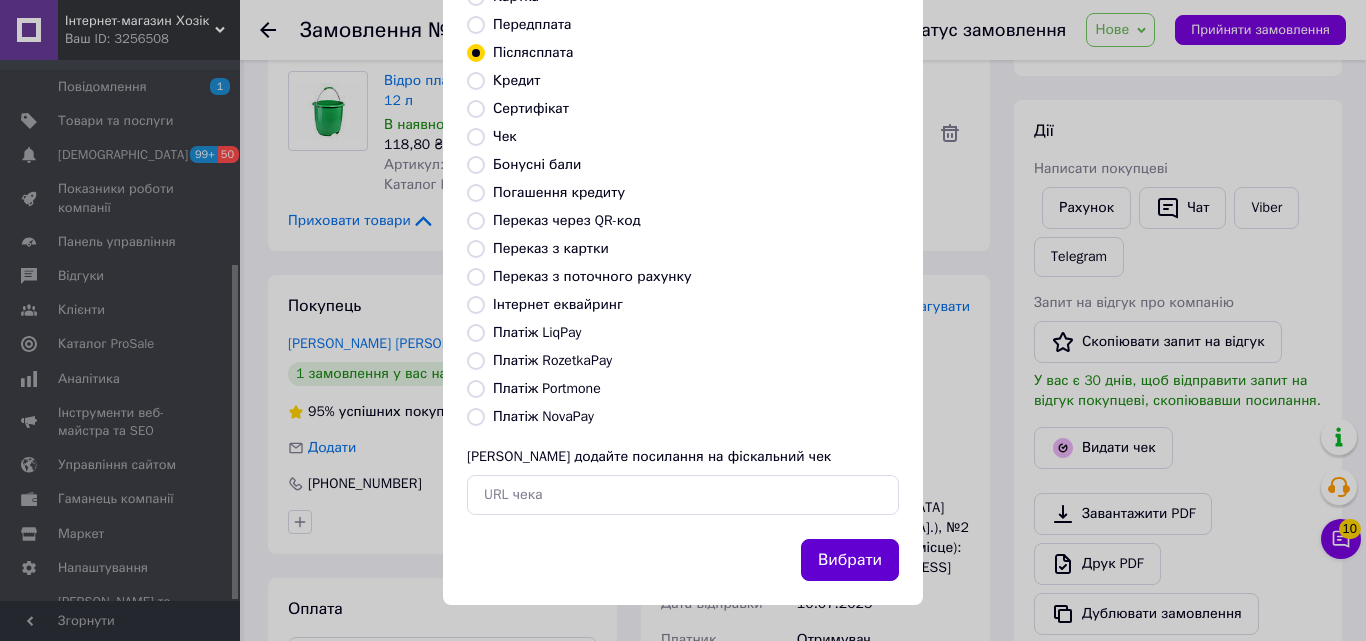 click on "Вибрати" at bounding box center (850, 560) 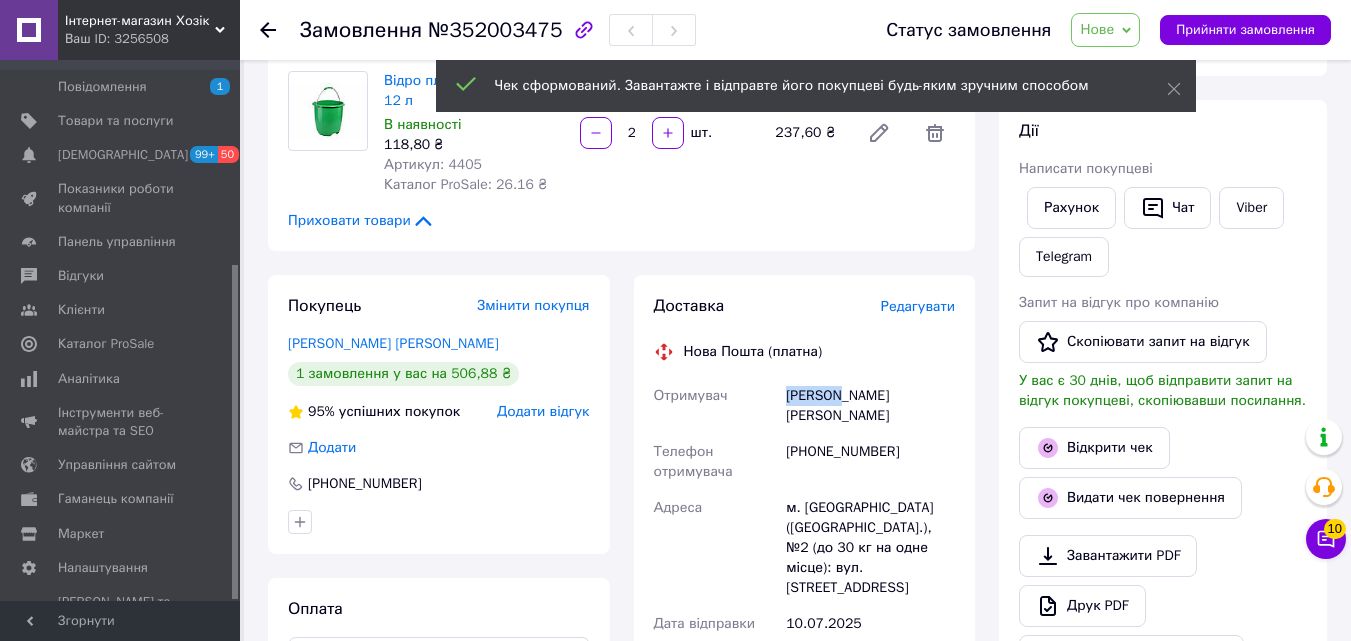 drag, startPoint x: 782, startPoint y: 377, endPoint x: 842, endPoint y: 386, distance: 60.671246 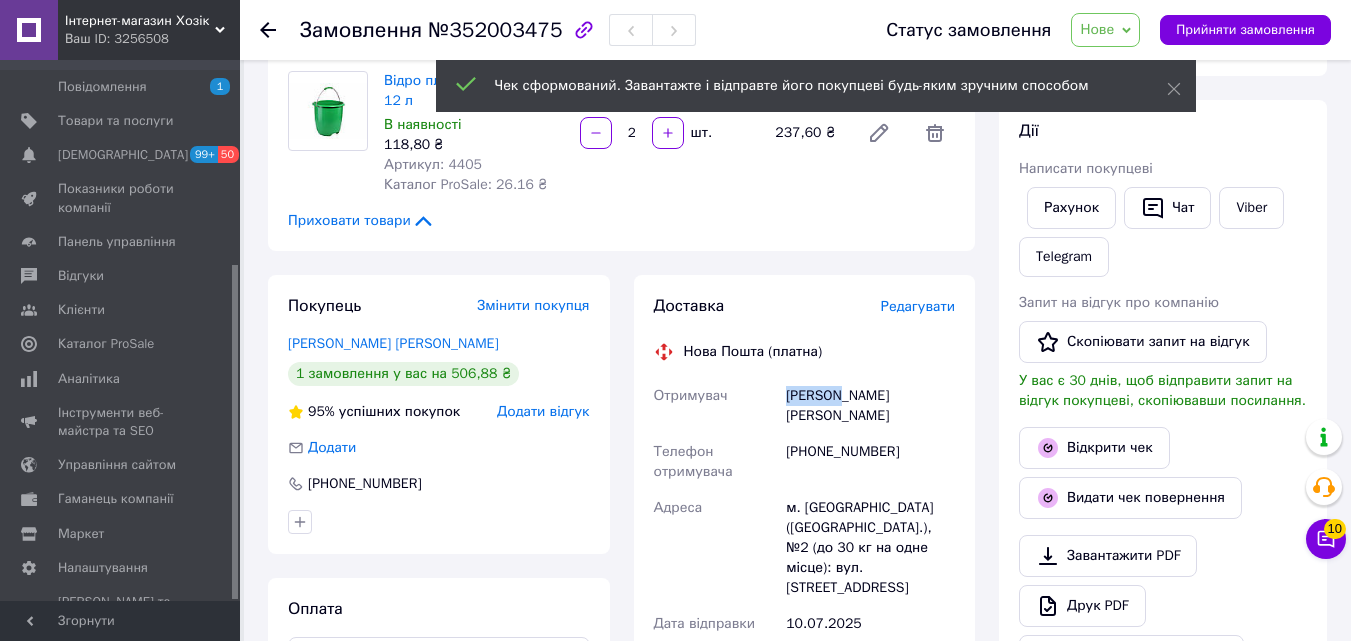 click on "Винеров Алексей" at bounding box center [870, 406] 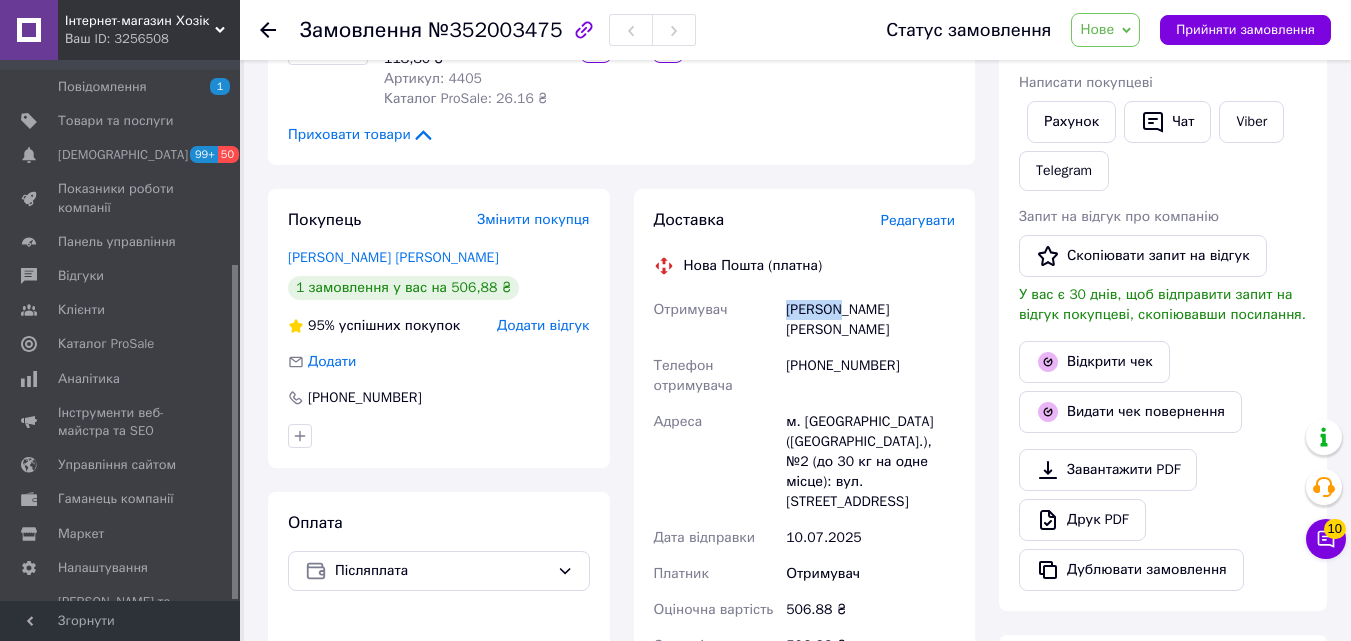 scroll, scrollTop: 600, scrollLeft: 0, axis: vertical 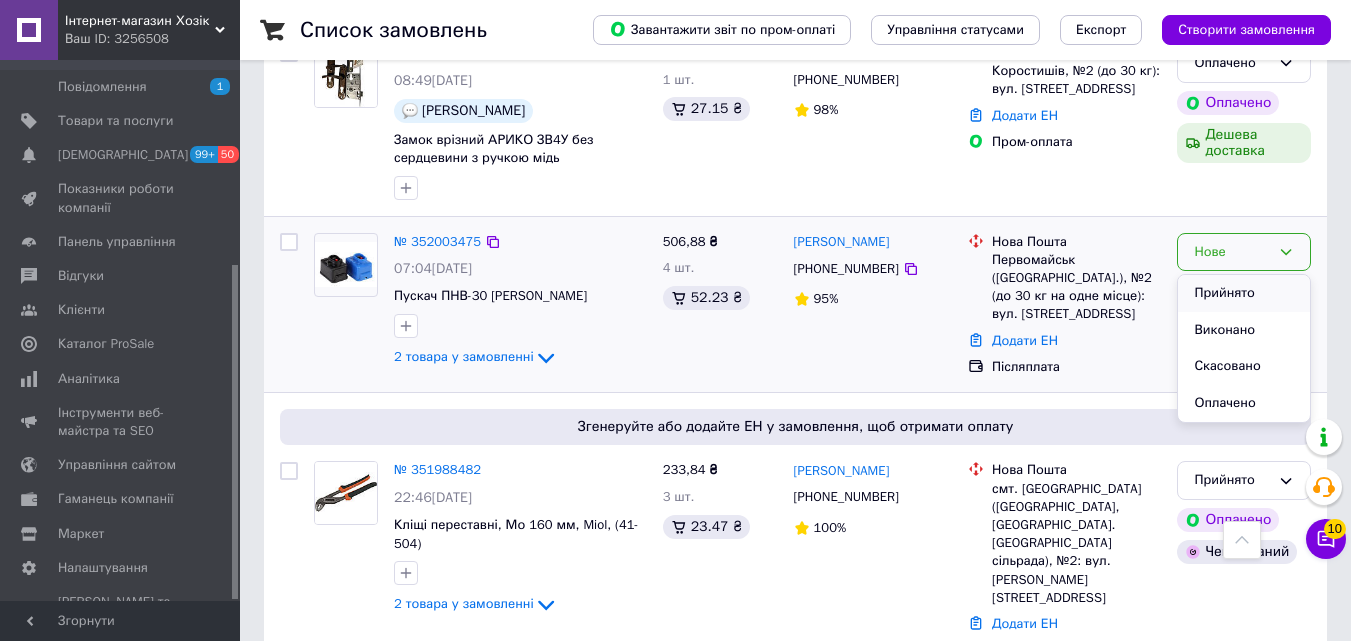 click on "Прийнято" at bounding box center [1244, 293] 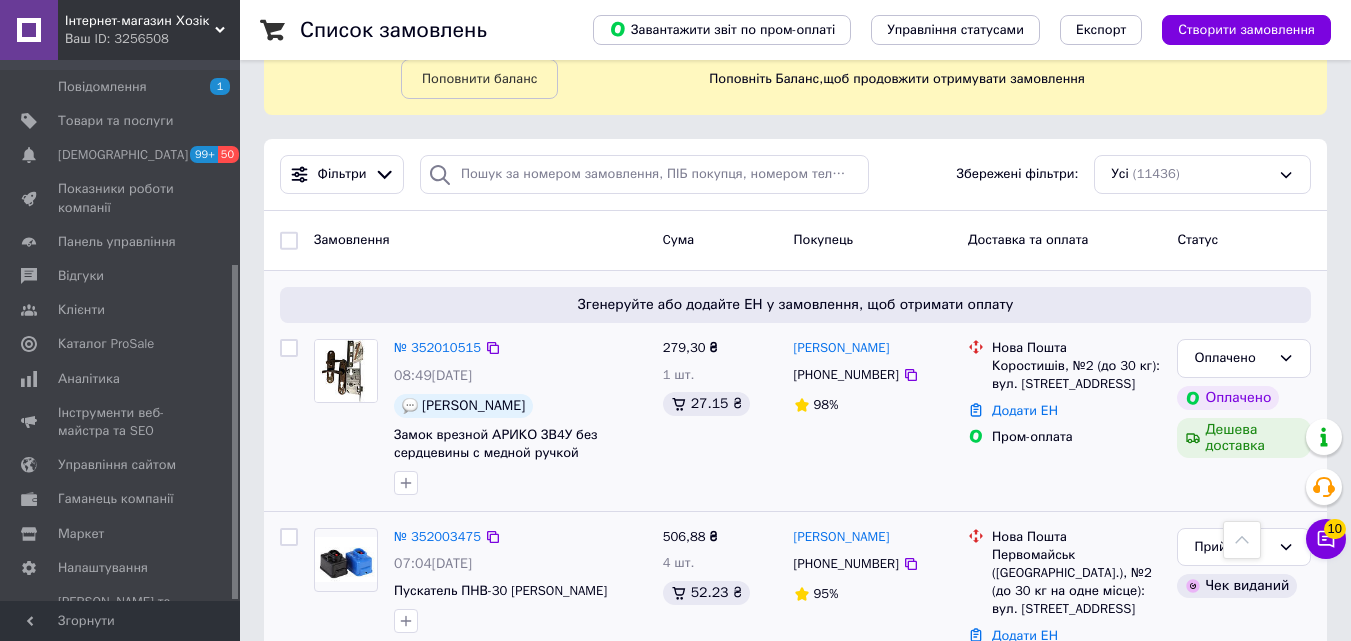 scroll, scrollTop: 100, scrollLeft: 0, axis: vertical 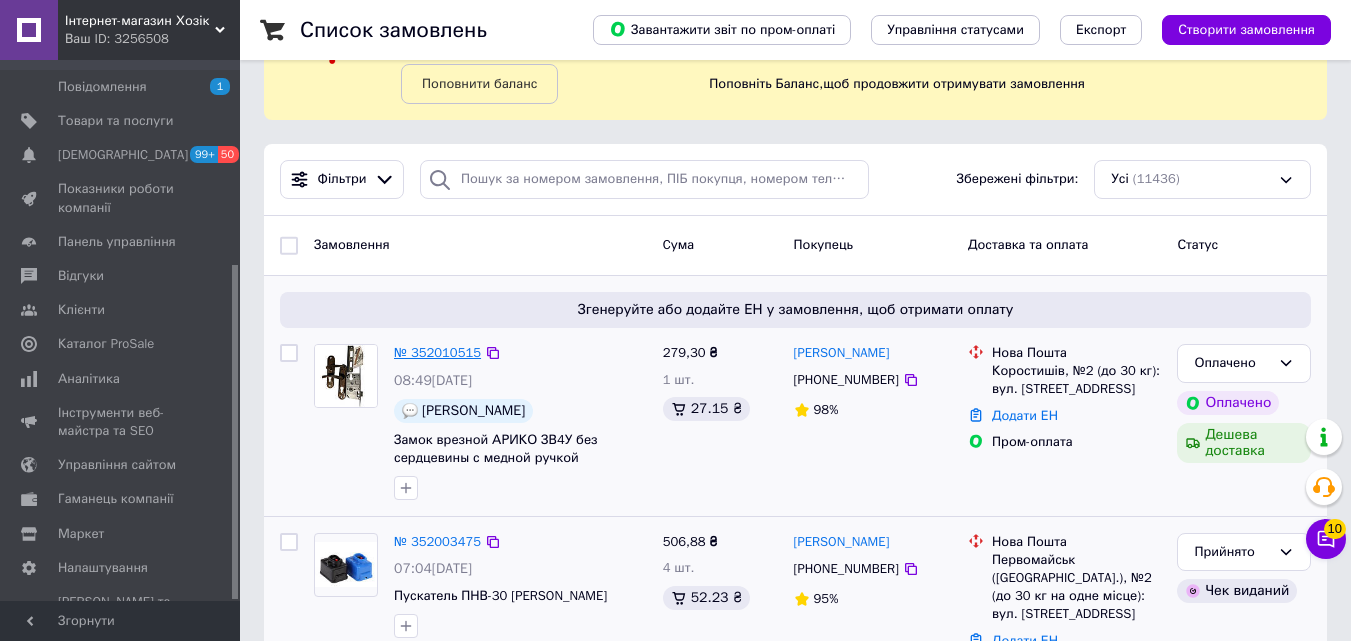 click on "№ 352010515" at bounding box center (437, 352) 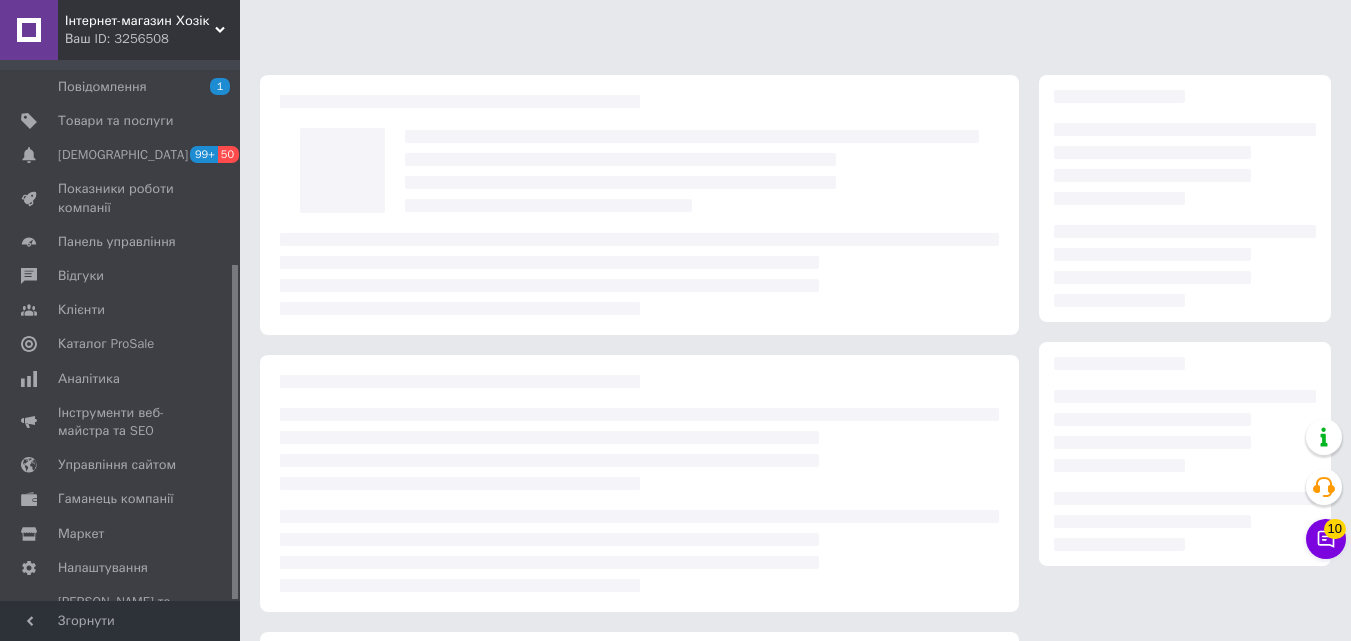 scroll, scrollTop: 0, scrollLeft: 0, axis: both 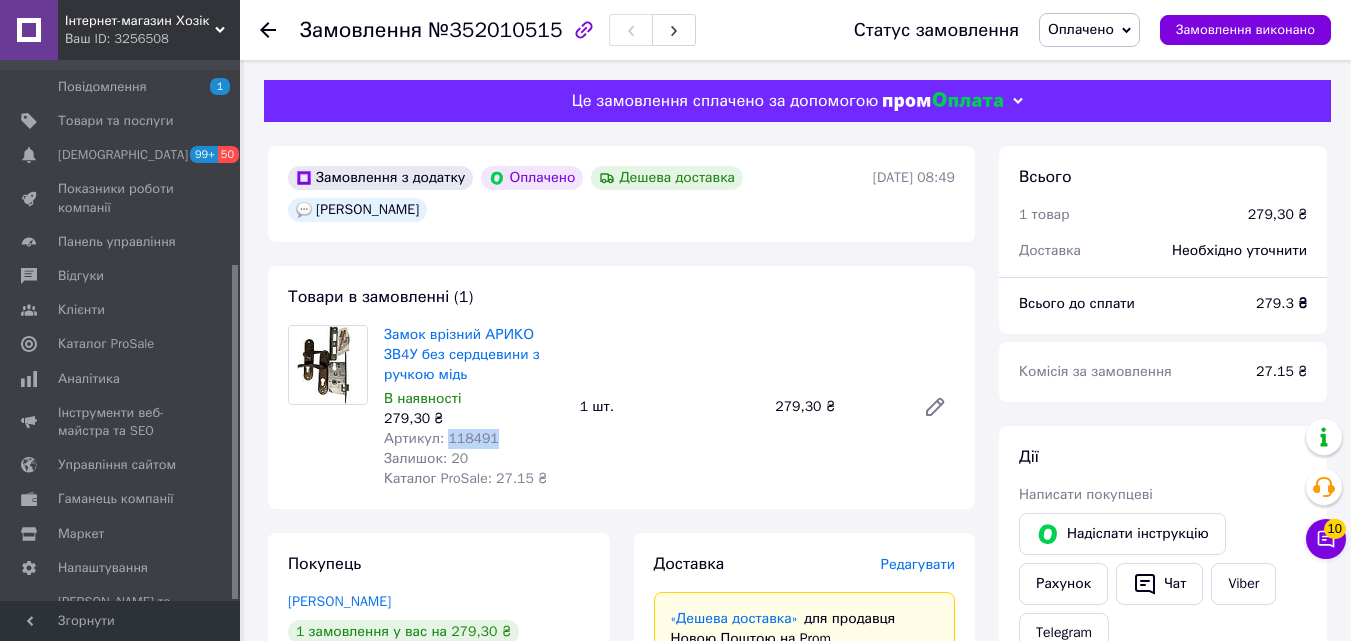 drag, startPoint x: 491, startPoint y: 438, endPoint x: 442, endPoint y: 442, distance: 49.162994 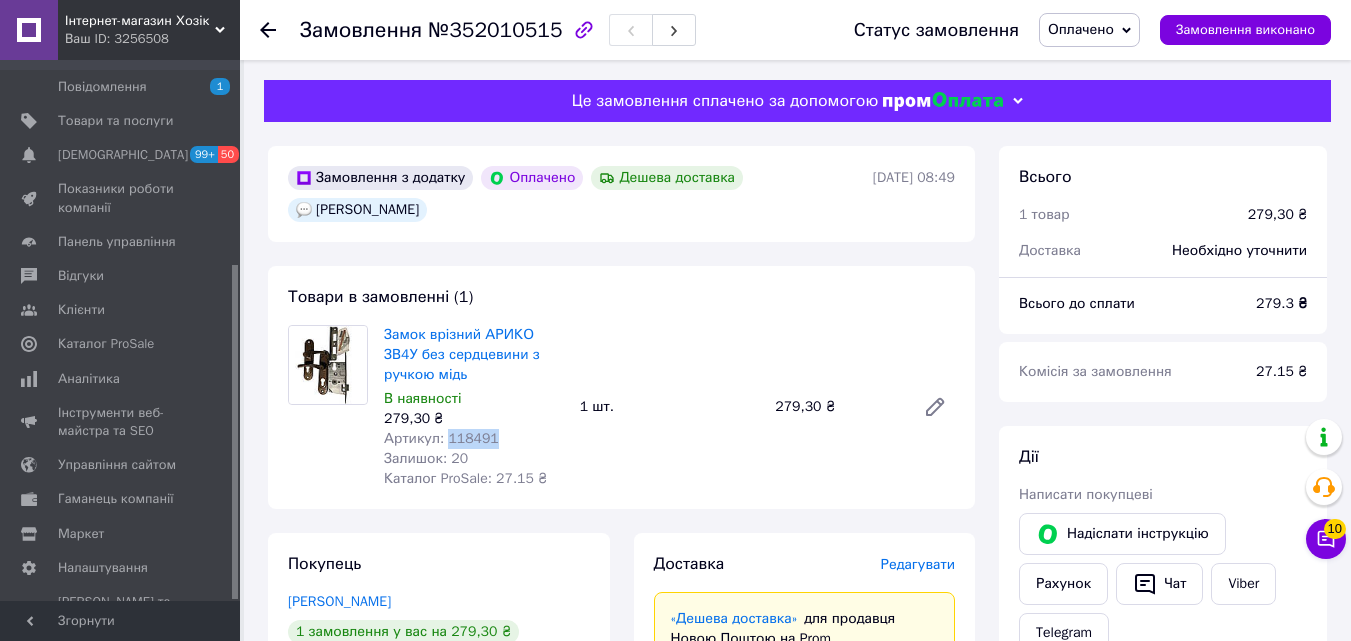 click on "Артикул: 118491" at bounding box center [474, 439] 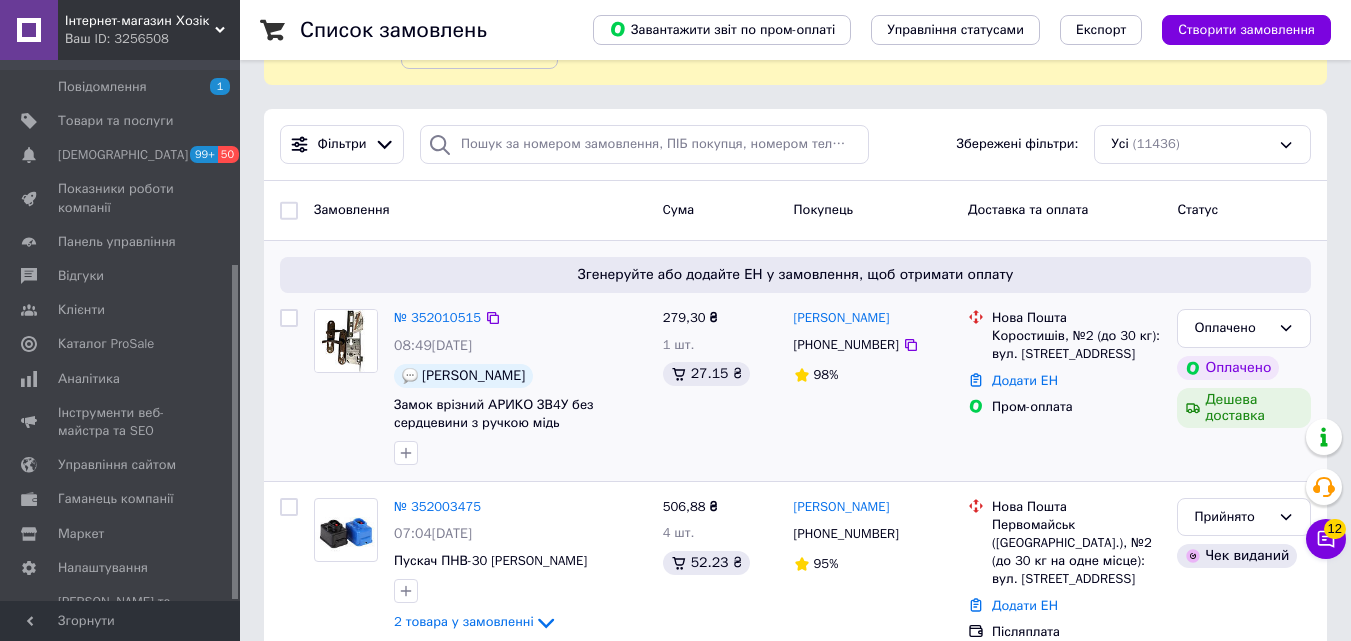 scroll, scrollTop: 100, scrollLeft: 0, axis: vertical 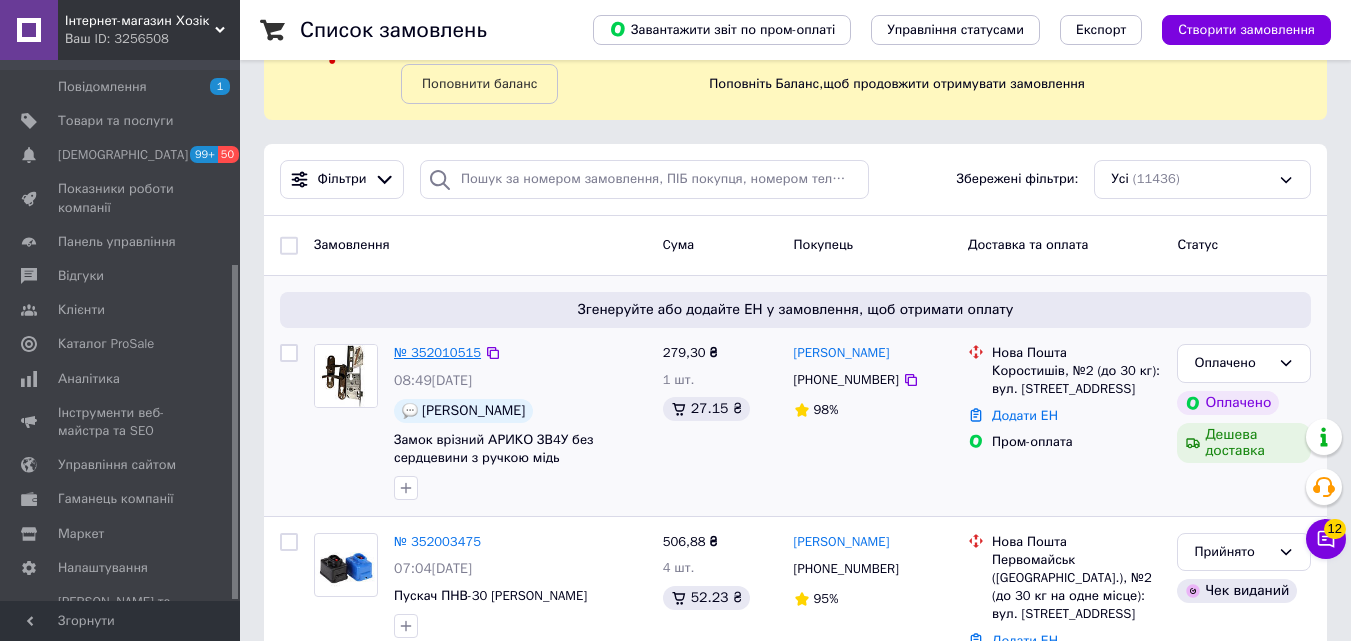 click on "№ 352010515" at bounding box center (437, 352) 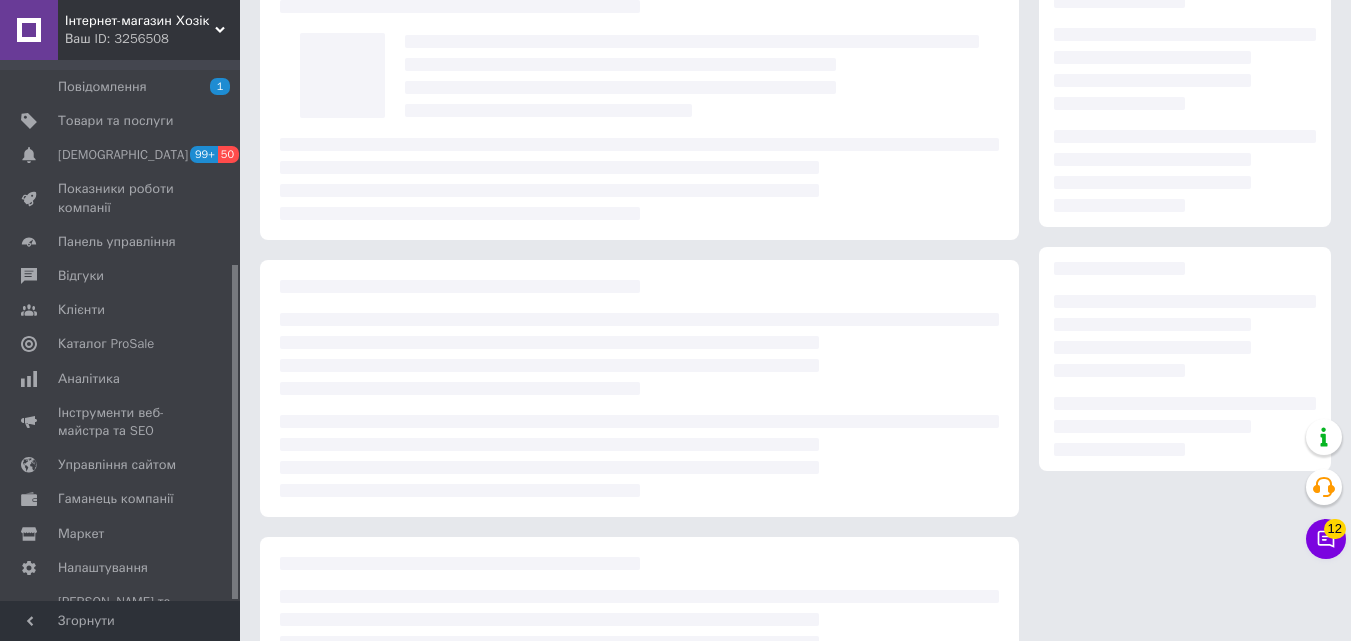 scroll, scrollTop: 0, scrollLeft: 0, axis: both 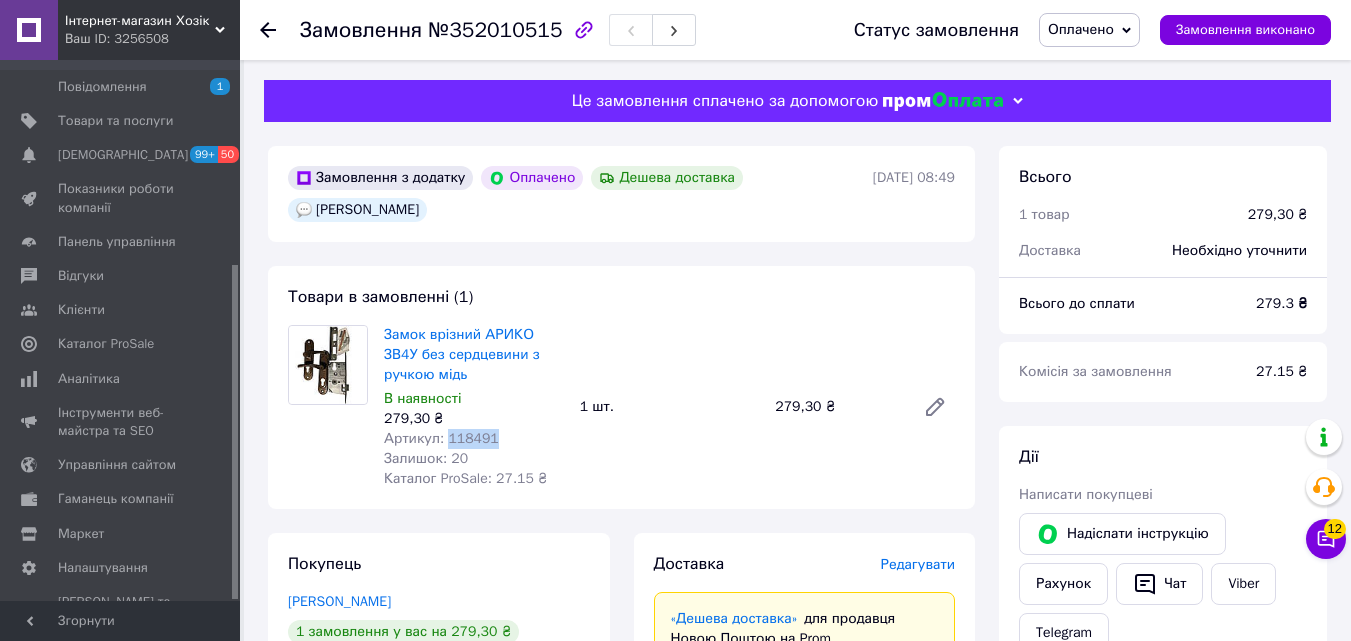 drag, startPoint x: 494, startPoint y: 438, endPoint x: 443, endPoint y: 442, distance: 51.156624 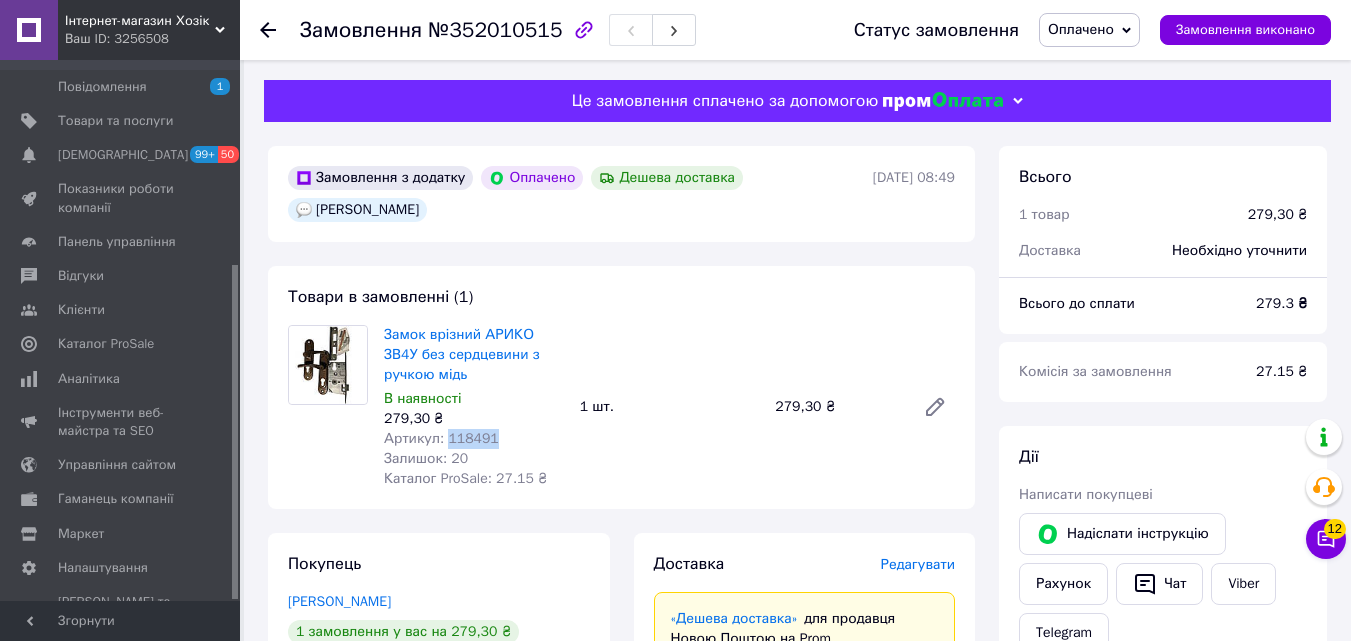click on "Артикул: 118491" at bounding box center (474, 439) 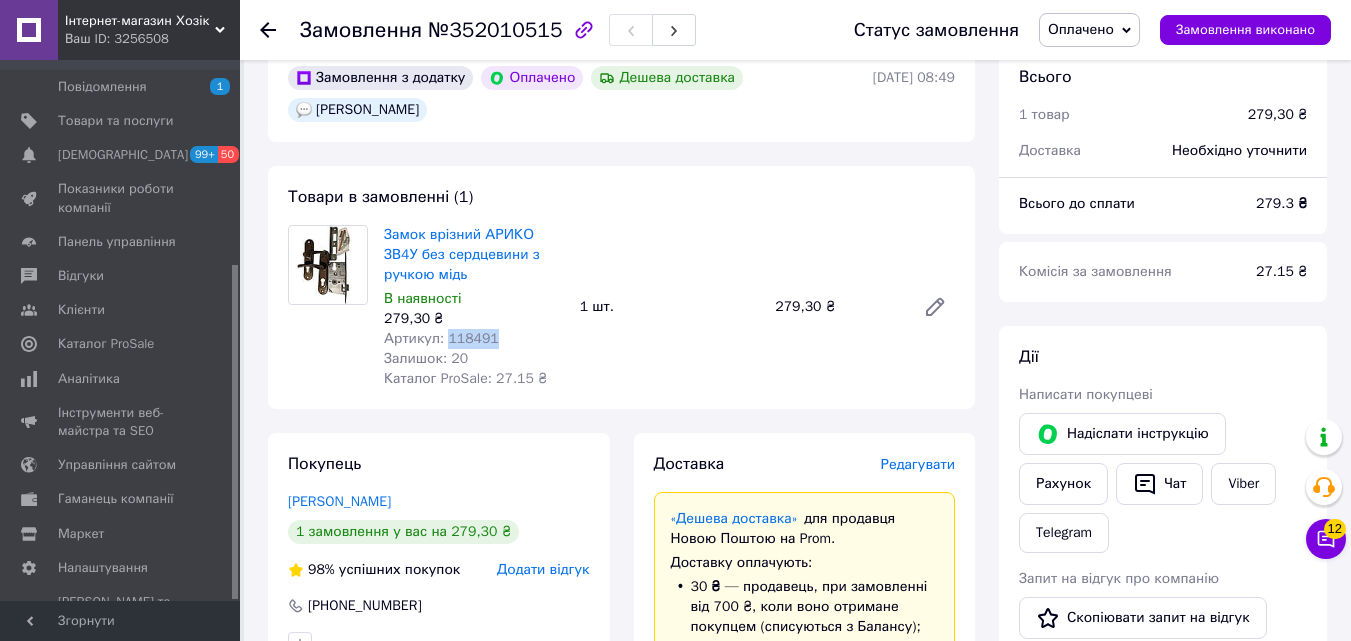 scroll, scrollTop: 400, scrollLeft: 0, axis: vertical 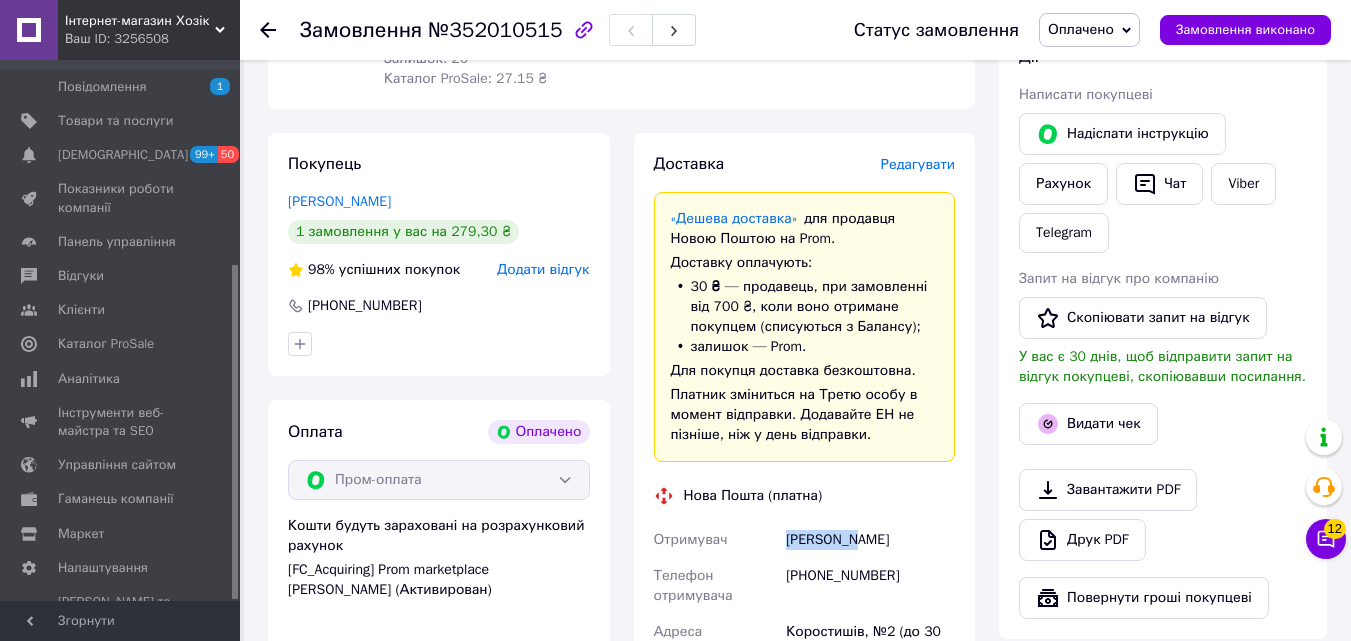 drag, startPoint x: 780, startPoint y: 541, endPoint x: 857, endPoint y: 542, distance: 77.00649 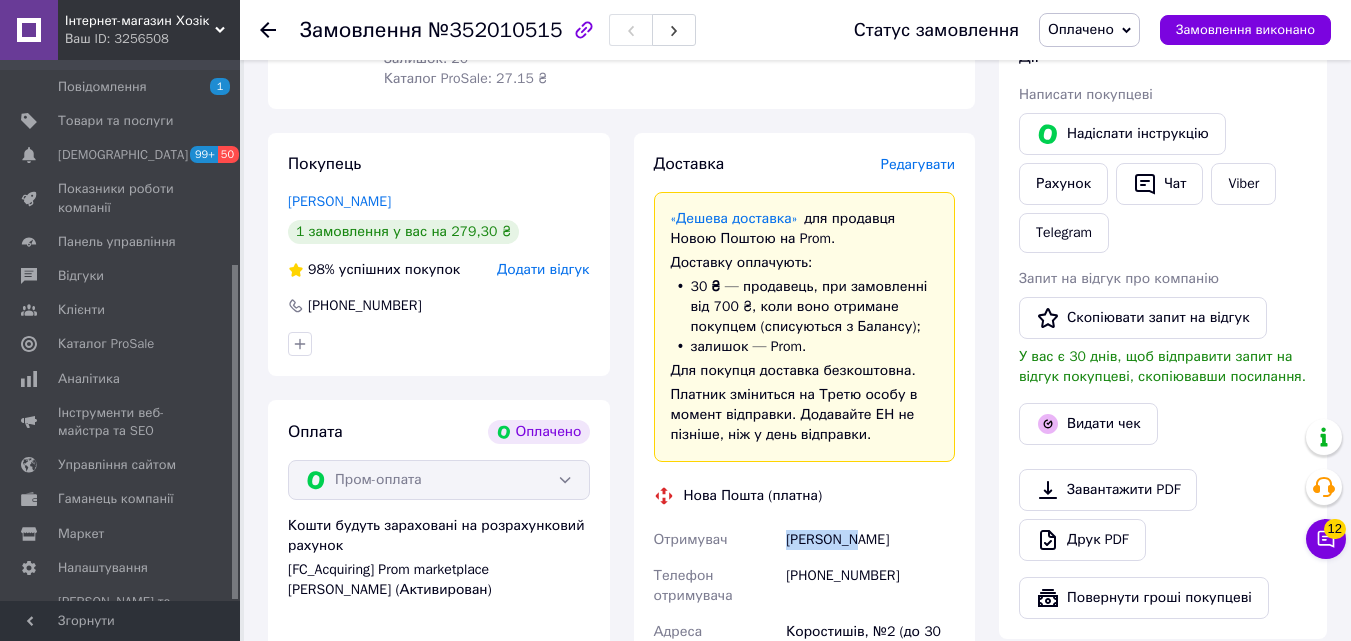 click on "Отримувач Убоженко Сергій Телефон отримувача +380665977713 Адреса Коростишів, №2 (до 30 кг): вул. Героїв Небесної Сотні, 56 Дата відправки 10.07.2025 Платник   Отримувач Оціночна вартість 279.30 ₴" at bounding box center [805, 660] 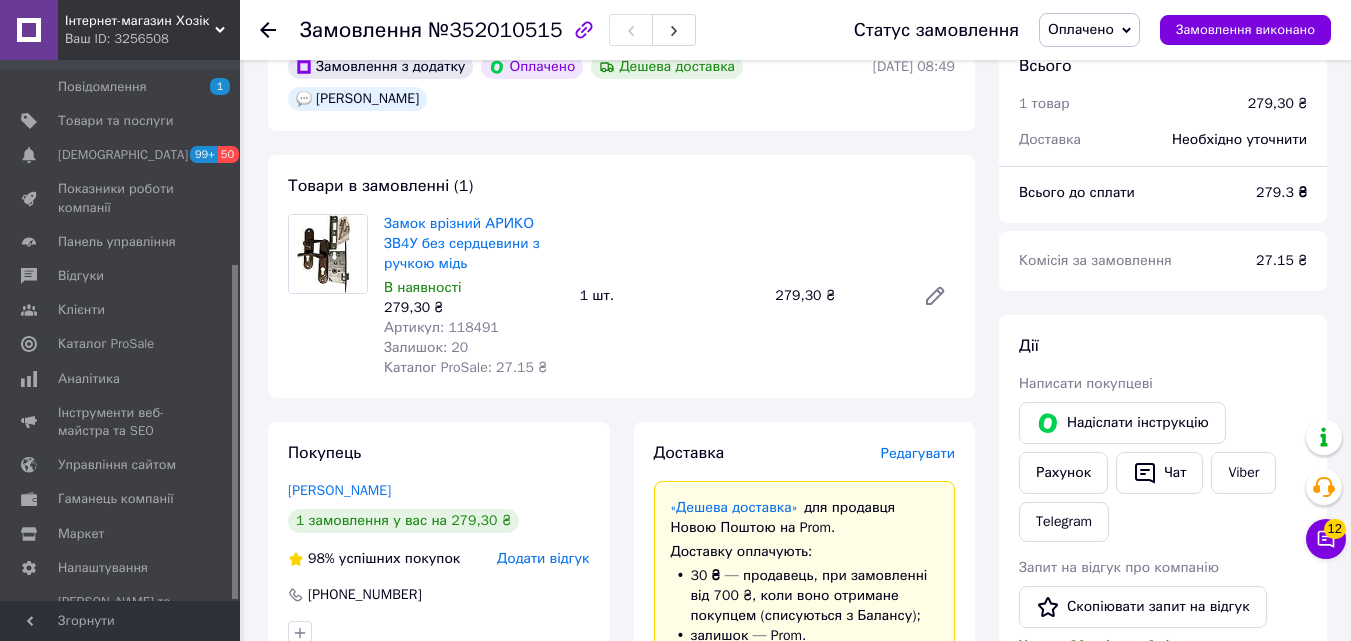 scroll, scrollTop: 400, scrollLeft: 0, axis: vertical 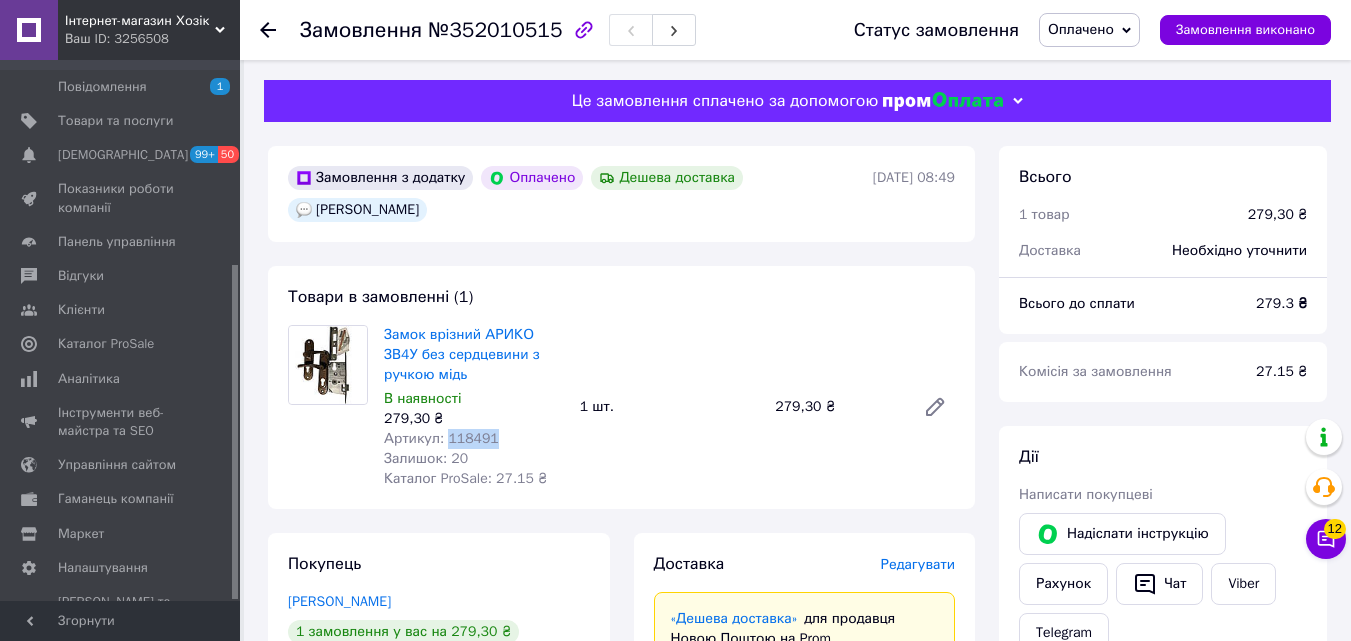 drag, startPoint x: 492, startPoint y: 436, endPoint x: 443, endPoint y: 437, distance: 49.010204 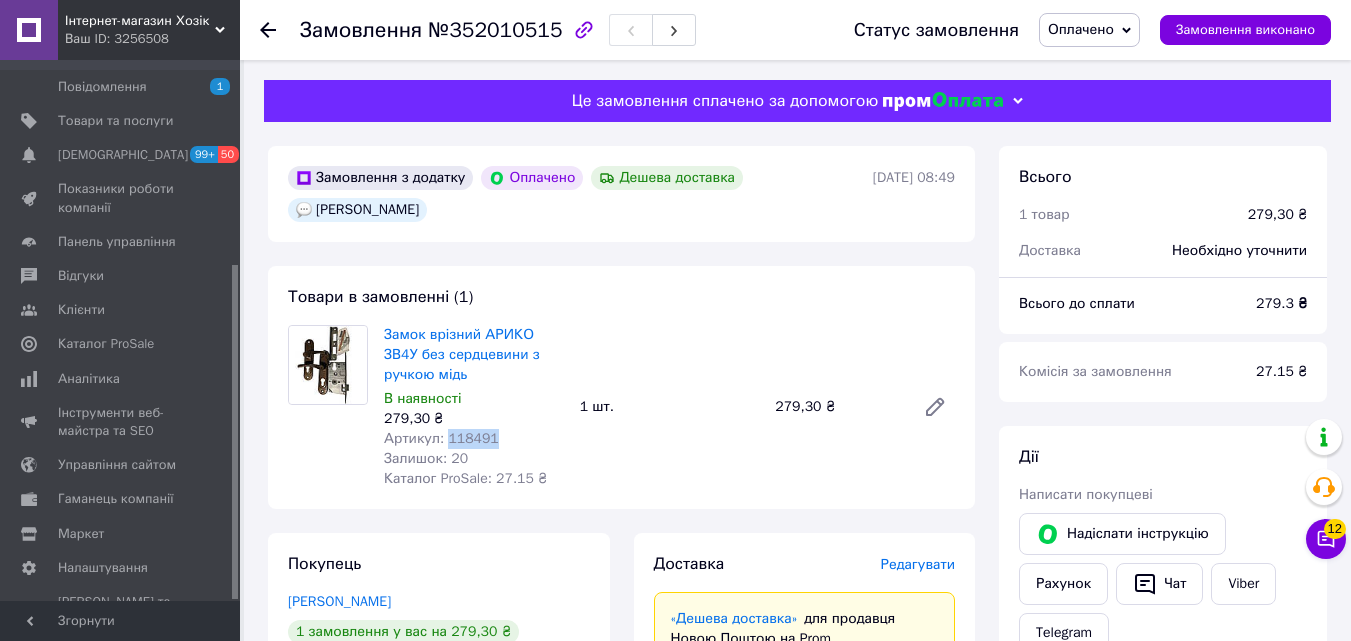 click on "Артикул: 118491" at bounding box center [474, 439] 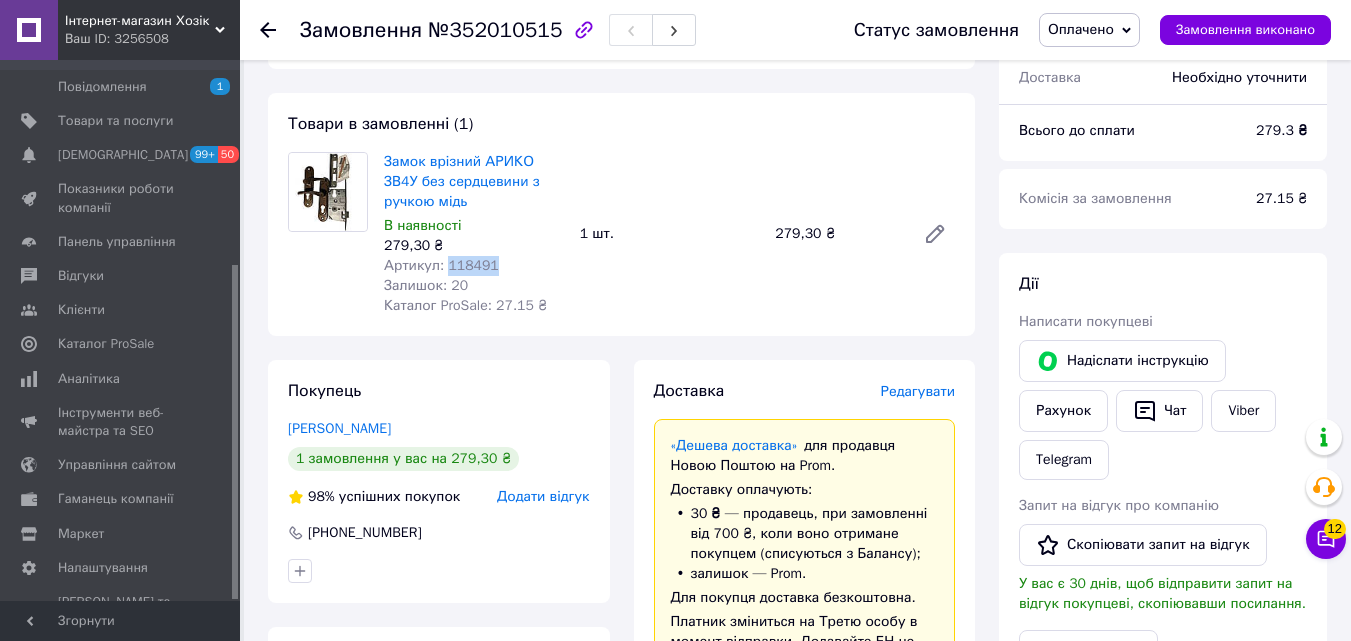 scroll, scrollTop: 400, scrollLeft: 0, axis: vertical 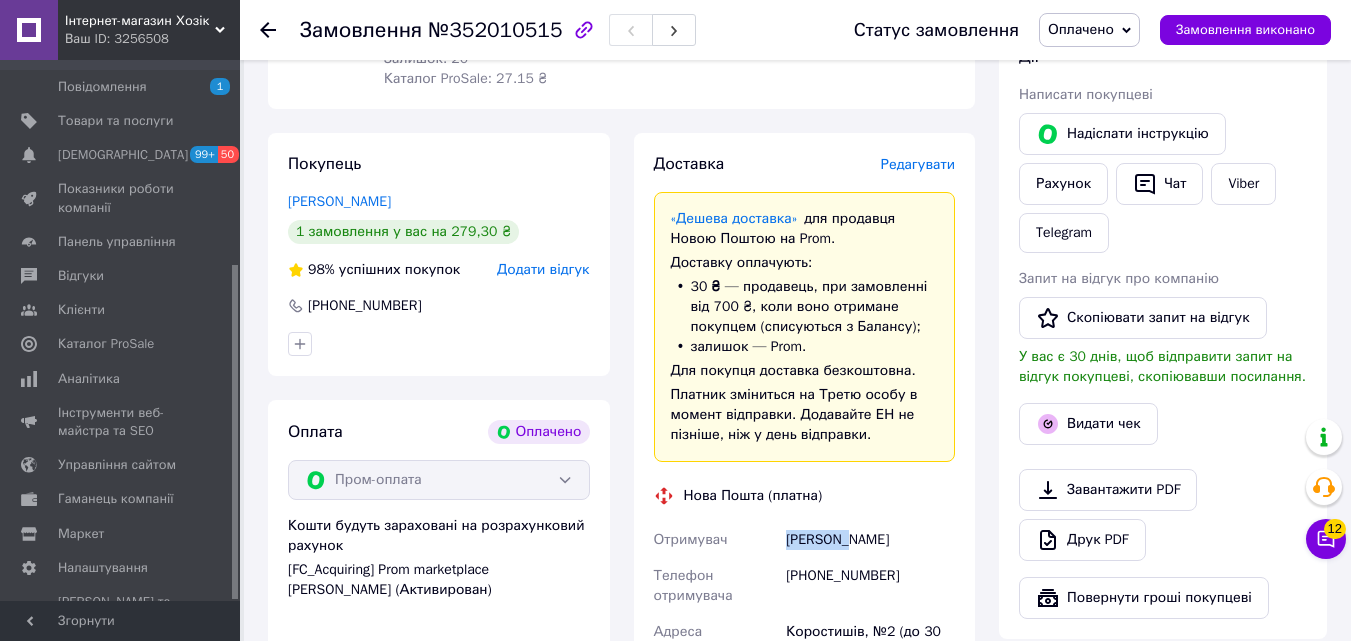 drag, startPoint x: 787, startPoint y: 538, endPoint x: 853, endPoint y: 550, distance: 67.08204 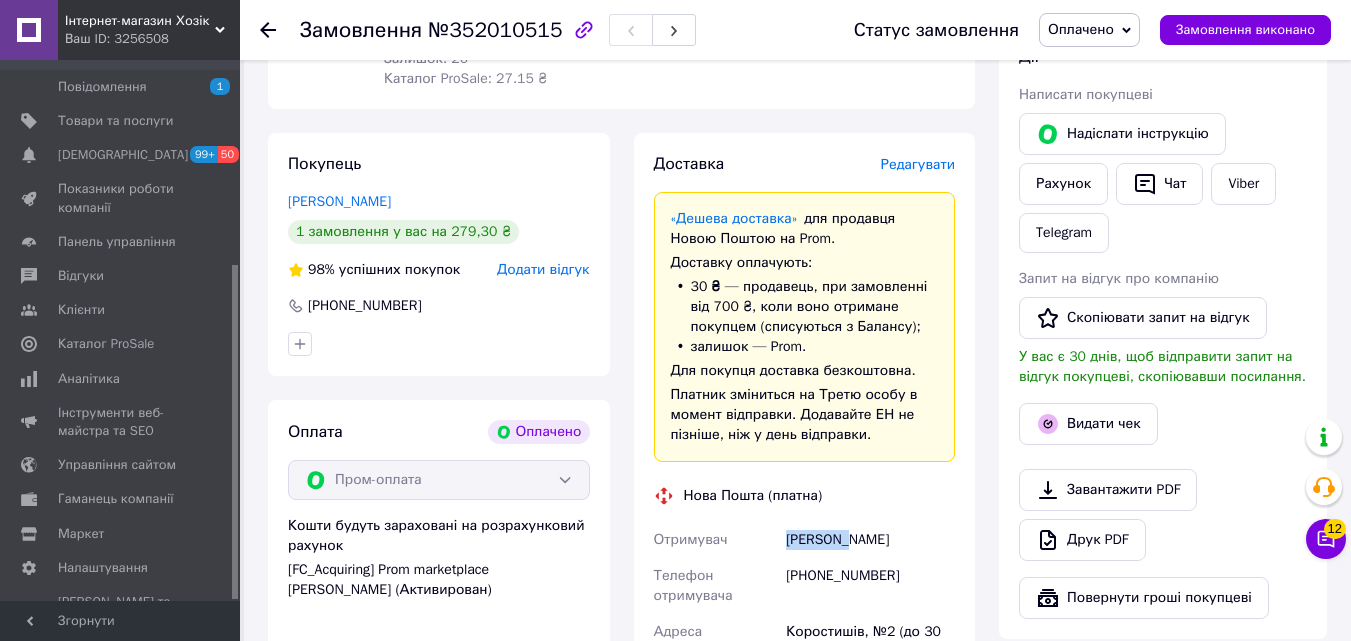 click on "Убоженко Сергій" at bounding box center [870, 540] 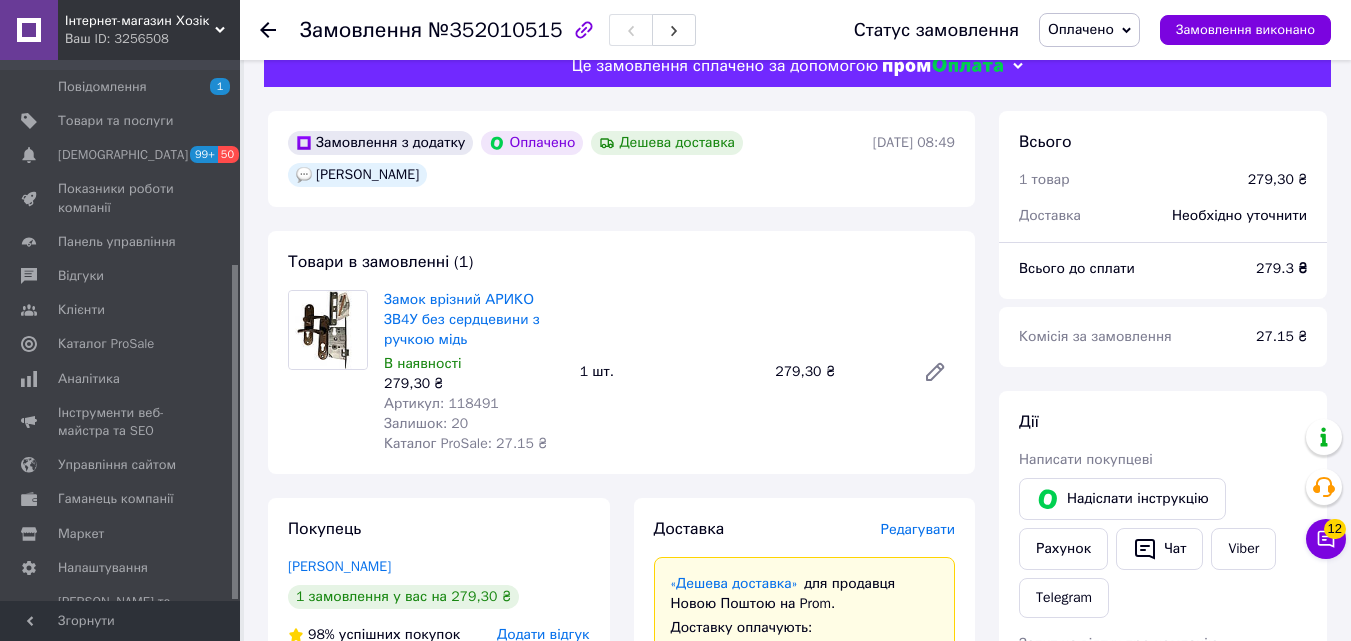scroll, scrollTop: 0, scrollLeft: 0, axis: both 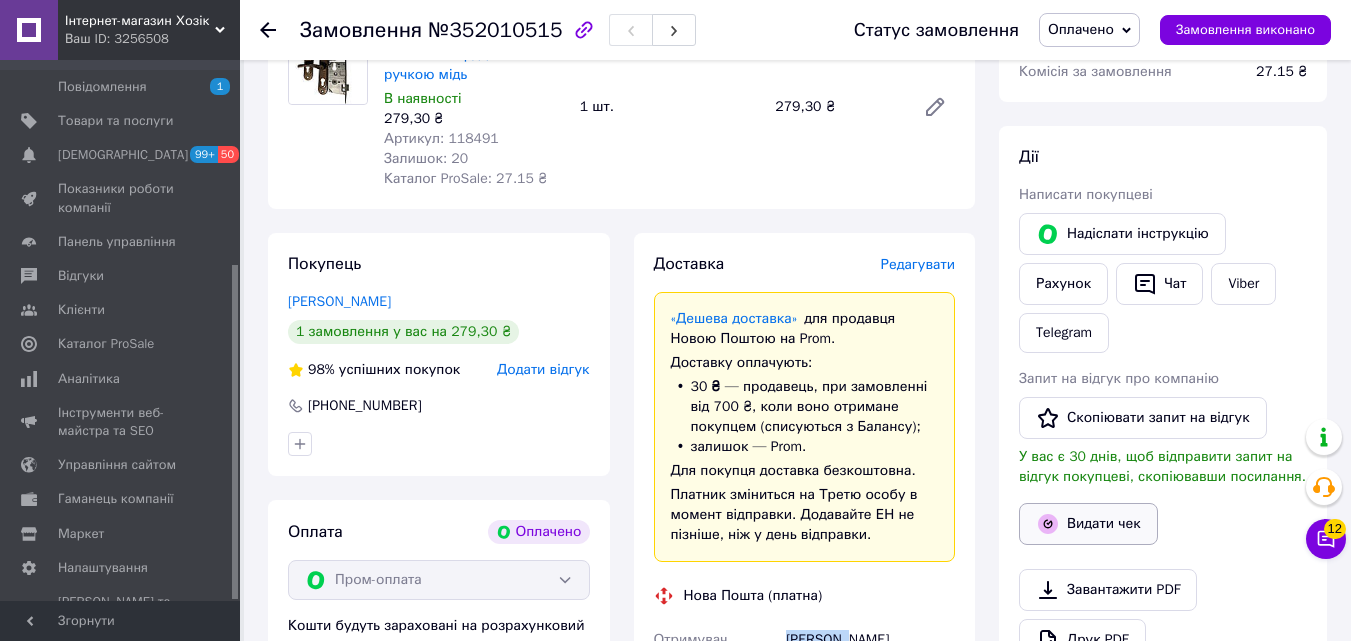 click on "Видати чек" at bounding box center (1088, 524) 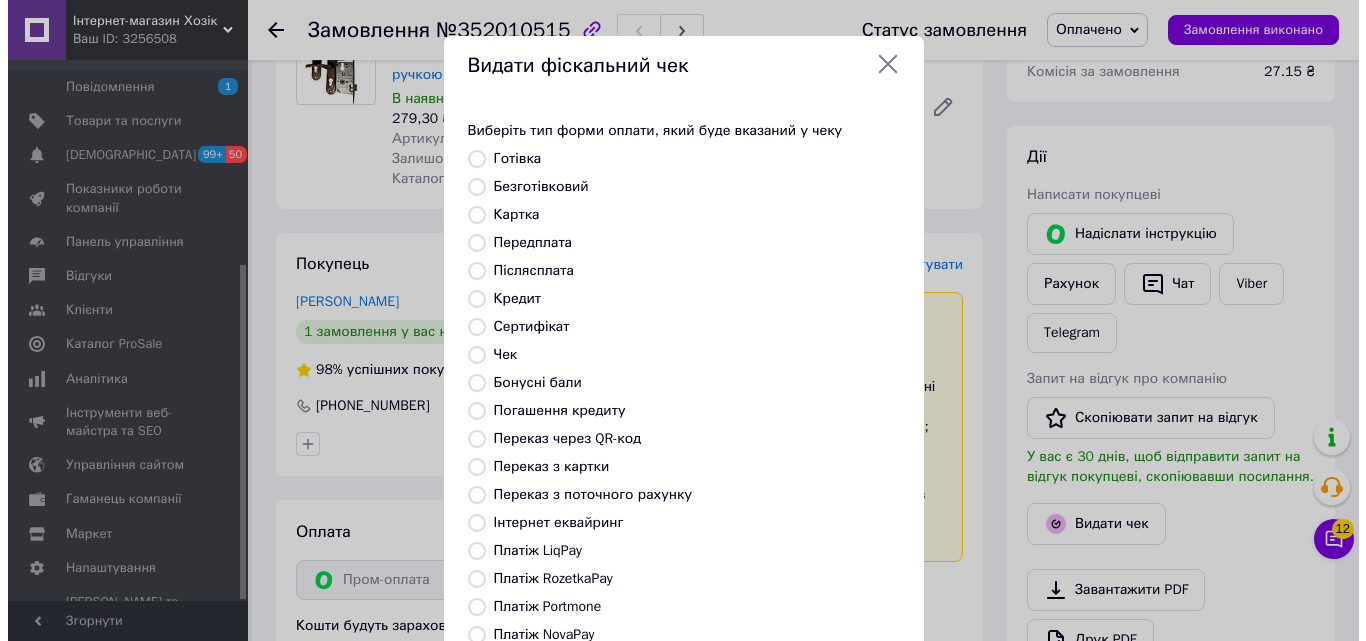 scroll, scrollTop: 268, scrollLeft: 0, axis: vertical 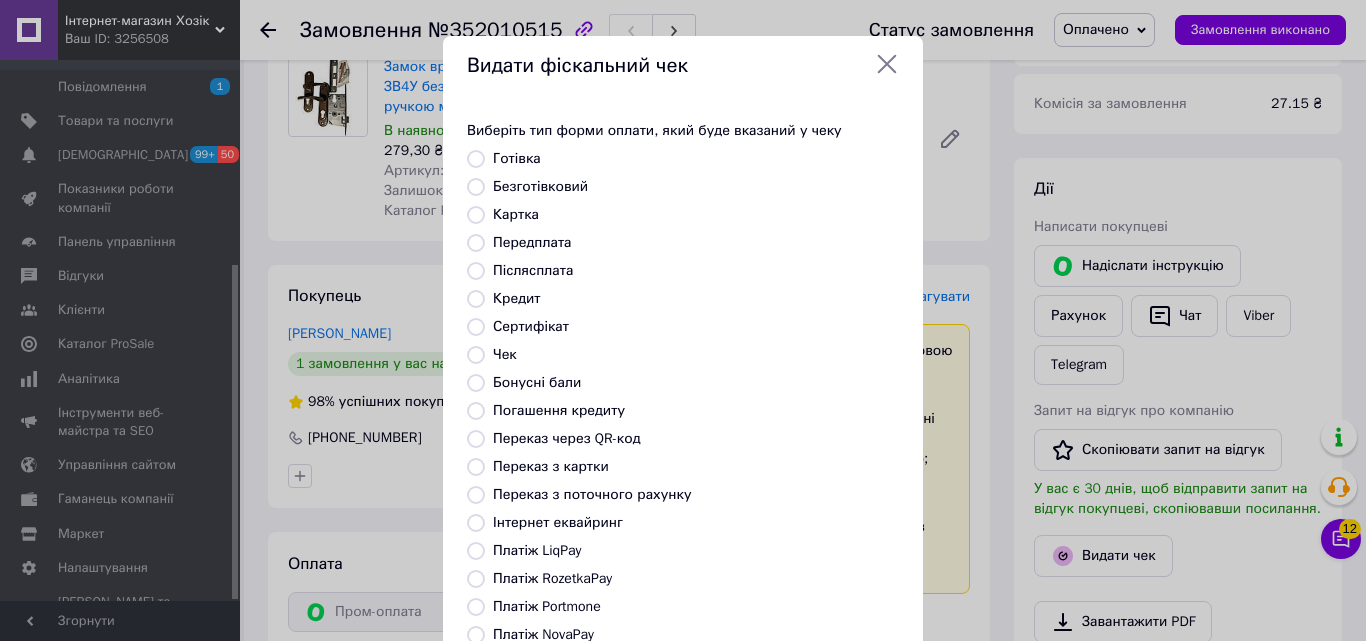 click on "Післясплата" at bounding box center [533, 270] 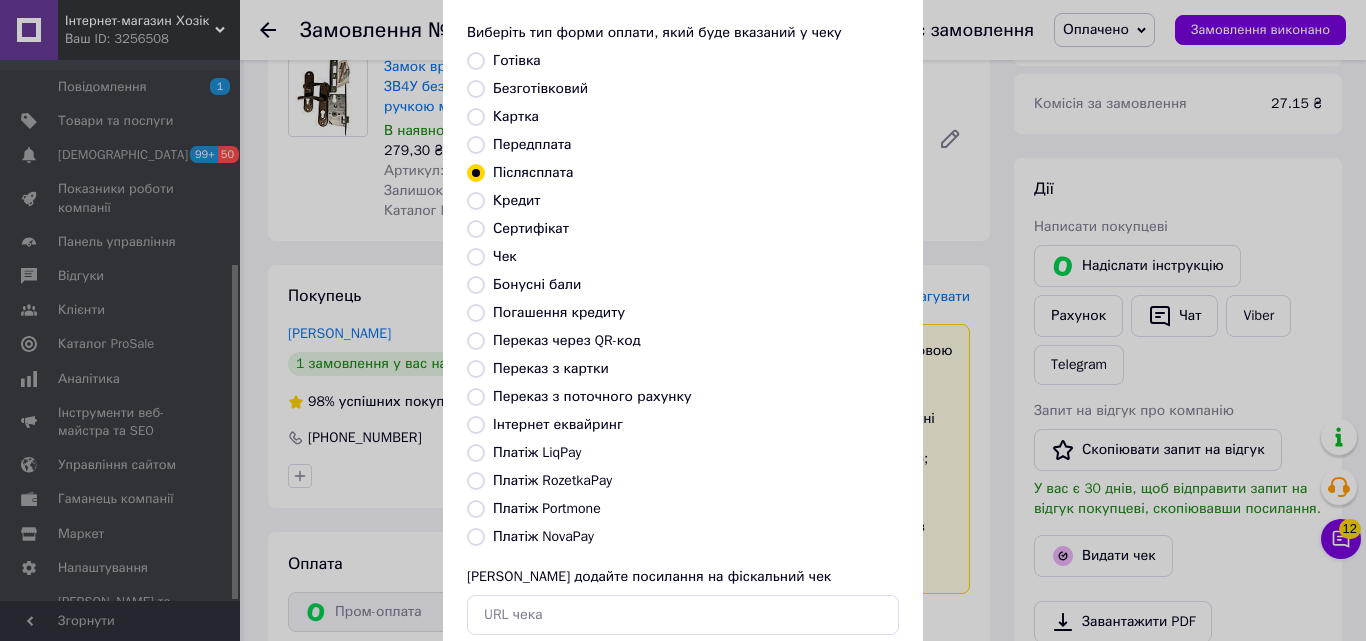 scroll, scrollTop: 218, scrollLeft: 0, axis: vertical 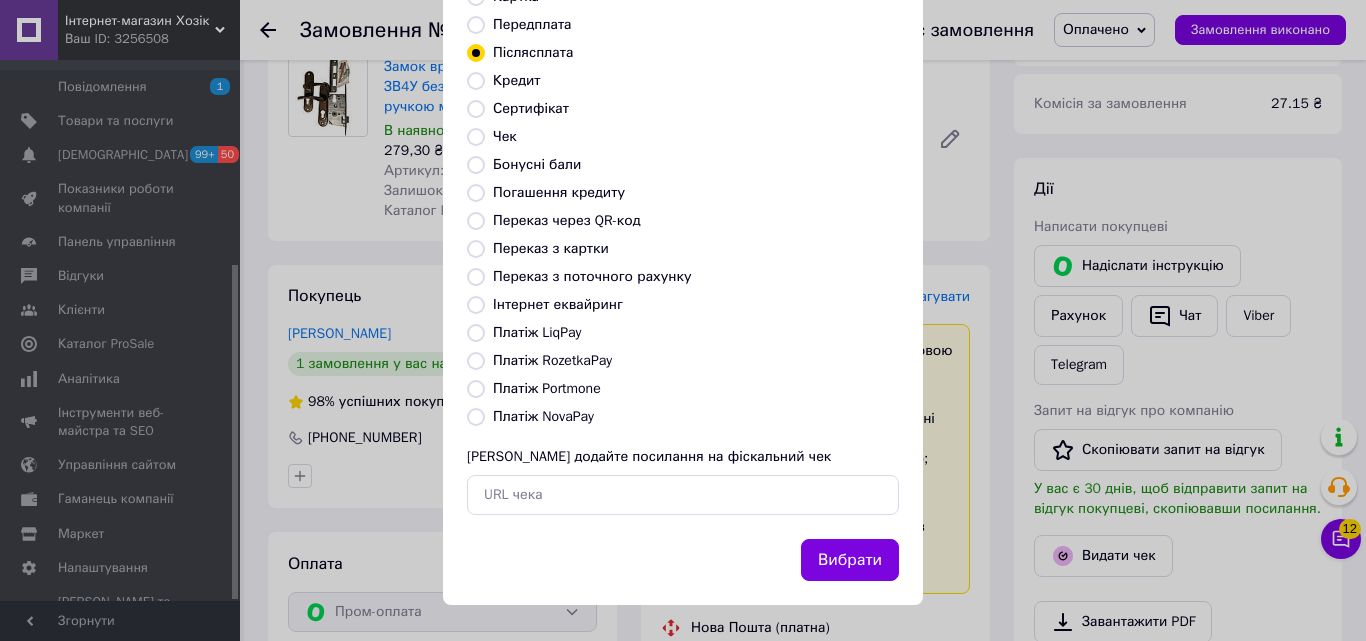 drag, startPoint x: 846, startPoint y: 545, endPoint x: 817, endPoint y: 572, distance: 39.623226 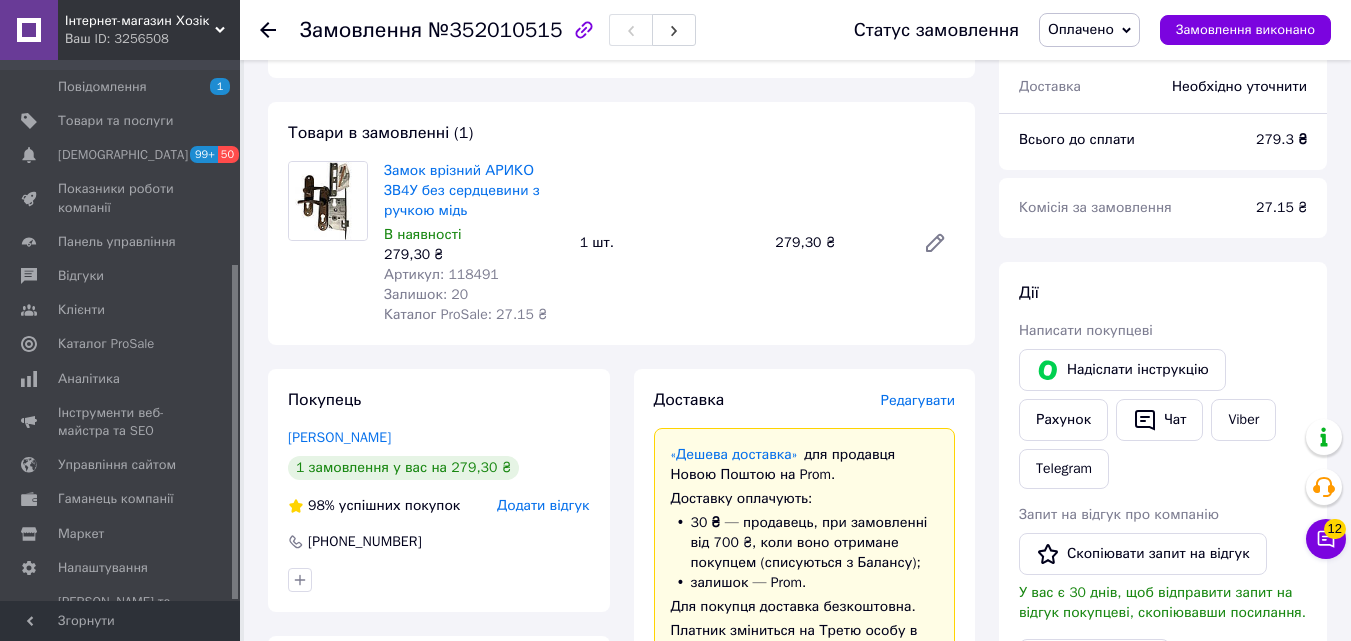 scroll, scrollTop: 0, scrollLeft: 0, axis: both 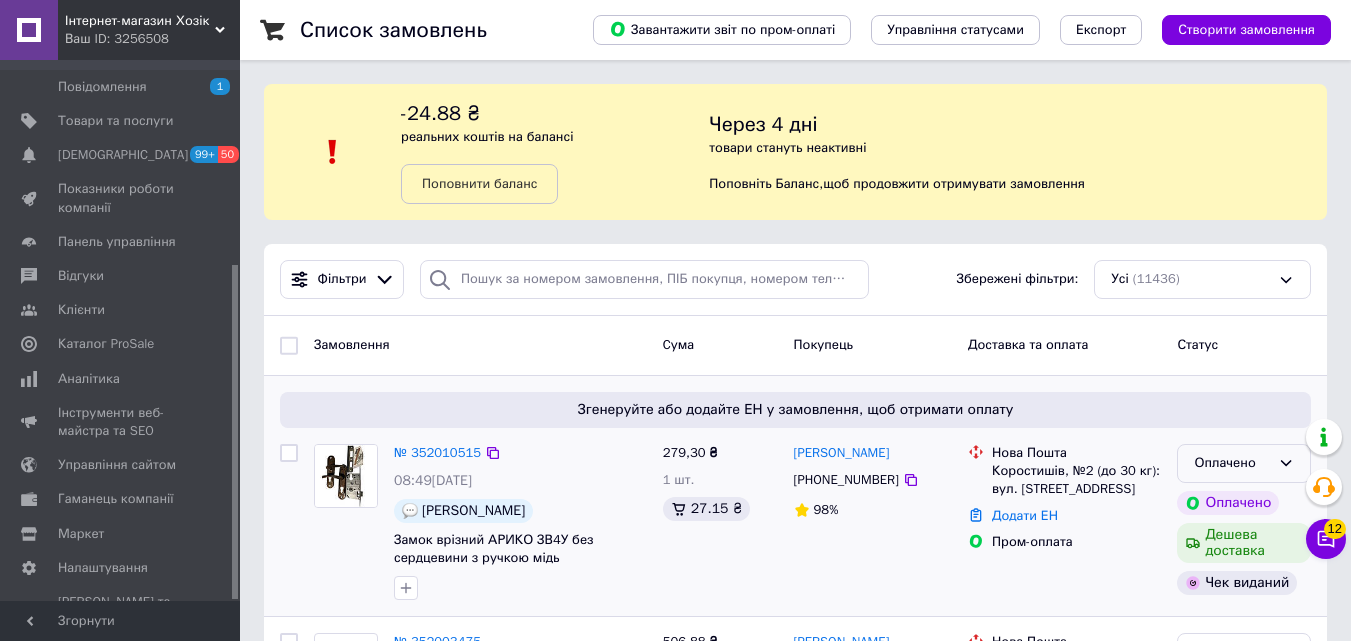 click on "Оплачено" at bounding box center (1232, 463) 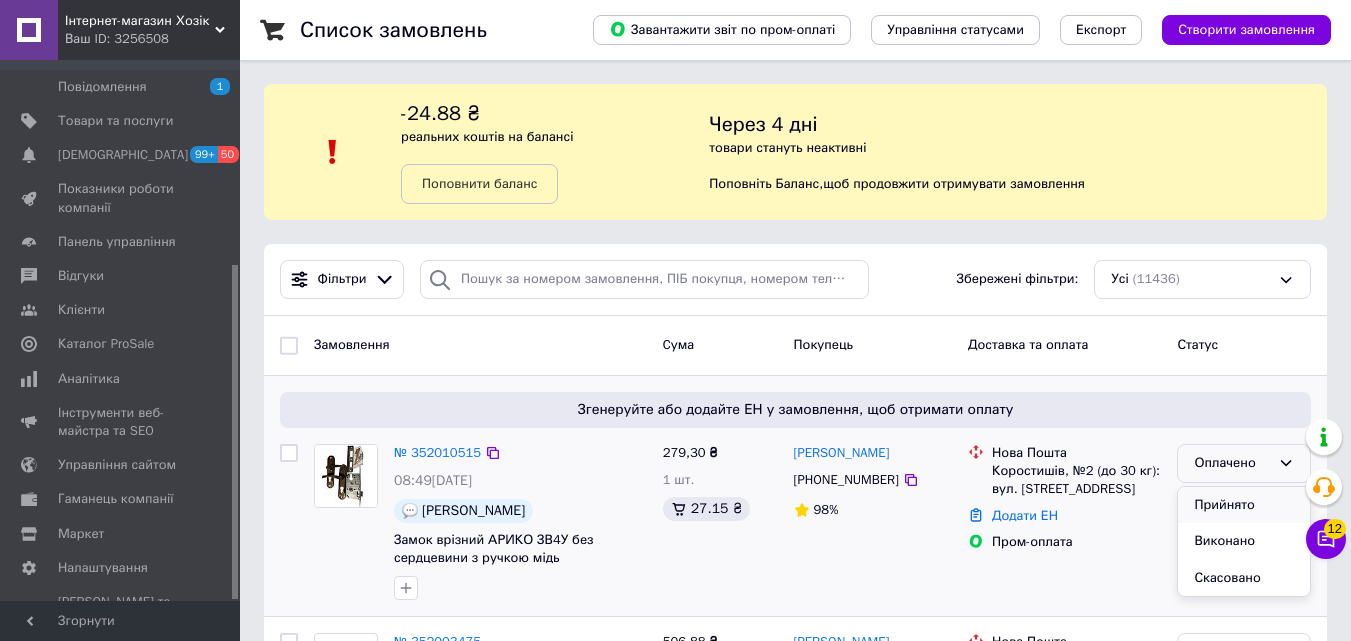 click on "Прийнято" at bounding box center (1244, 505) 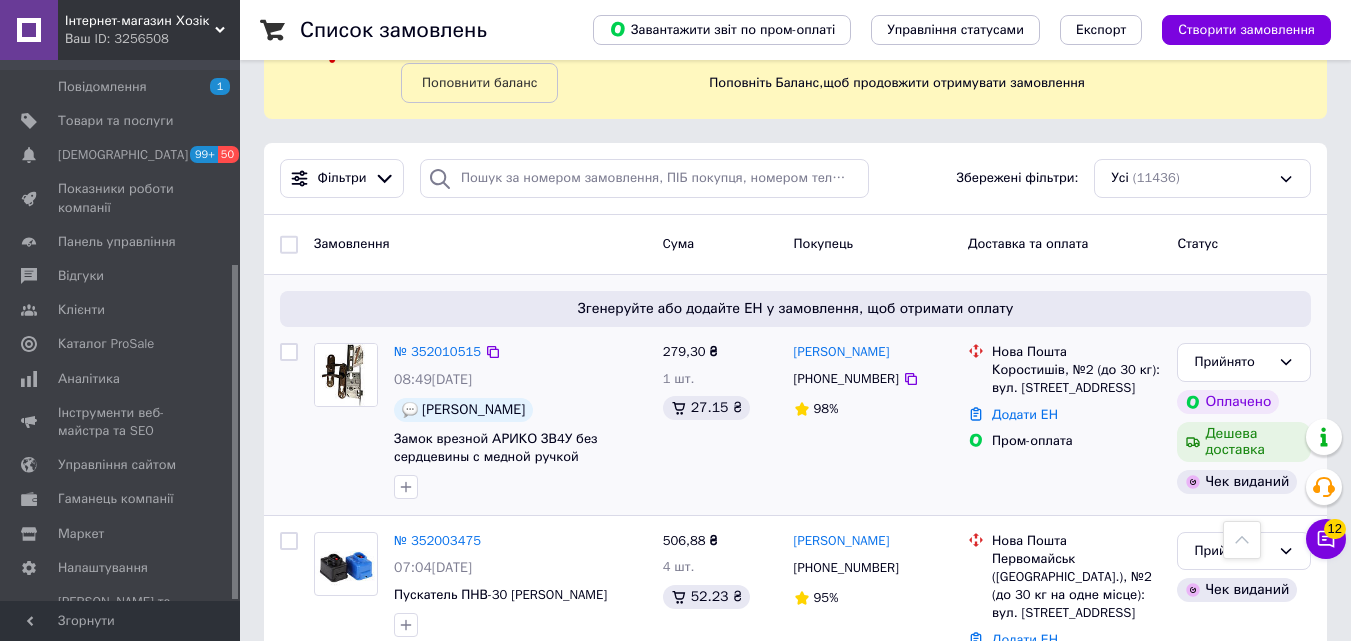 scroll, scrollTop: 100, scrollLeft: 0, axis: vertical 